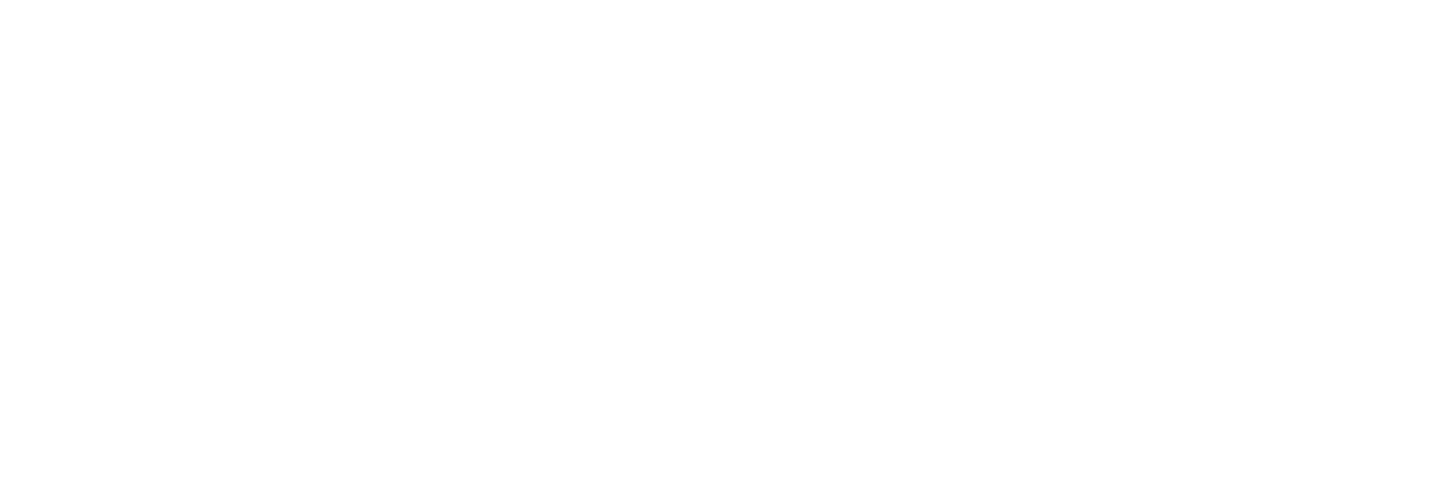 scroll, scrollTop: 0, scrollLeft: 0, axis: both 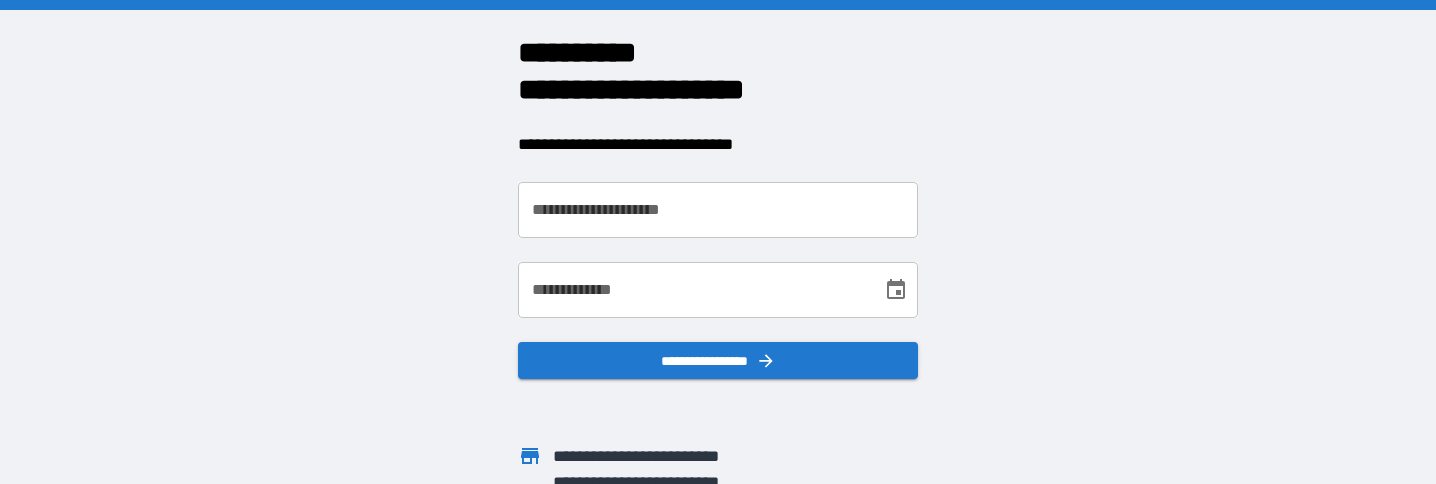 click on "**********" at bounding box center [718, 210] 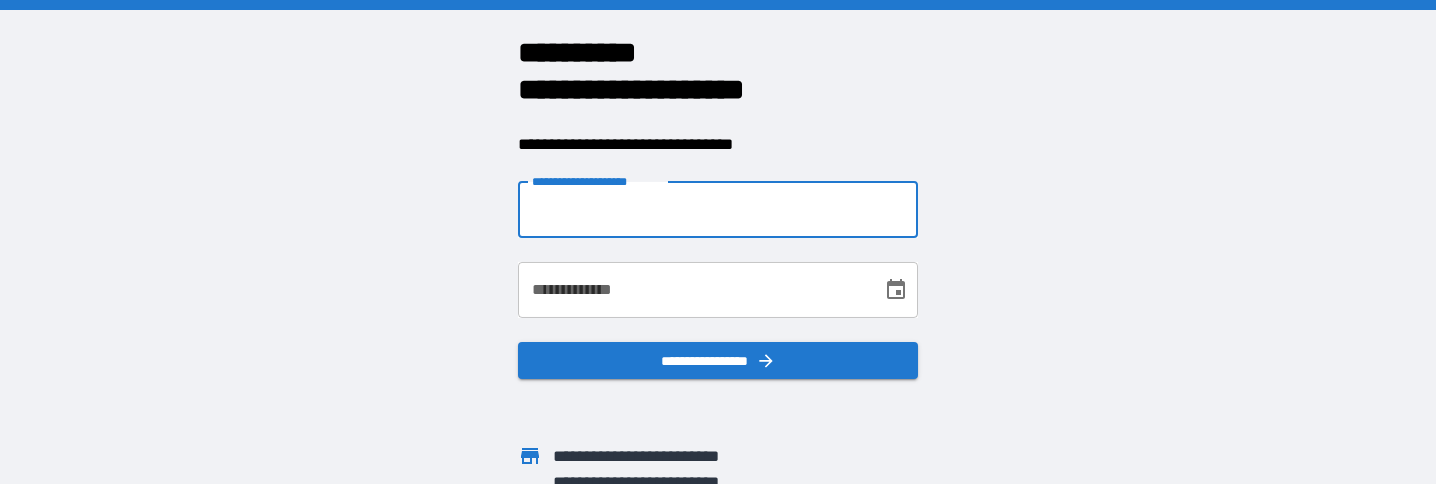 type on "**********" 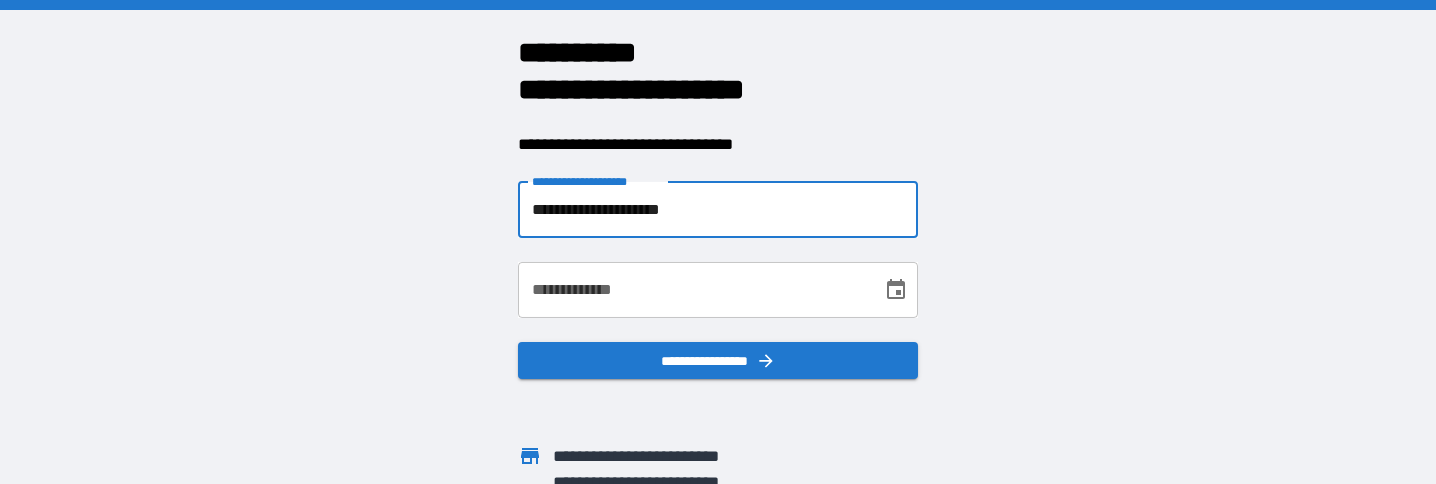 click on "**********" at bounding box center [718, 242] 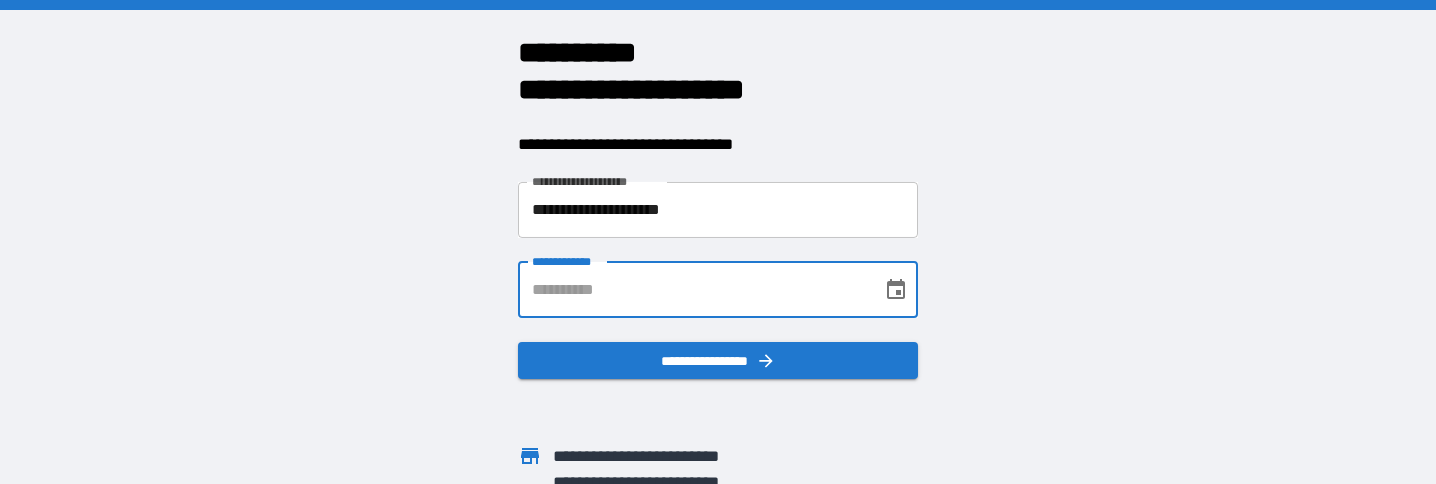 click on "**********" at bounding box center (693, 290) 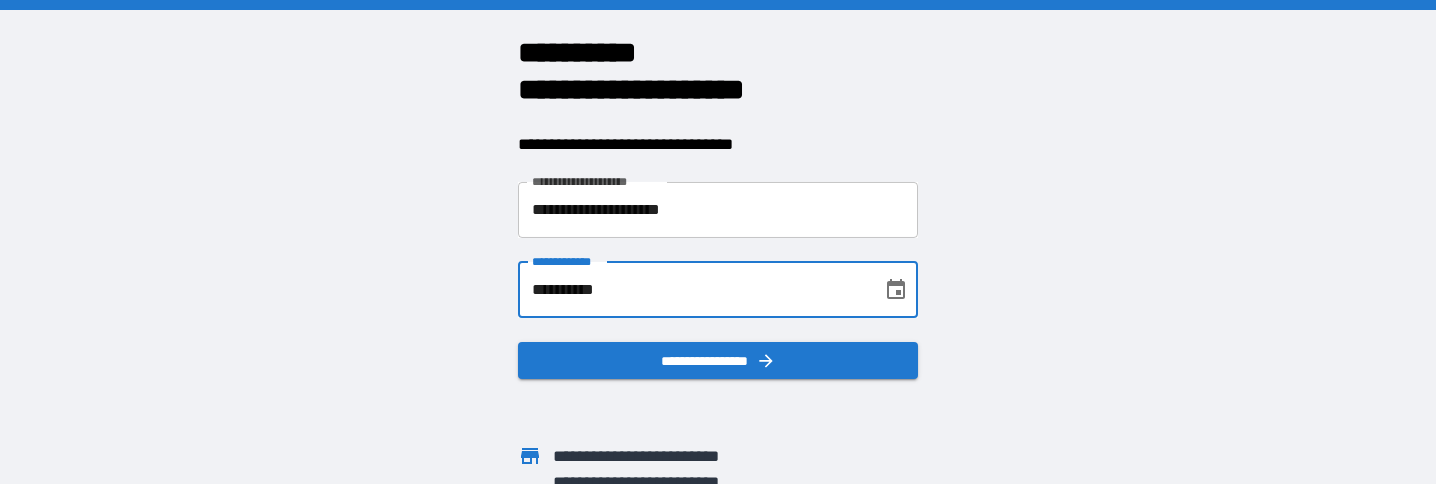 drag, startPoint x: 673, startPoint y: 352, endPoint x: 585, endPoint y: 324, distance: 92.34717 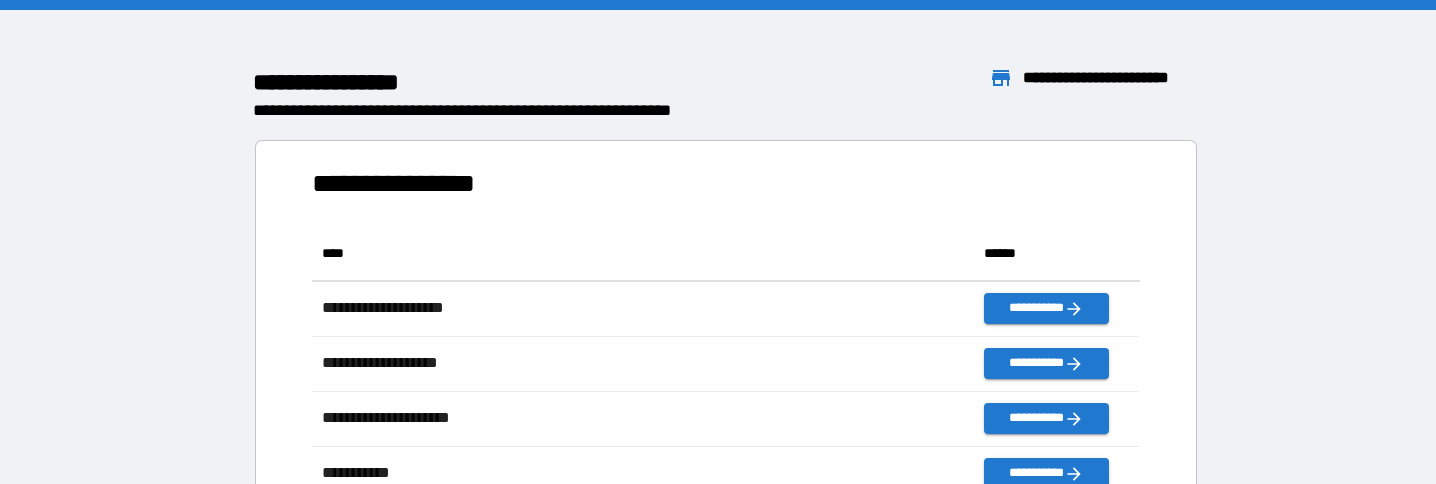 scroll, scrollTop: 1, scrollLeft: 0, axis: vertical 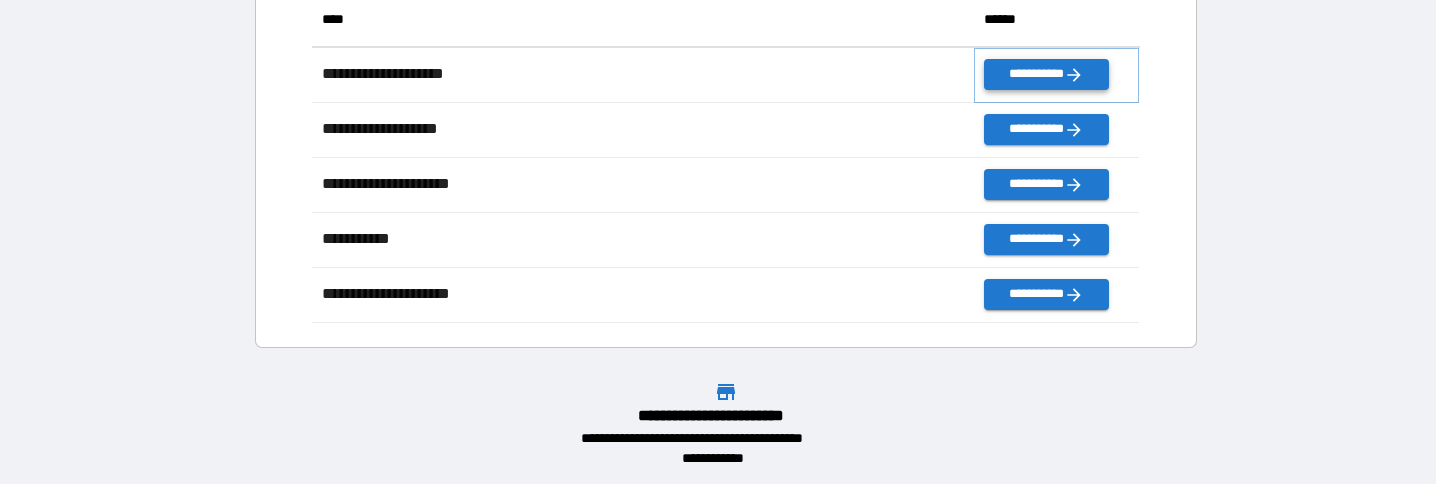click on "**********" at bounding box center [1046, 74] 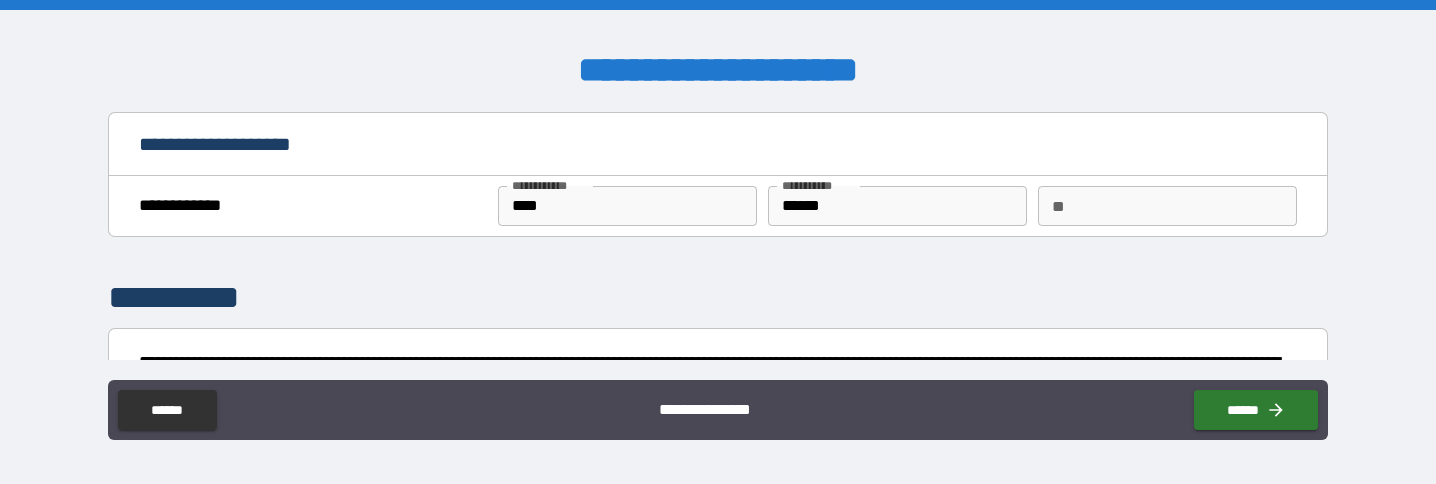 click on "**" at bounding box center (1167, 206) 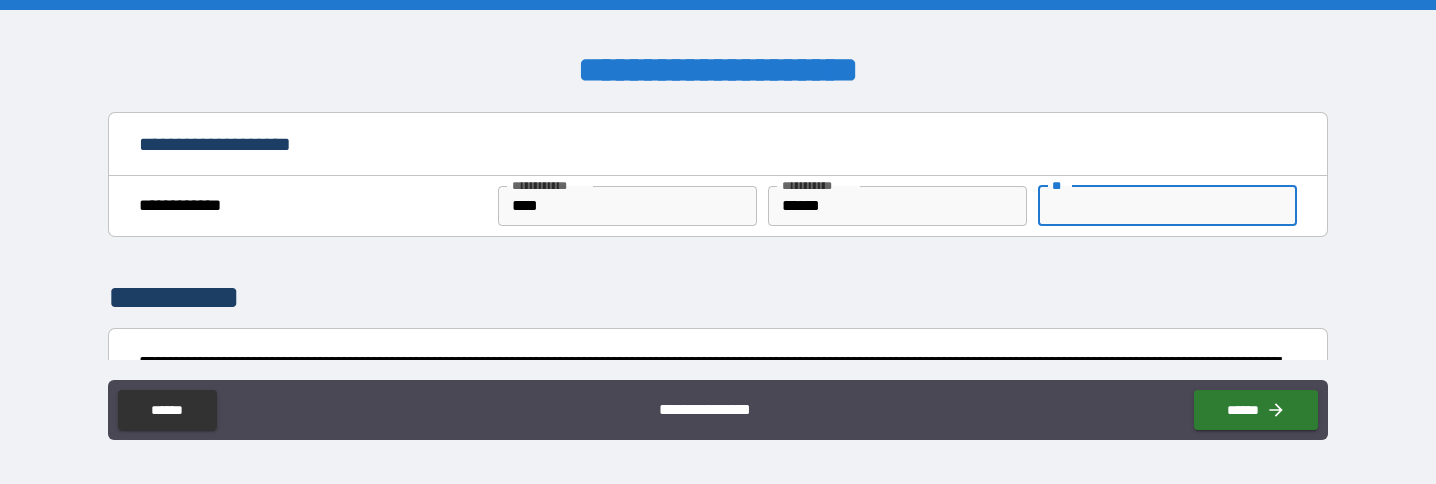 click on "**********" at bounding box center (718, 236) 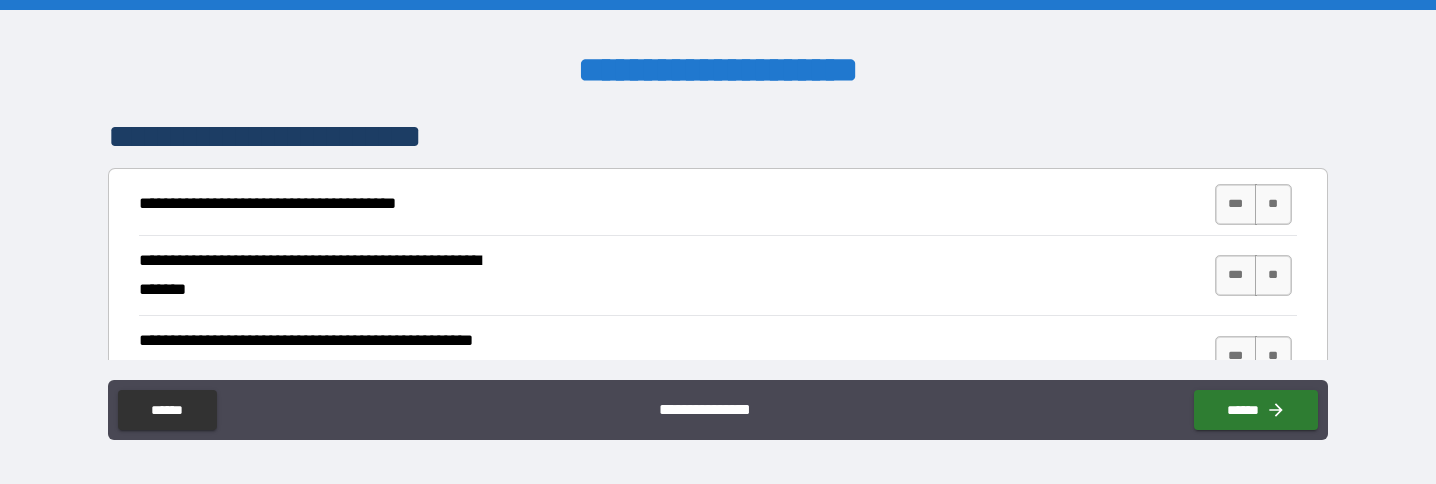 scroll, scrollTop: 340, scrollLeft: 0, axis: vertical 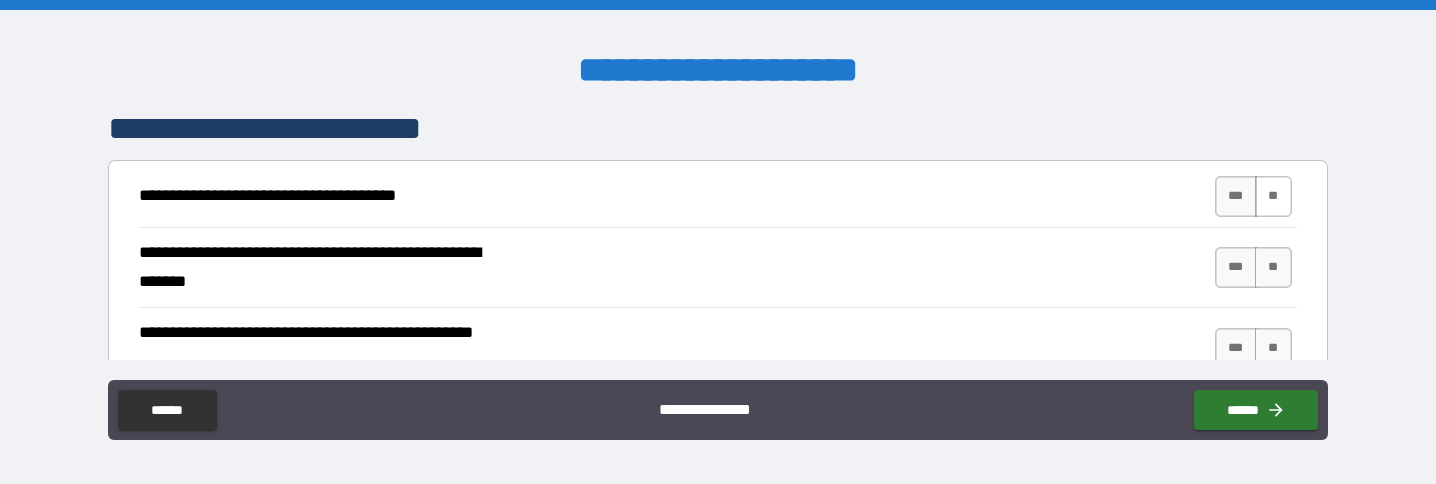 click on "**" at bounding box center [1273, 196] 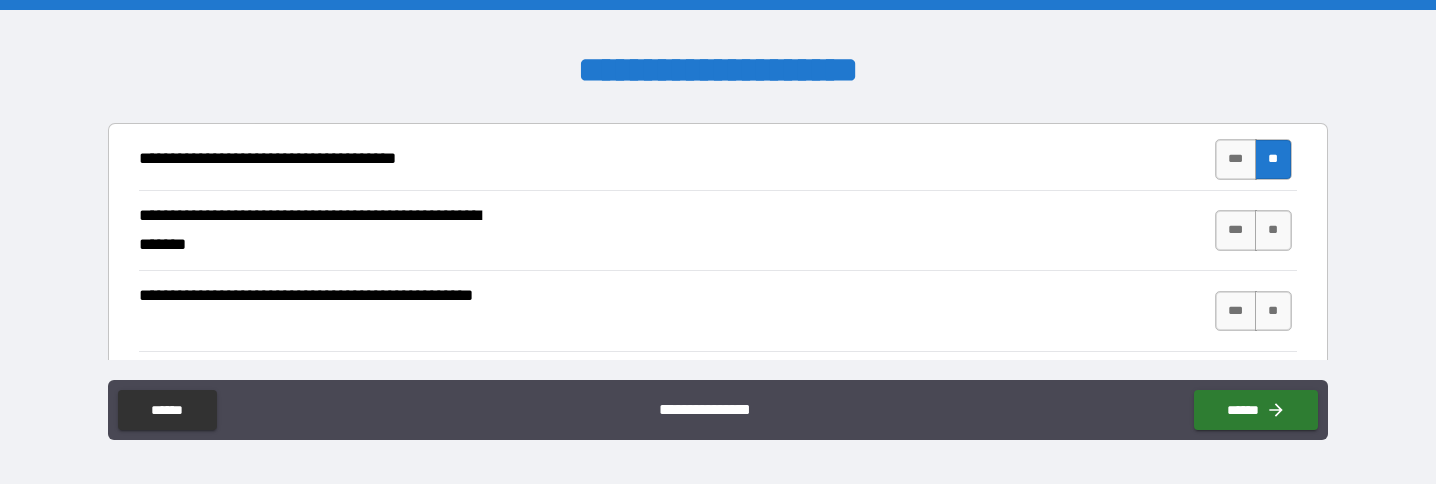 scroll, scrollTop: 375, scrollLeft: 0, axis: vertical 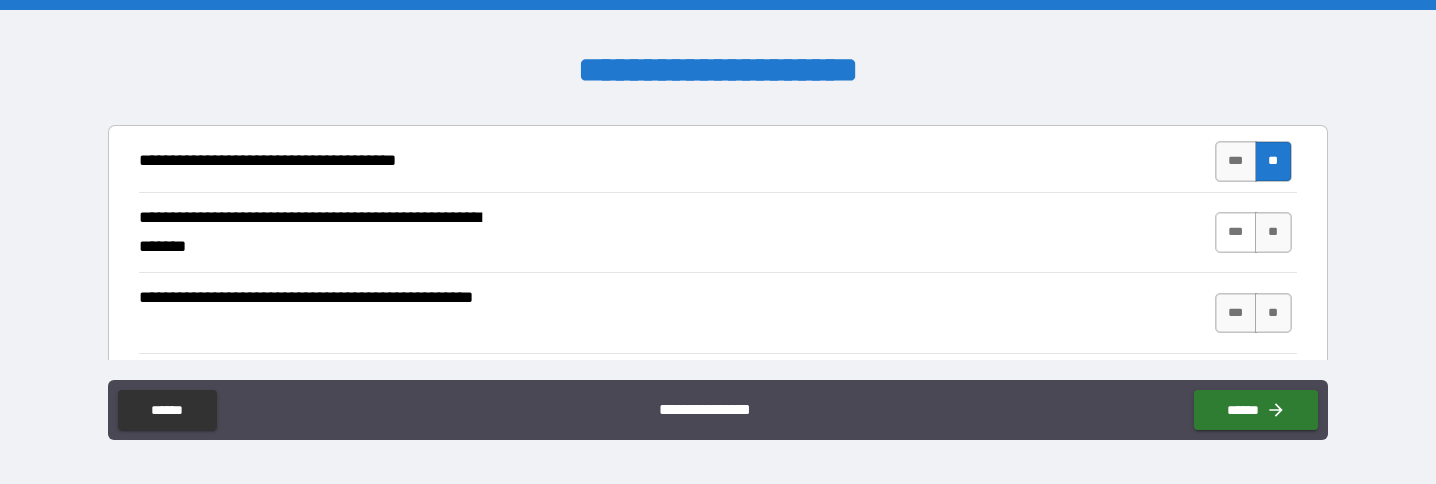 click on "***" at bounding box center (1236, 232) 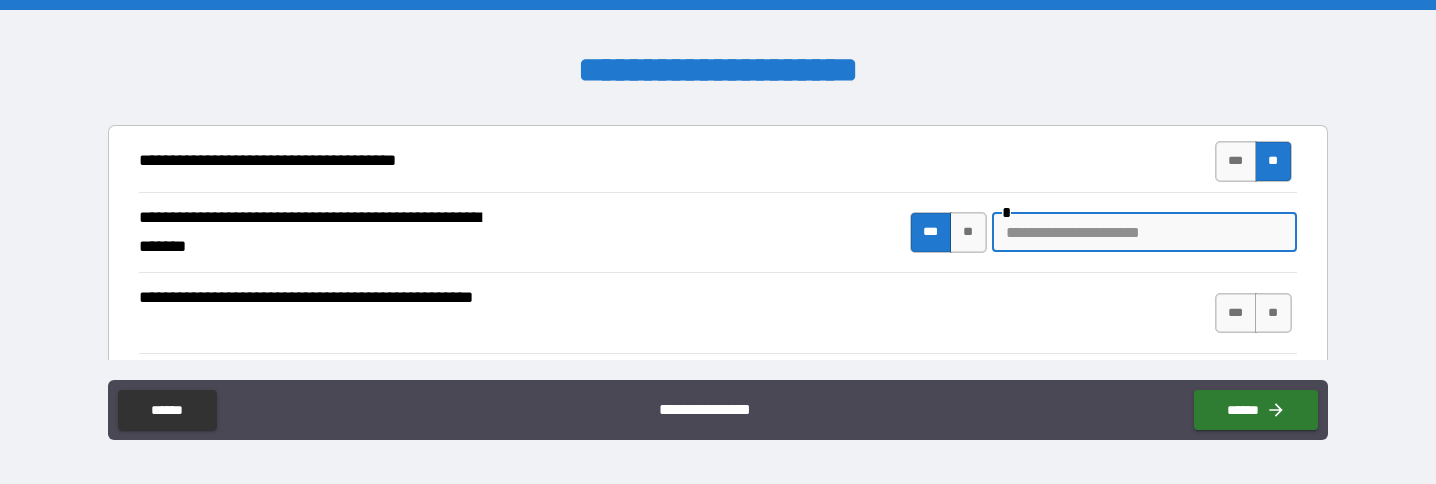 click at bounding box center [1144, 232] 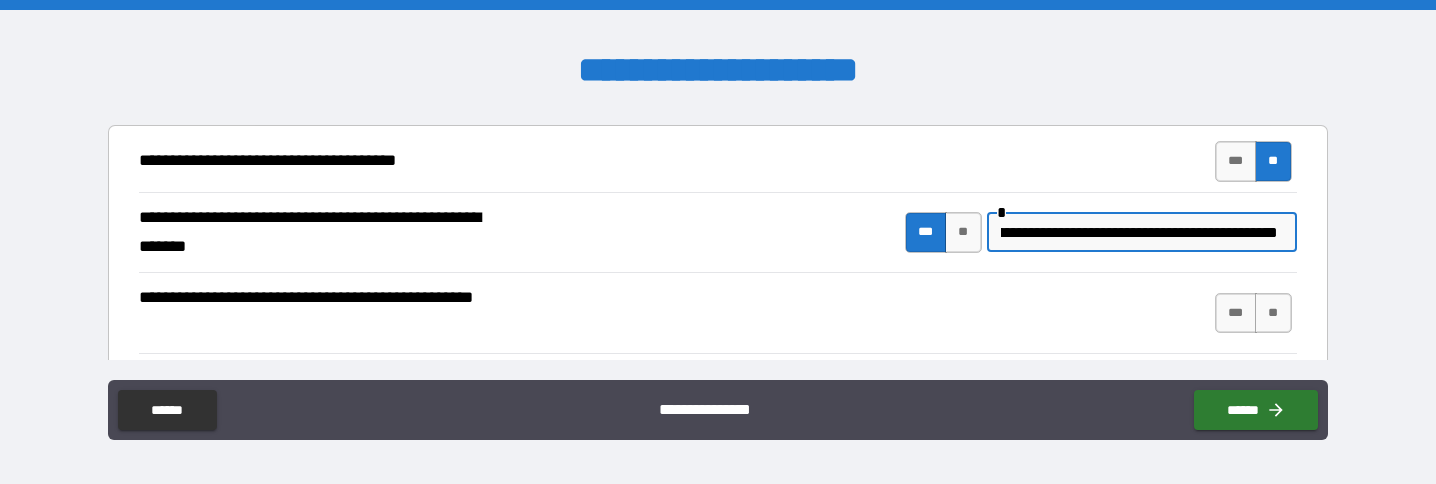scroll, scrollTop: 0, scrollLeft: 109, axis: horizontal 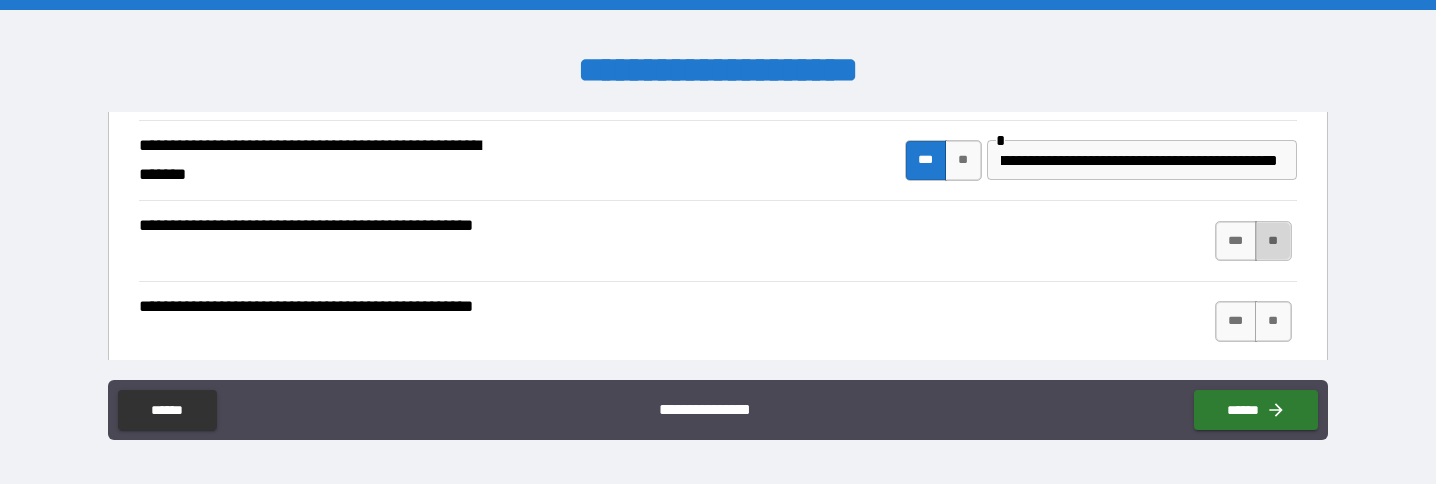 click on "**" at bounding box center [1273, 241] 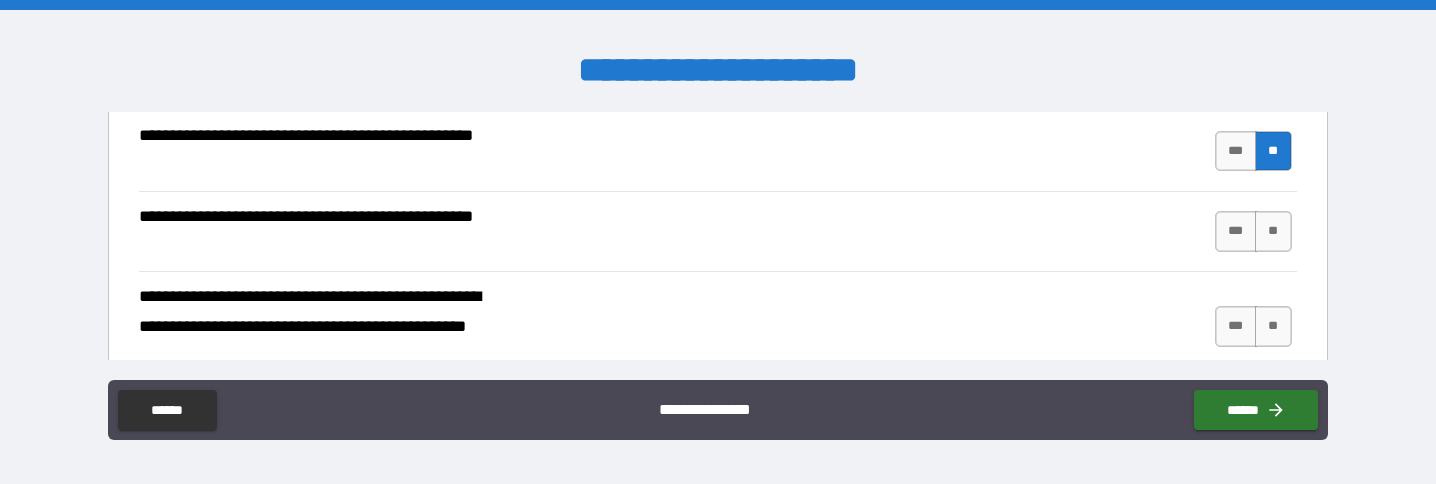 scroll, scrollTop: 541, scrollLeft: 0, axis: vertical 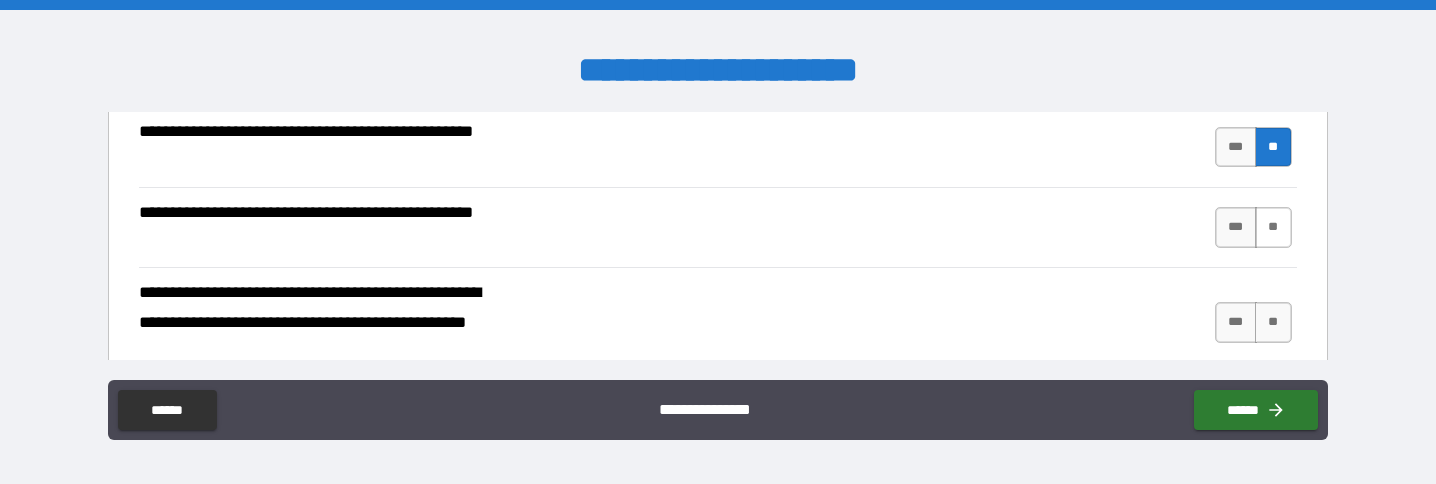 click on "**" at bounding box center (1273, 227) 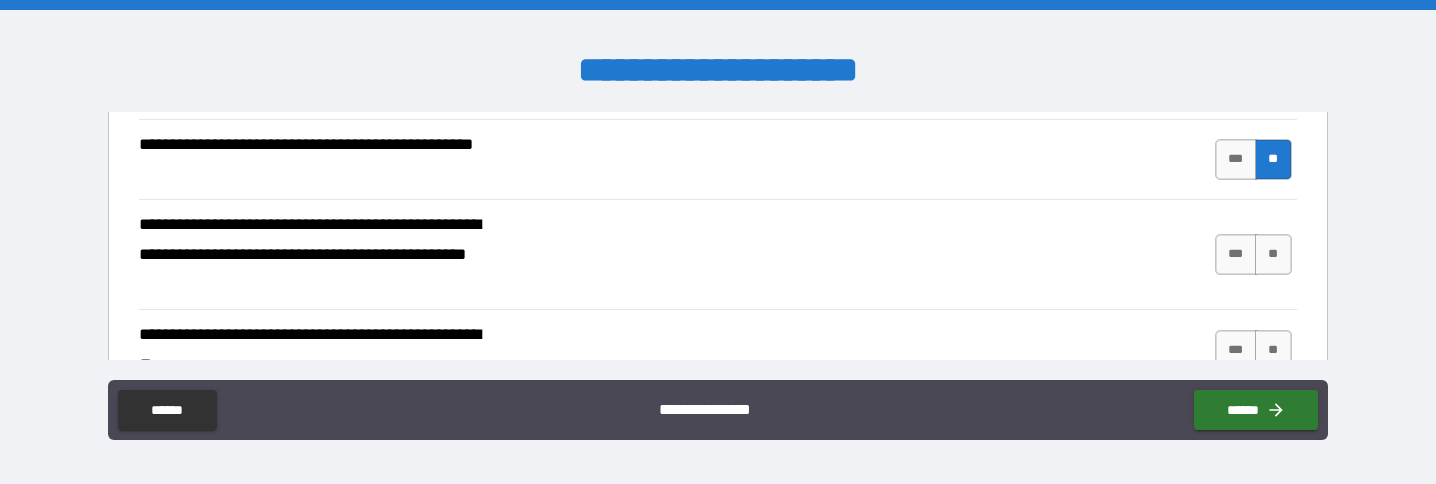 scroll, scrollTop: 610, scrollLeft: 0, axis: vertical 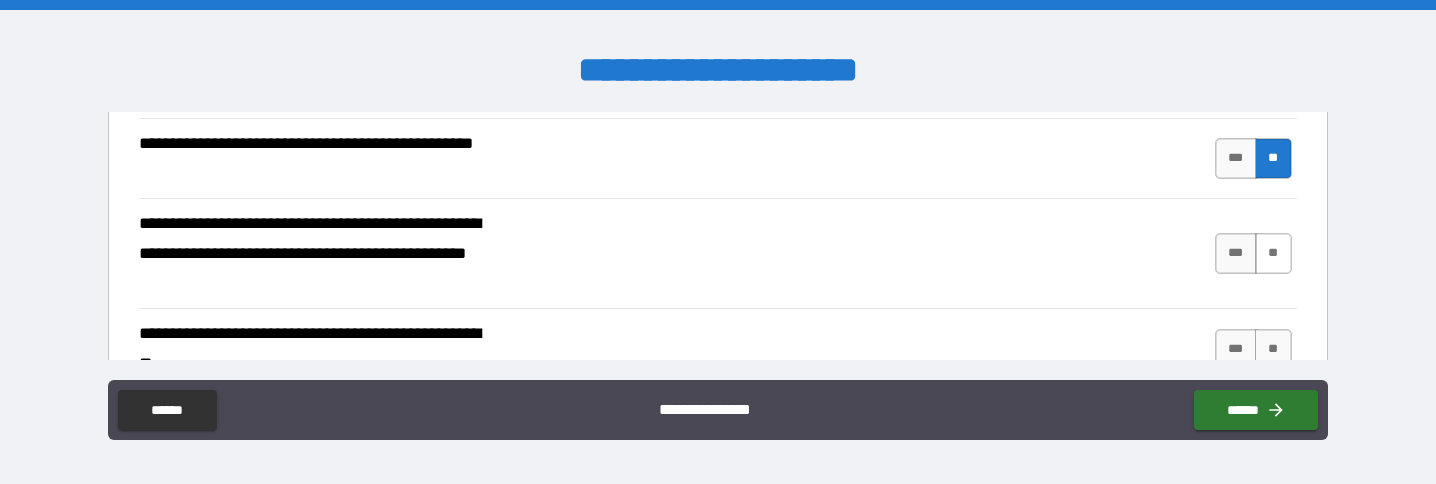 click on "**" at bounding box center (1273, 253) 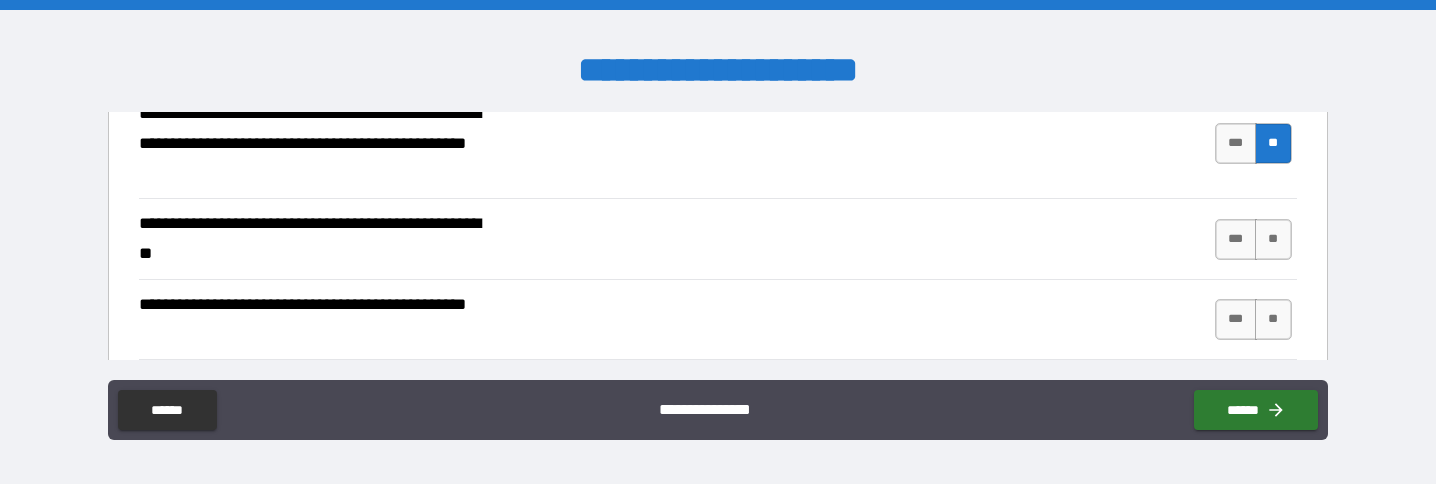 scroll, scrollTop: 722, scrollLeft: 0, axis: vertical 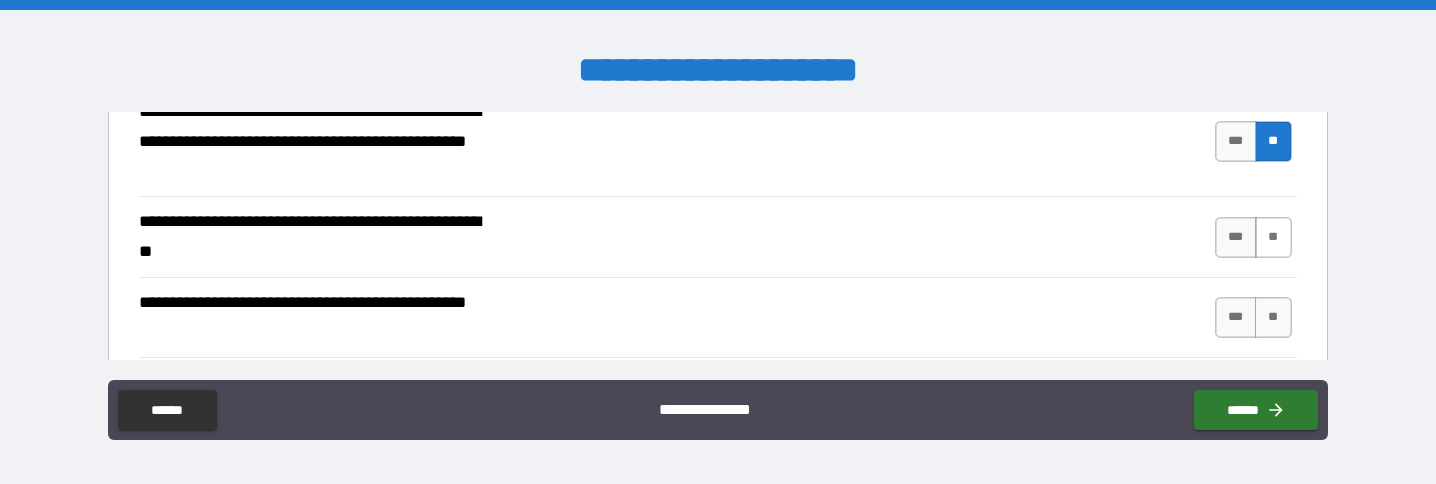 click on "**" at bounding box center (1273, 237) 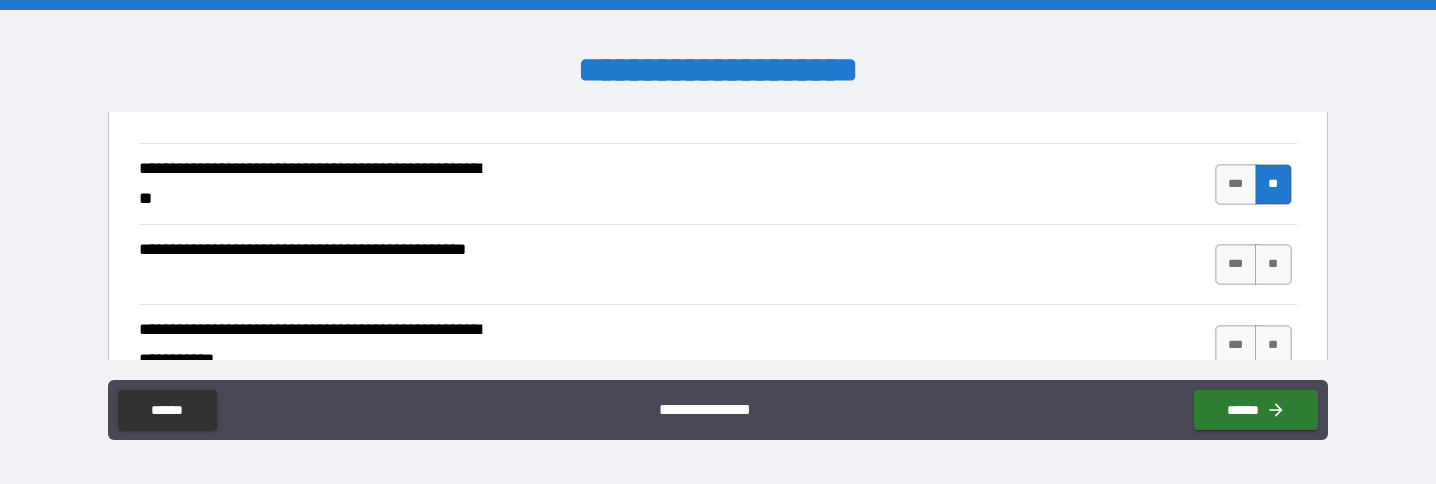 scroll, scrollTop: 786, scrollLeft: 0, axis: vertical 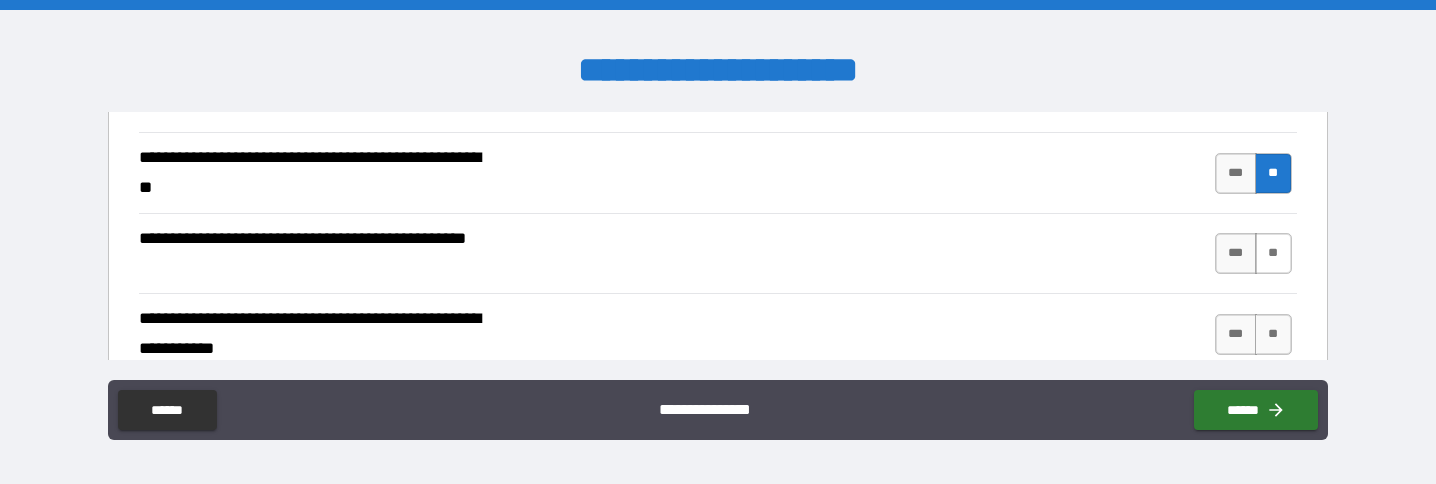 click on "**" at bounding box center (1273, 253) 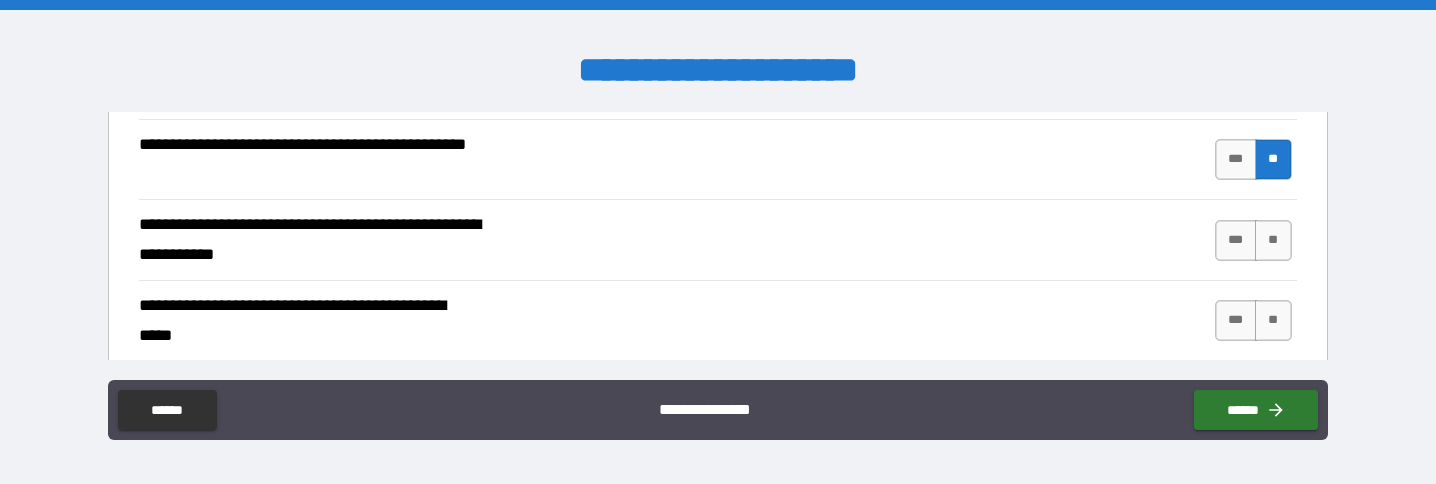 scroll, scrollTop: 881, scrollLeft: 0, axis: vertical 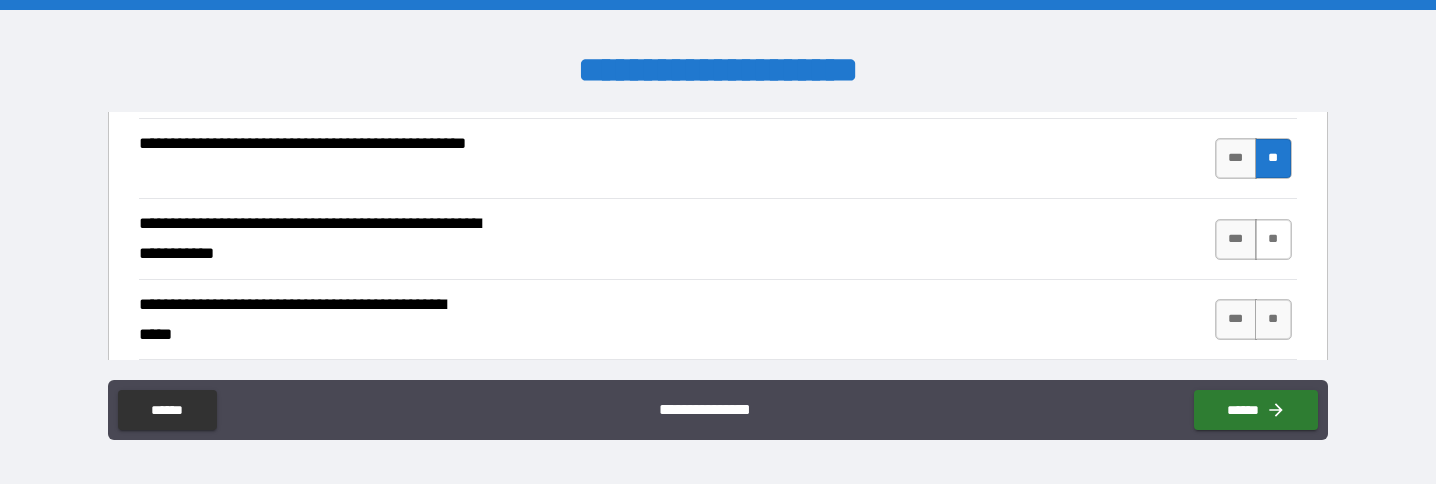click on "**" at bounding box center [1273, 239] 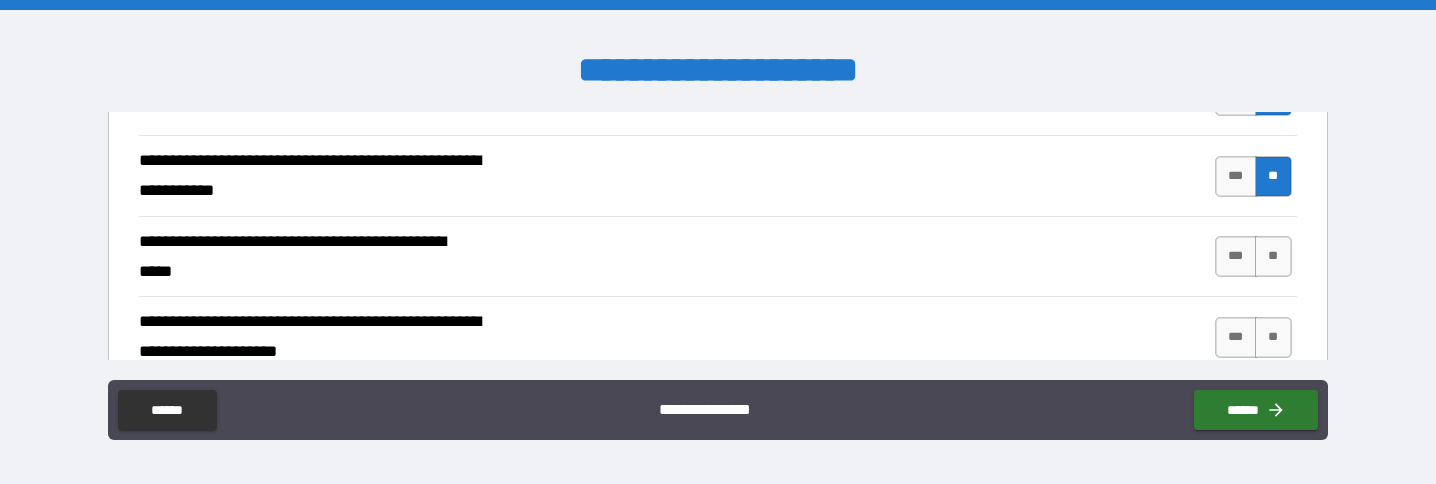 scroll, scrollTop: 954, scrollLeft: 0, axis: vertical 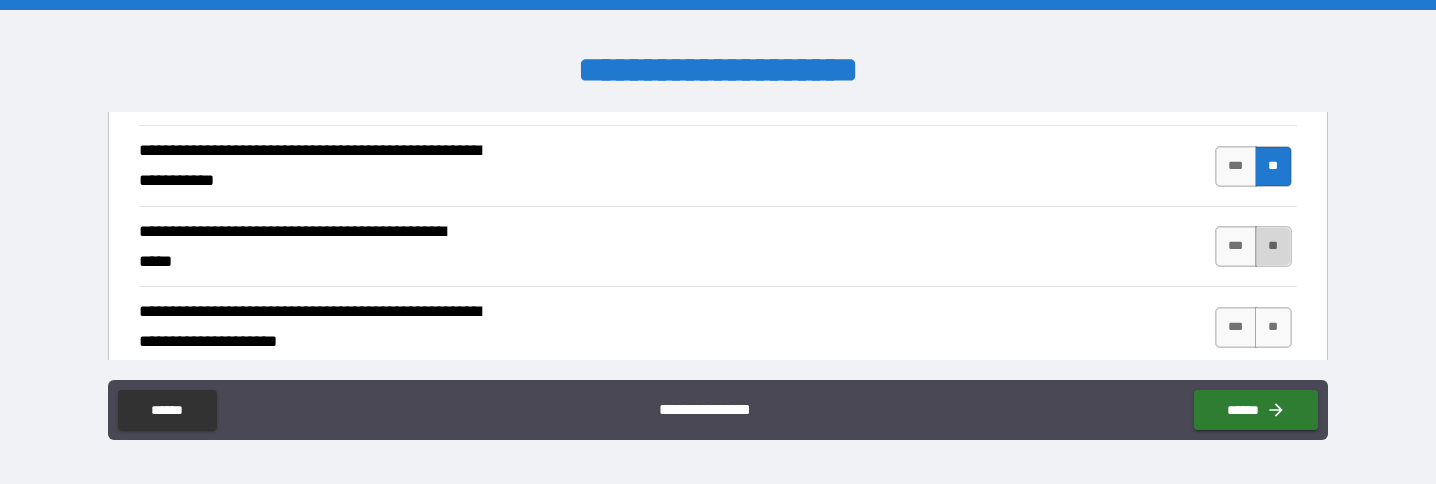 click on "**" at bounding box center [1273, 246] 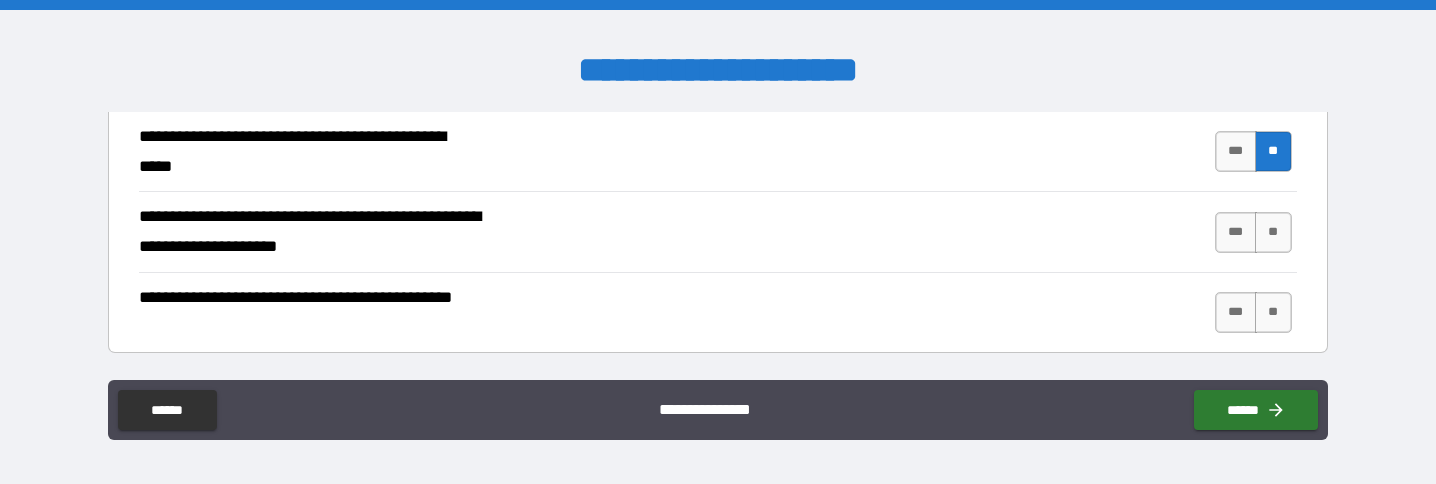 scroll, scrollTop: 1043, scrollLeft: 0, axis: vertical 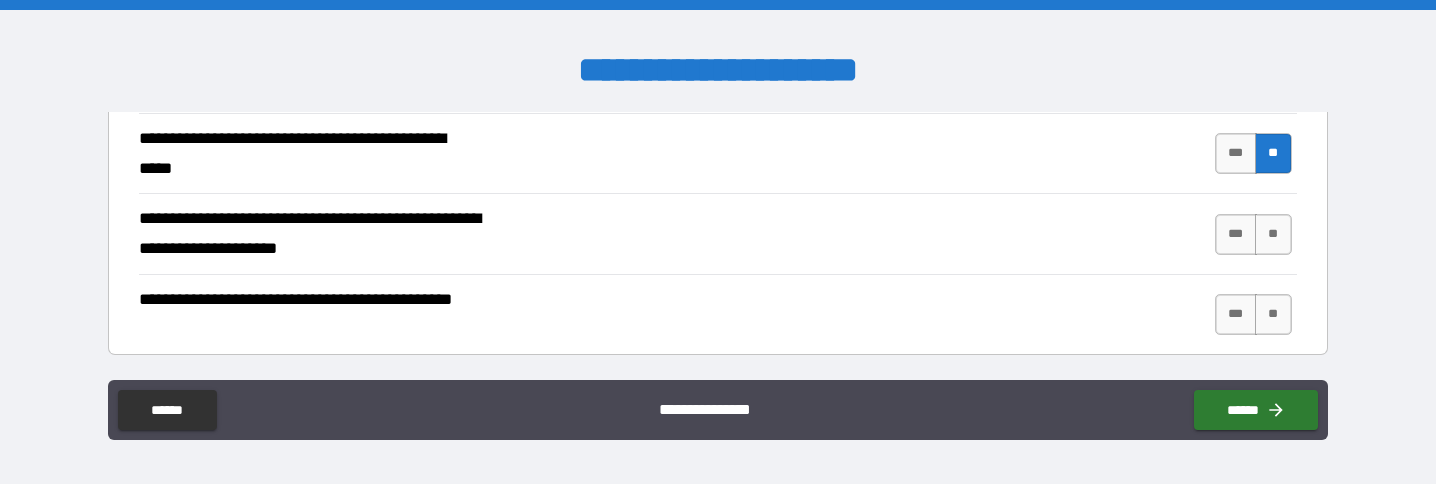 click on "**" at bounding box center [1273, 234] 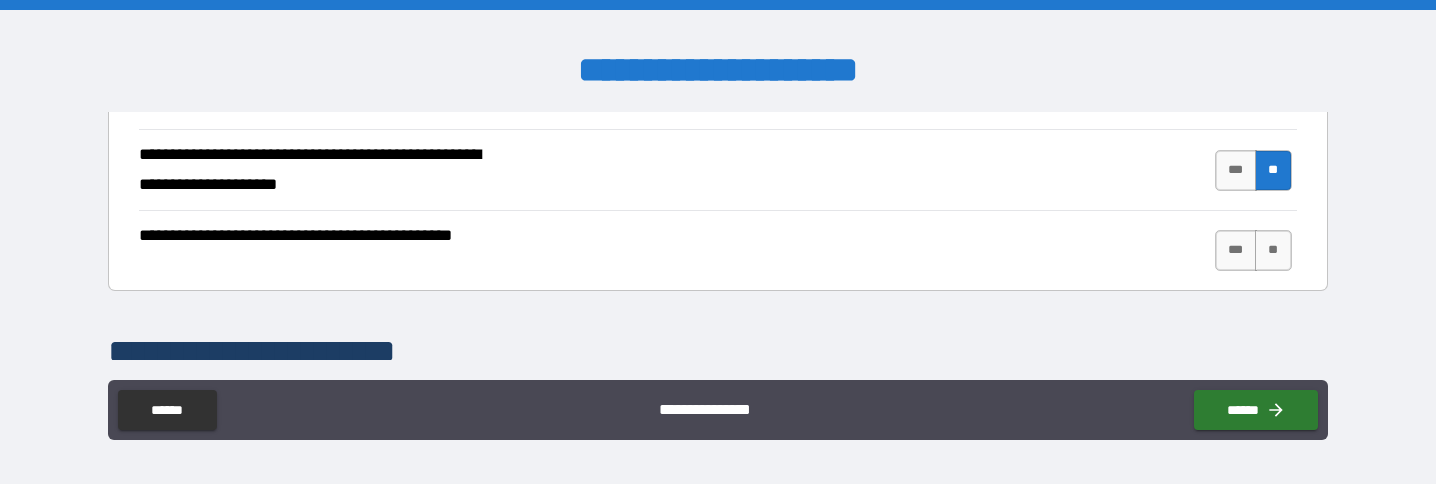 click on "**" at bounding box center (1273, 250) 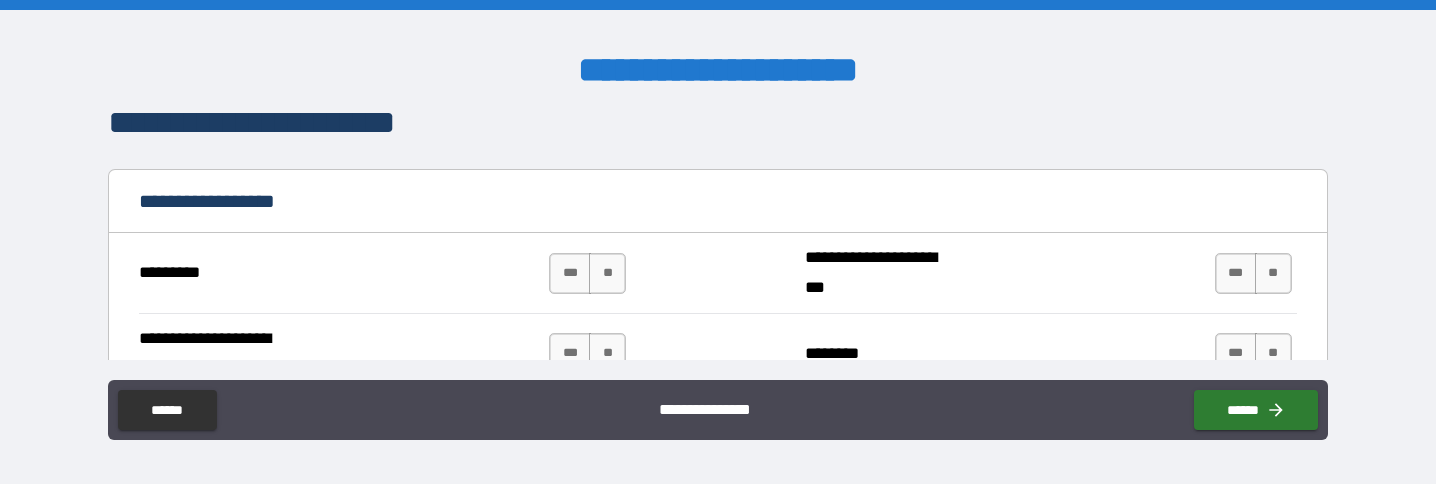 scroll, scrollTop: 1366, scrollLeft: 0, axis: vertical 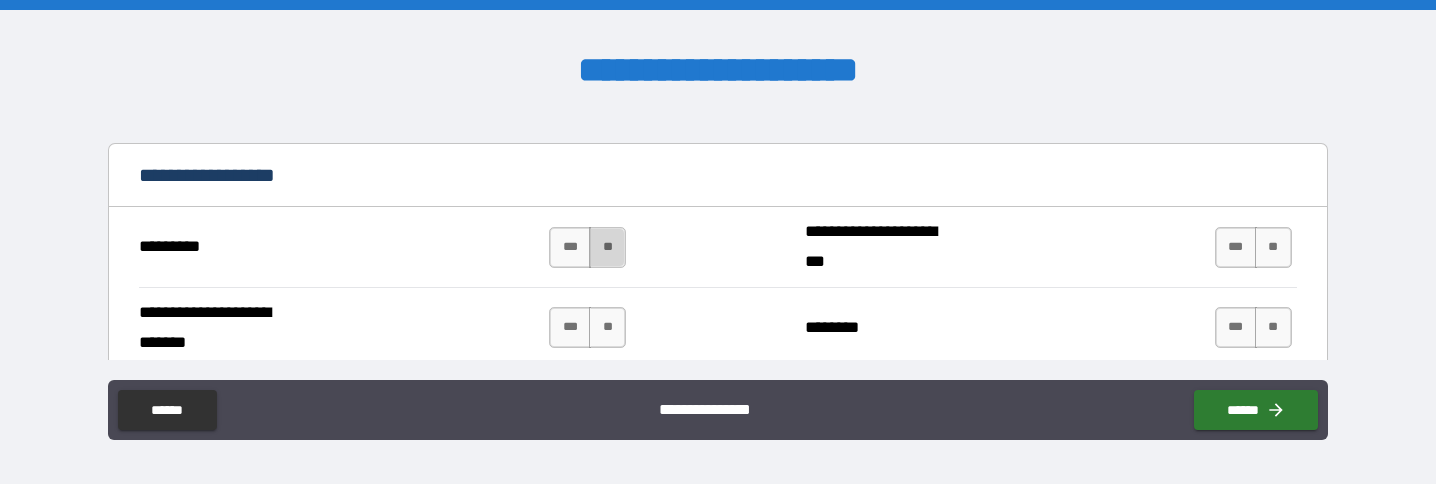 click on "**" at bounding box center (607, 247) 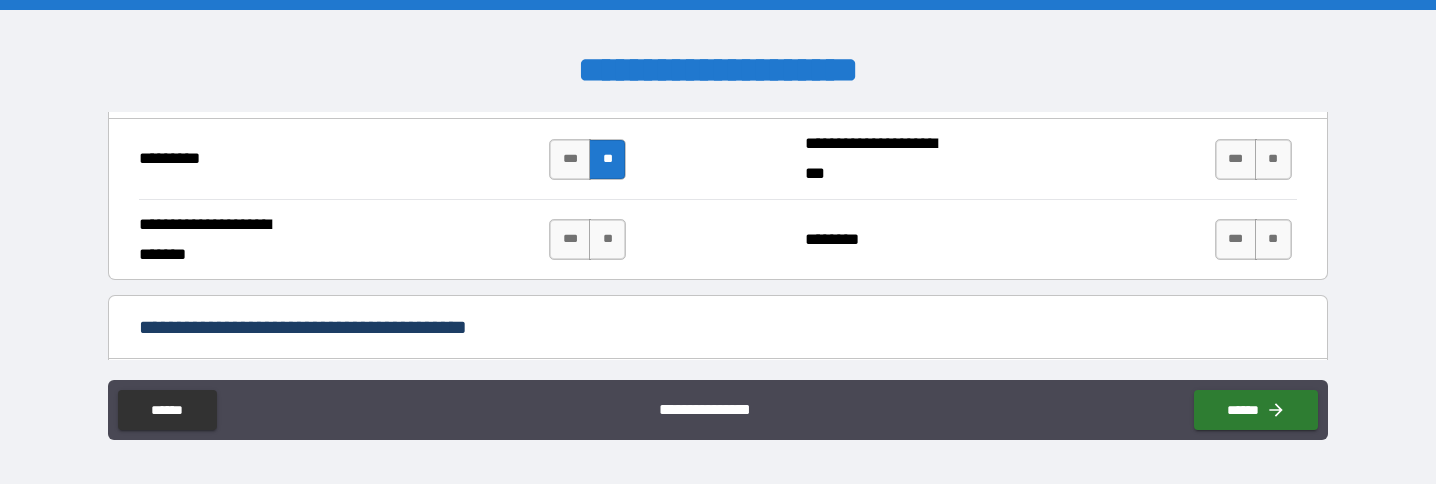 scroll, scrollTop: 1457, scrollLeft: 0, axis: vertical 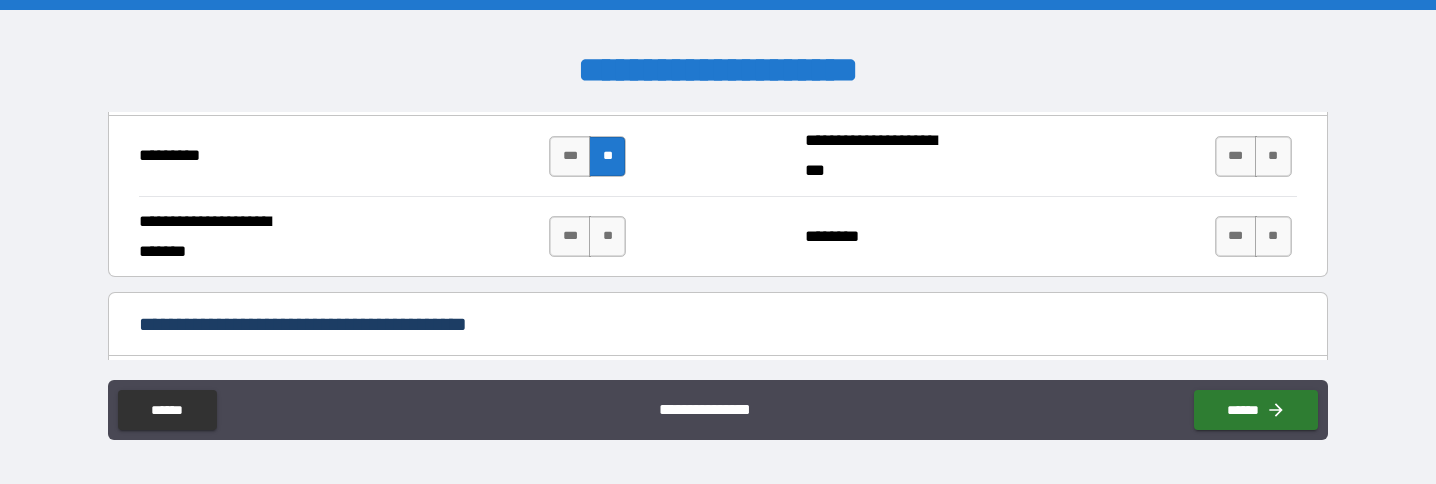 click on "**" at bounding box center [607, 236] 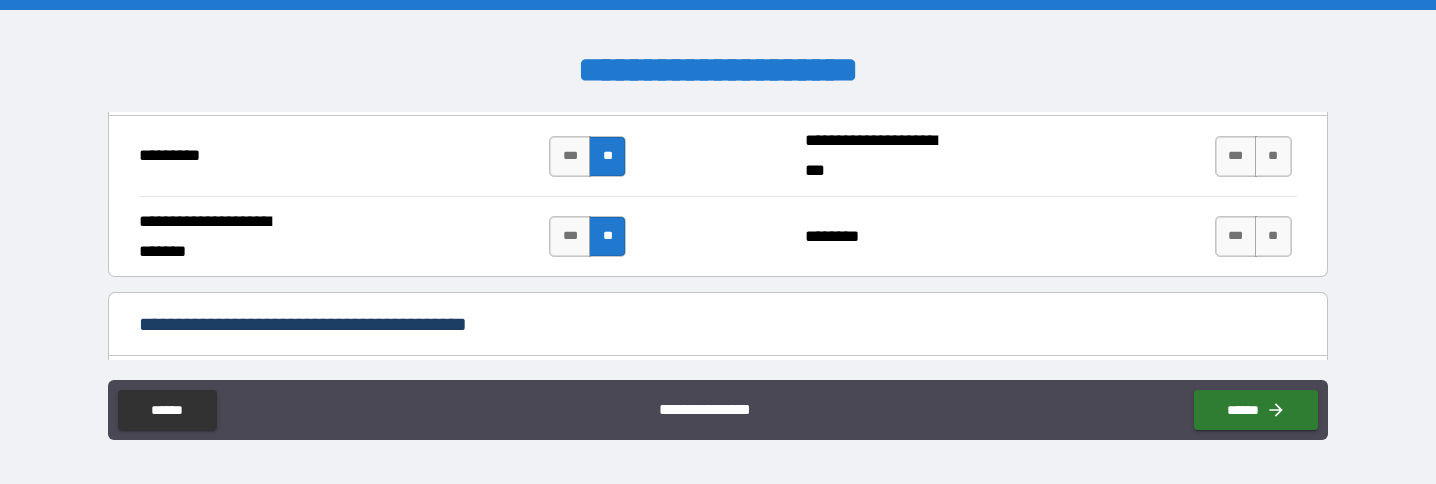 scroll, scrollTop: 1413, scrollLeft: 0, axis: vertical 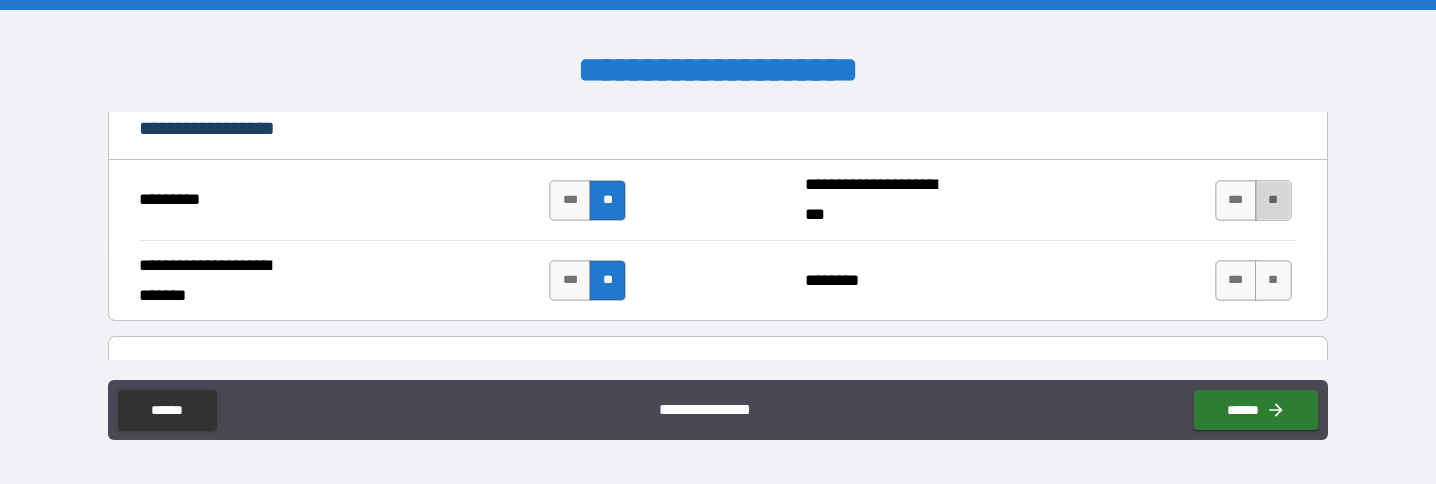 click on "**" at bounding box center (1273, 200) 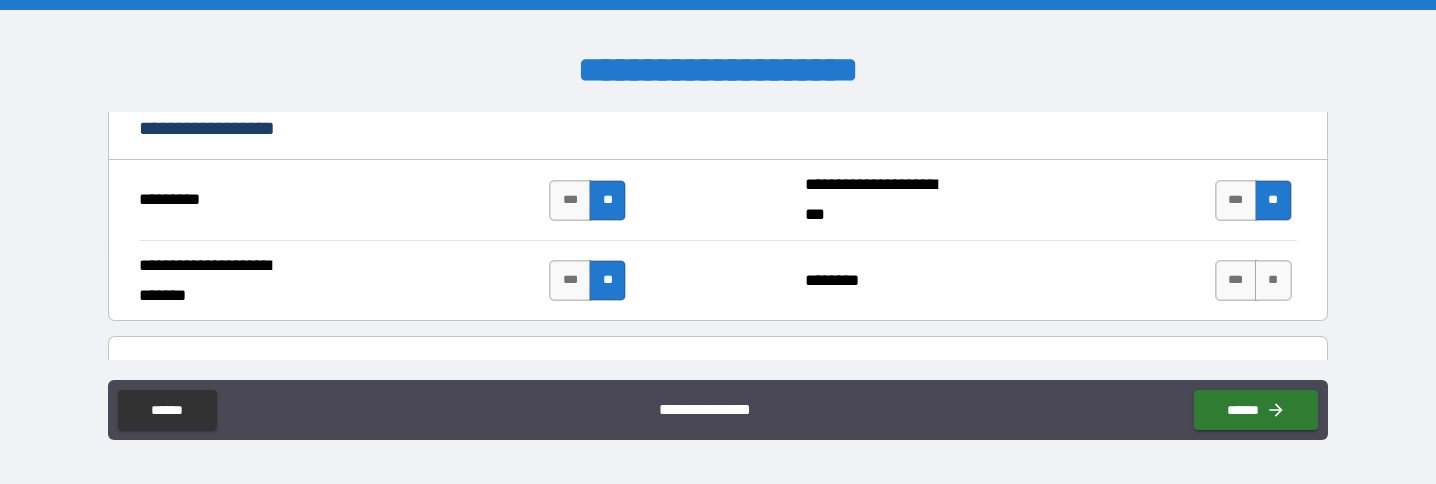 click on "**" at bounding box center [1273, 200] 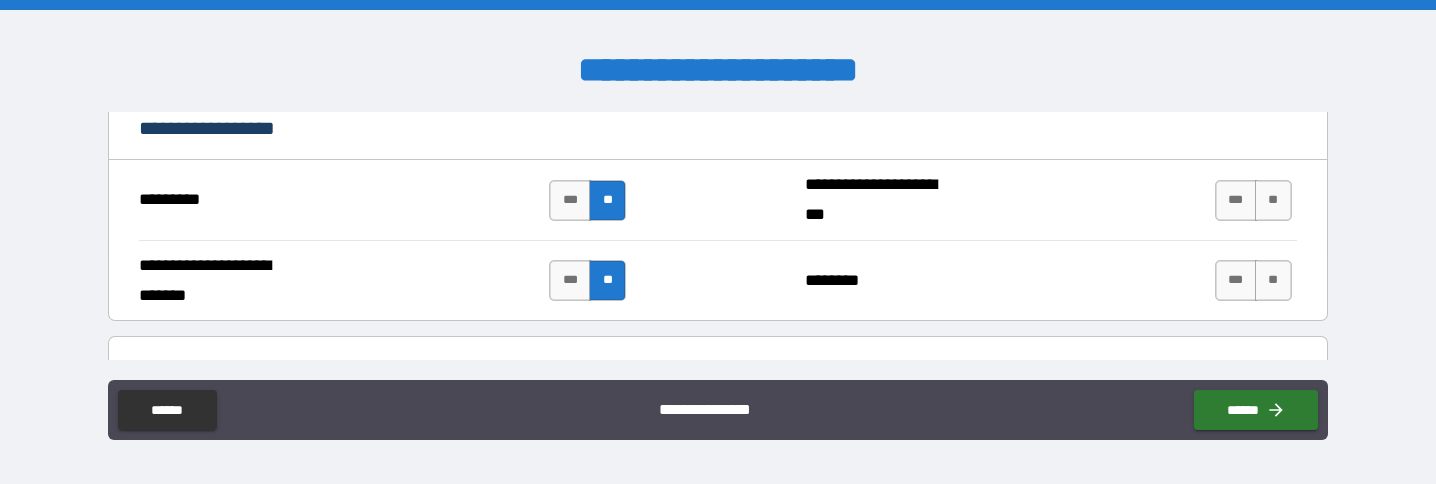 click on "*** **" at bounding box center [587, 200] 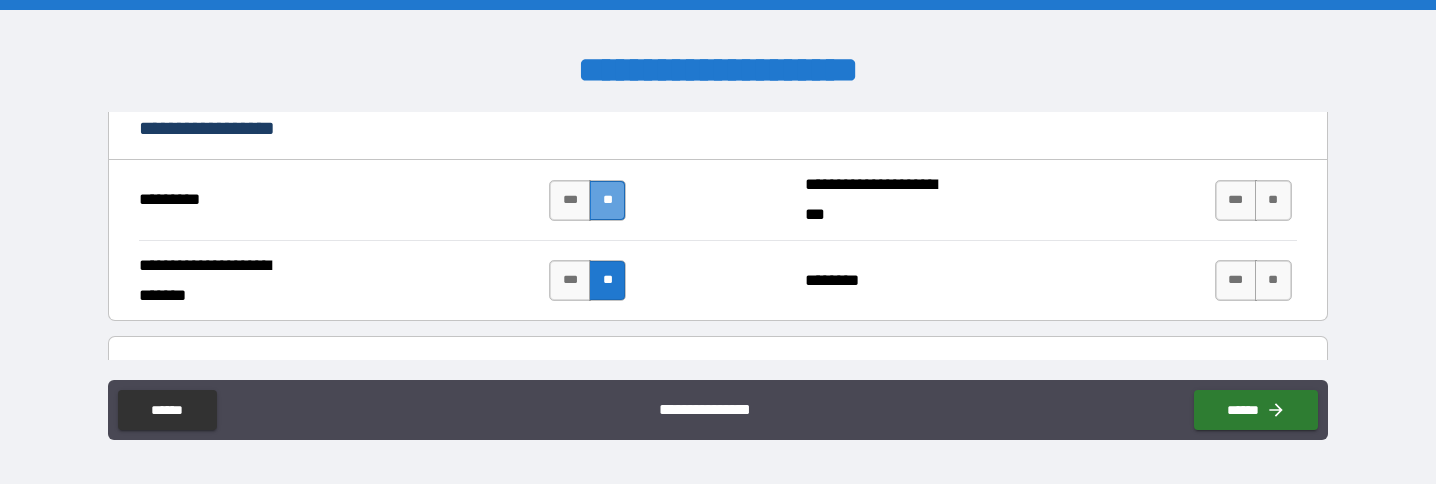drag, startPoint x: 611, startPoint y: 208, endPoint x: 617, endPoint y: 250, distance: 42.426407 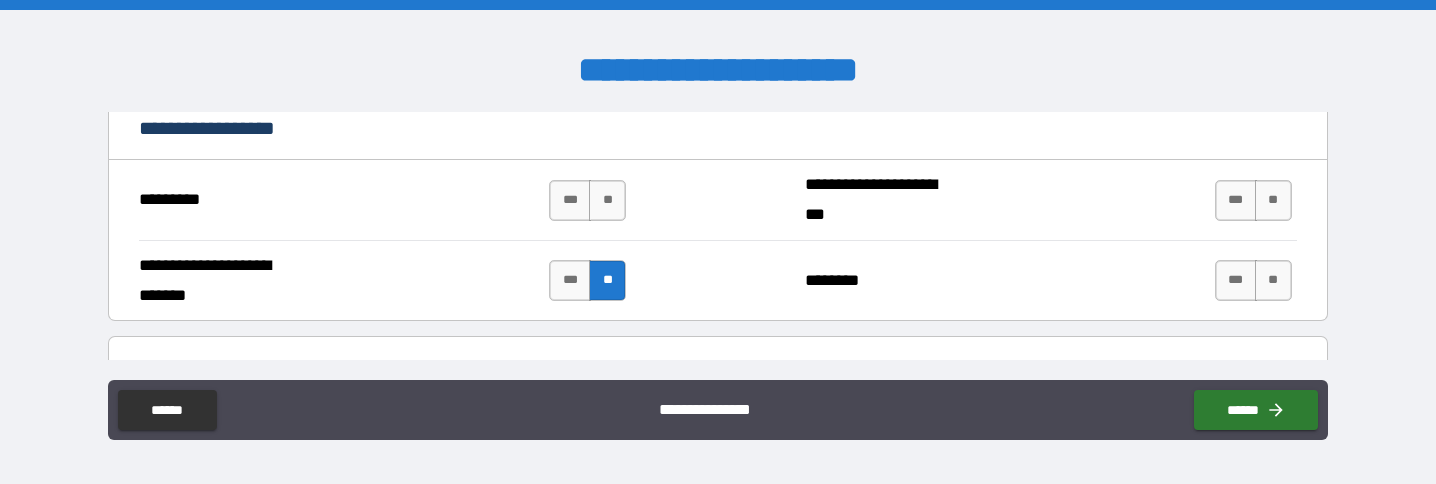 drag, startPoint x: 614, startPoint y: 273, endPoint x: 650, endPoint y: 265, distance: 36.878178 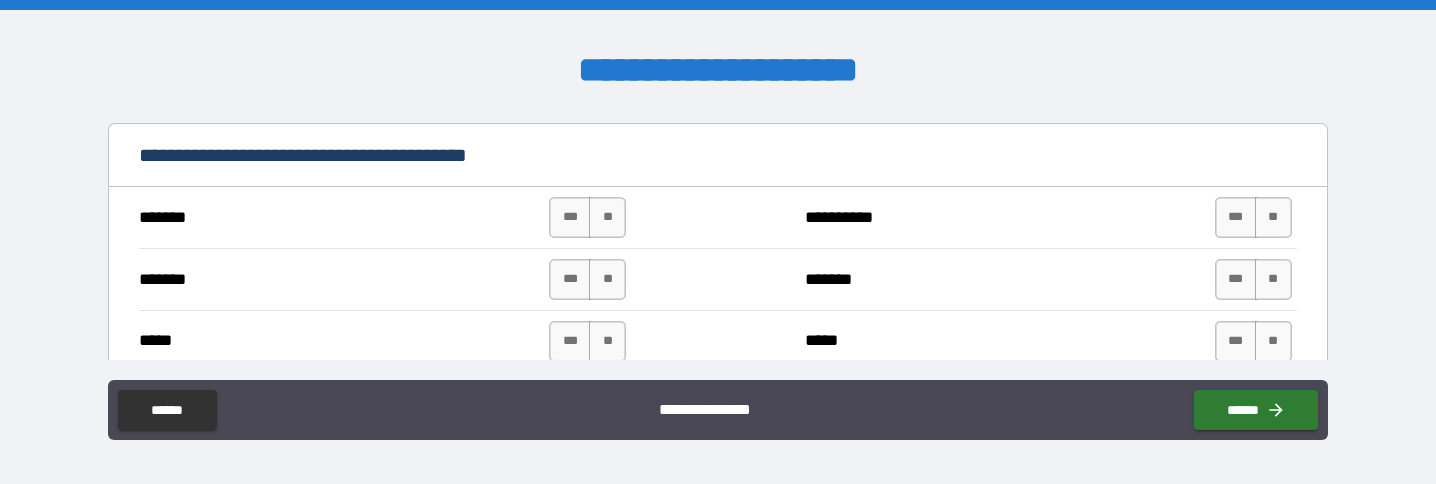 scroll, scrollTop: 1643, scrollLeft: 0, axis: vertical 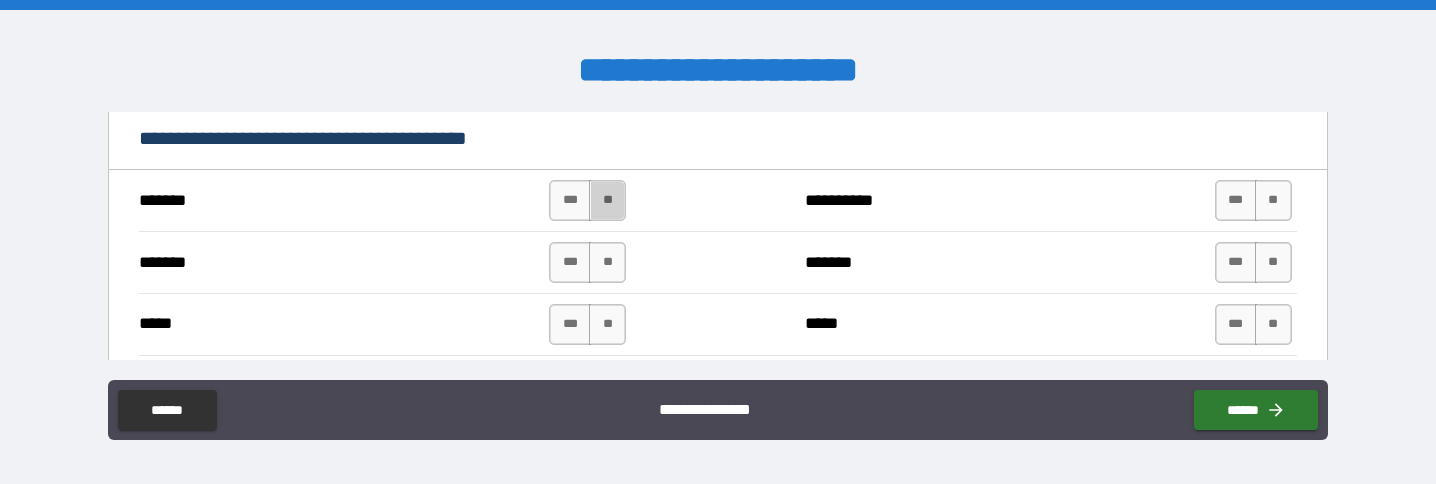 drag, startPoint x: 614, startPoint y: 202, endPoint x: 611, endPoint y: 226, distance: 24.186773 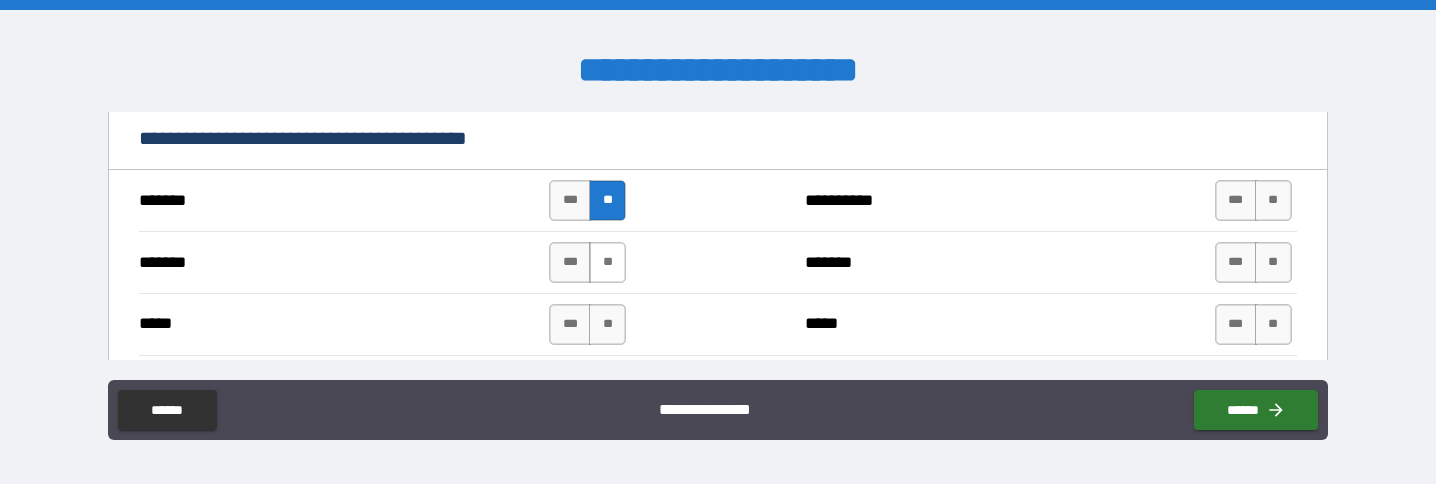 drag, startPoint x: 606, startPoint y: 256, endPoint x: 612, endPoint y: 280, distance: 24.738634 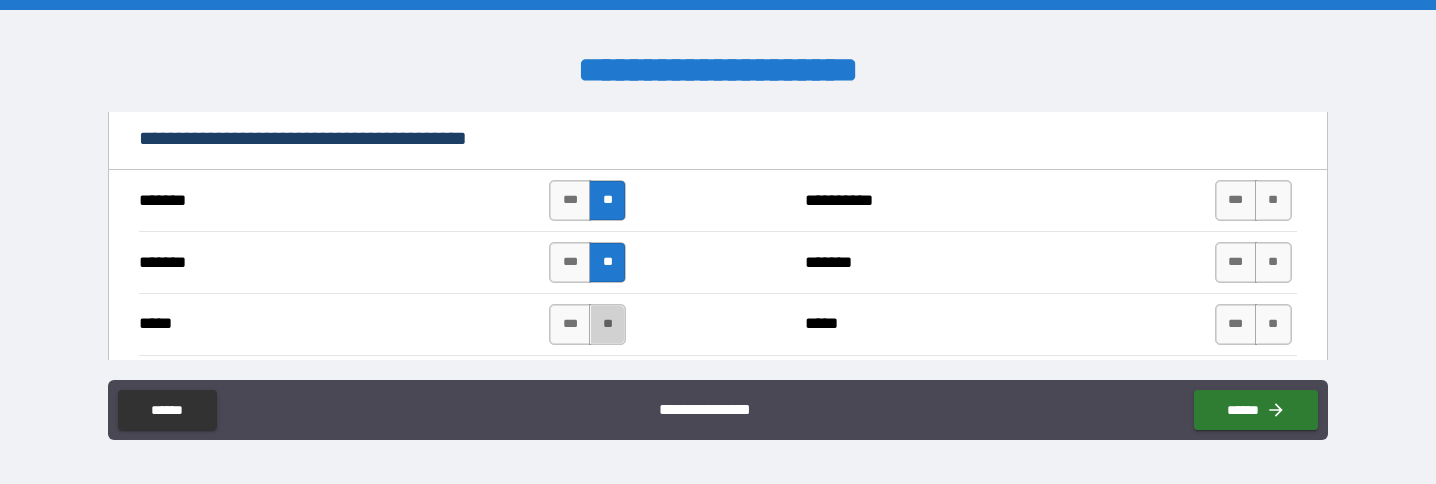 drag, startPoint x: 609, startPoint y: 318, endPoint x: 759, endPoint y: 278, distance: 155.24174 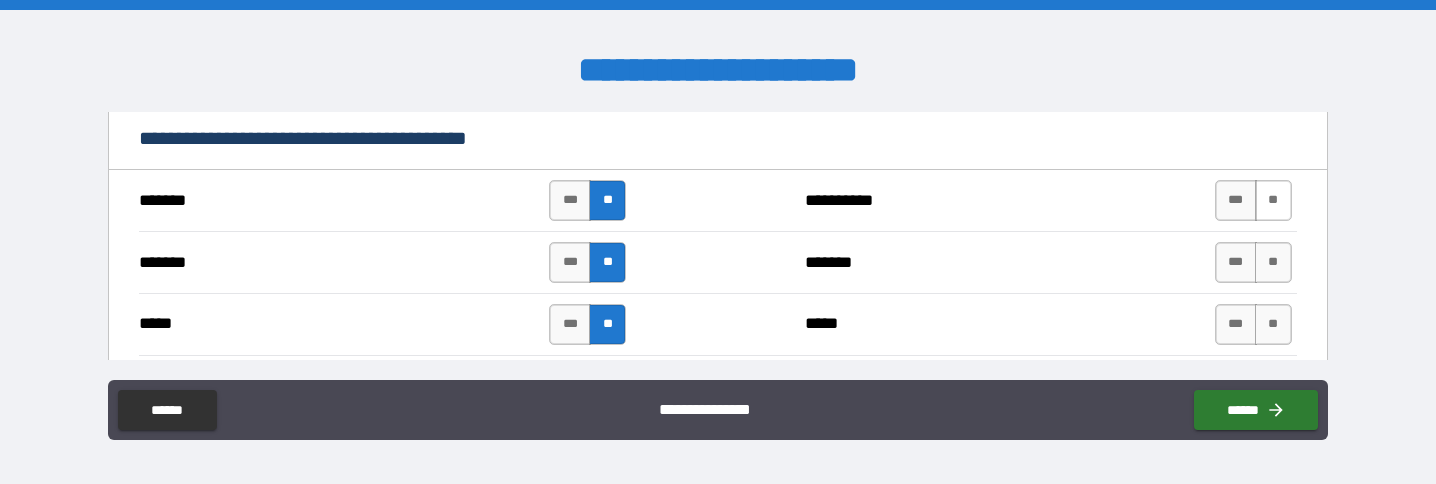 click on "**" at bounding box center (1273, 200) 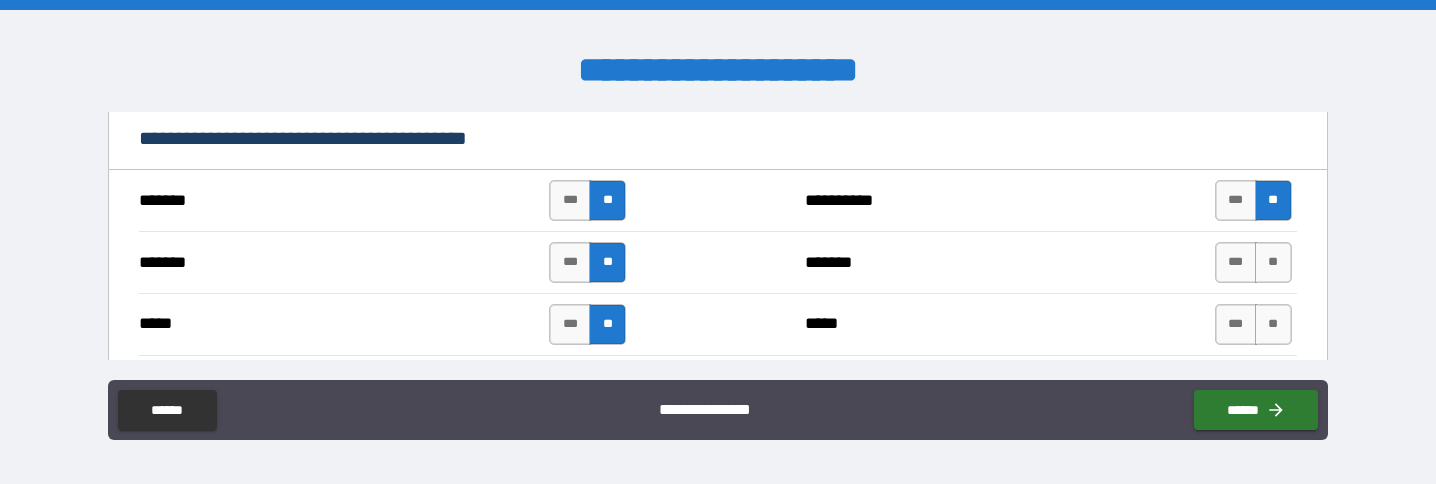 drag, startPoint x: 1267, startPoint y: 248, endPoint x: 1270, endPoint y: 287, distance: 39.115215 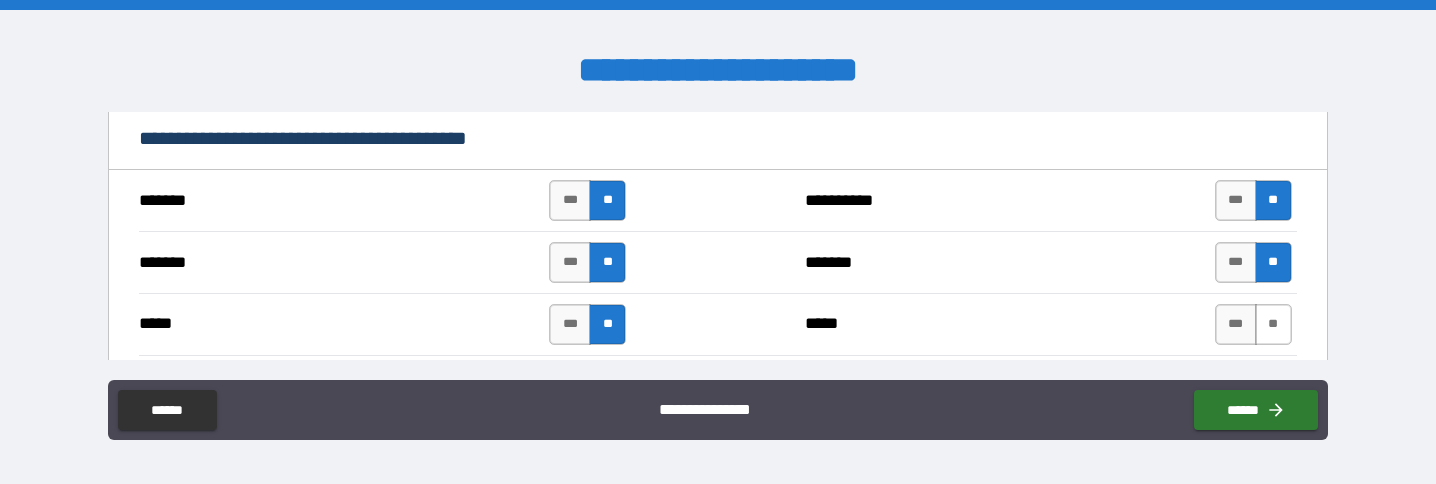 click on "**" at bounding box center [1273, 324] 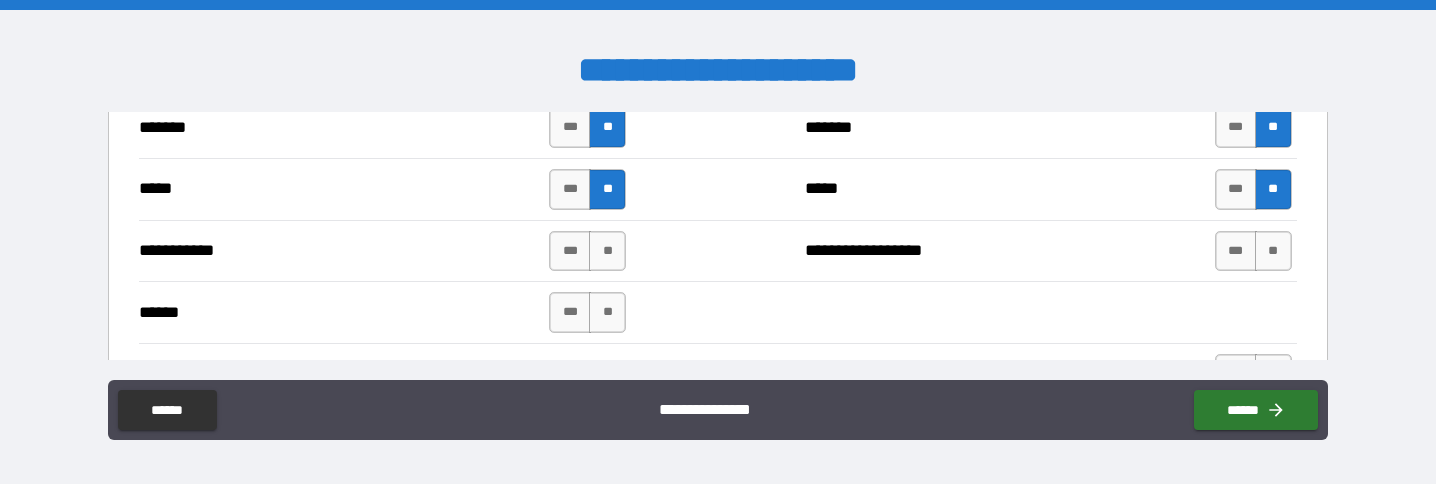 scroll, scrollTop: 1799, scrollLeft: 0, axis: vertical 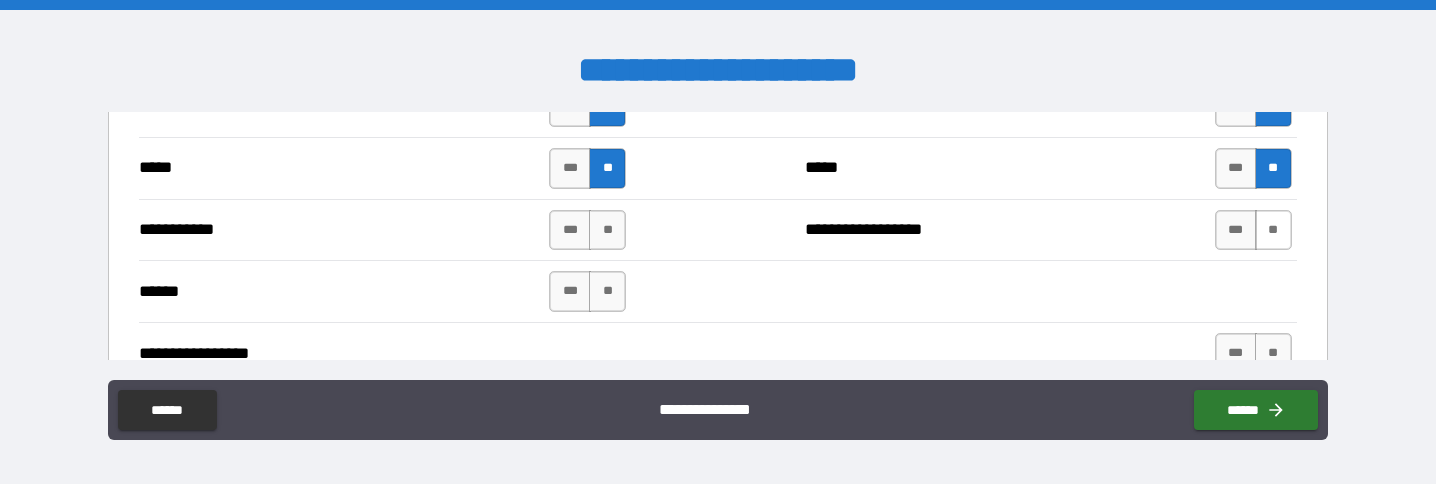 click on "**" at bounding box center [1273, 230] 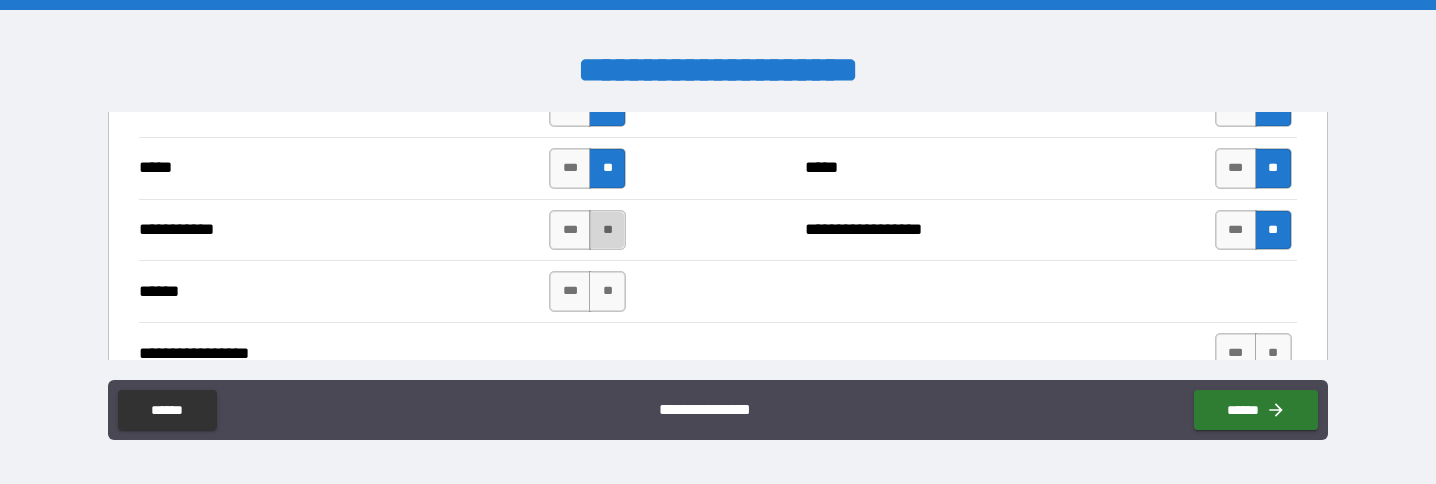 click on "**" at bounding box center [607, 230] 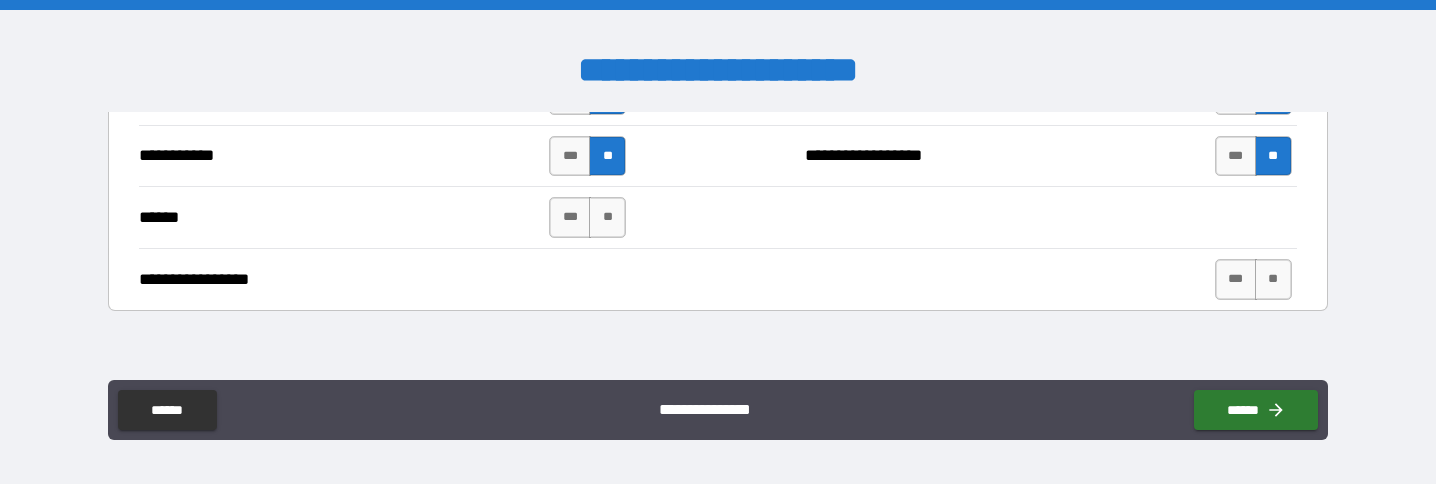 scroll, scrollTop: 1874, scrollLeft: 0, axis: vertical 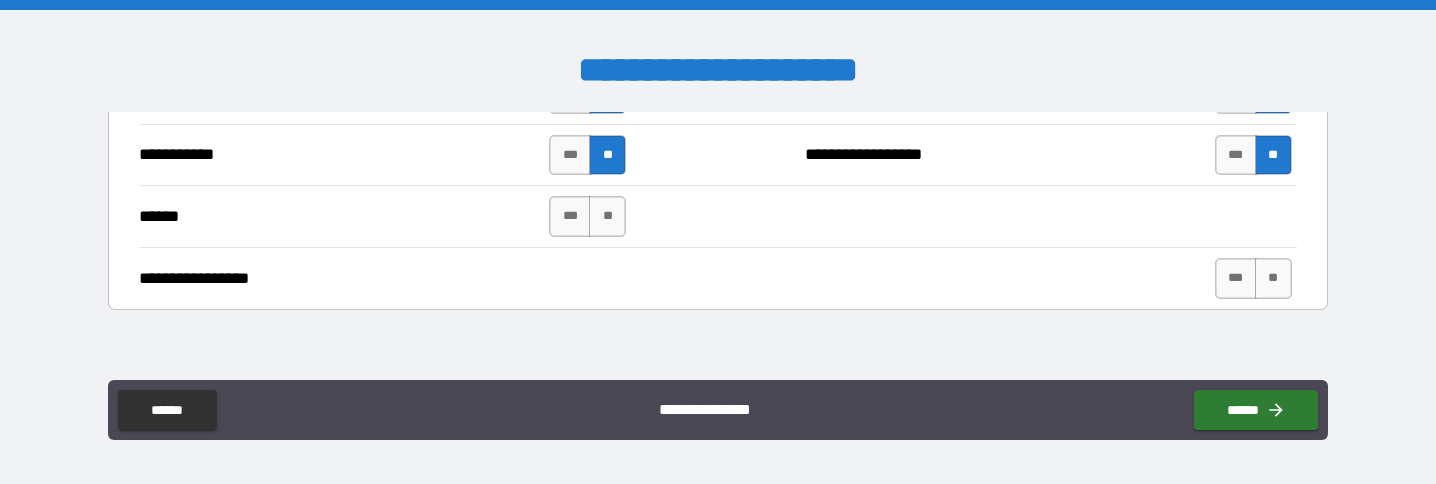 drag, startPoint x: 606, startPoint y: 221, endPoint x: 703, endPoint y: 236, distance: 98.15294 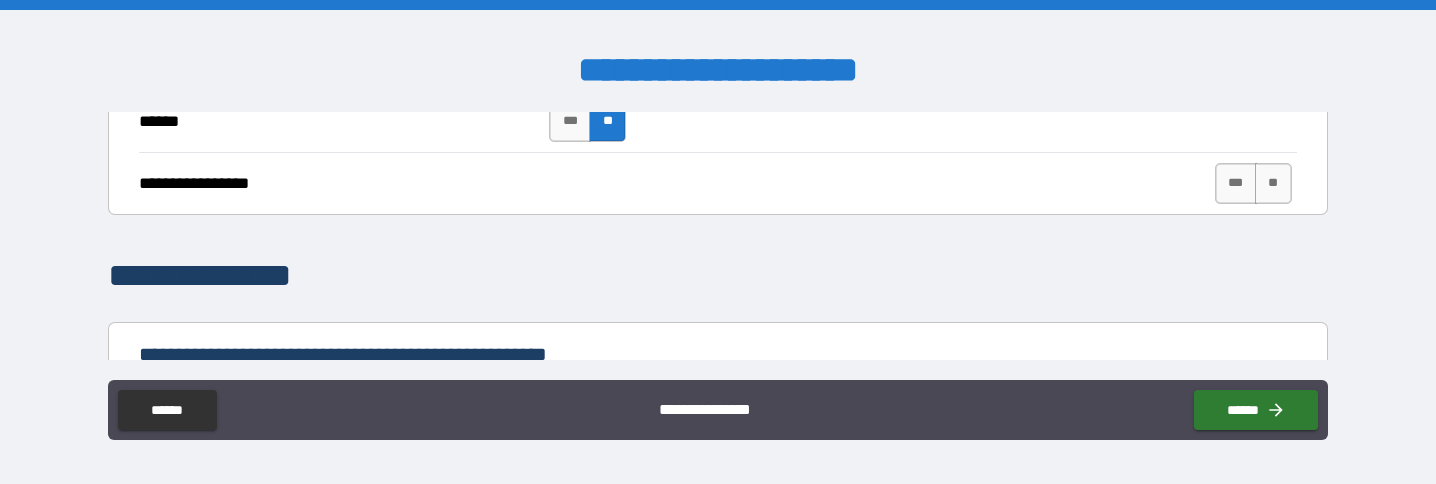 scroll, scrollTop: 1970, scrollLeft: 0, axis: vertical 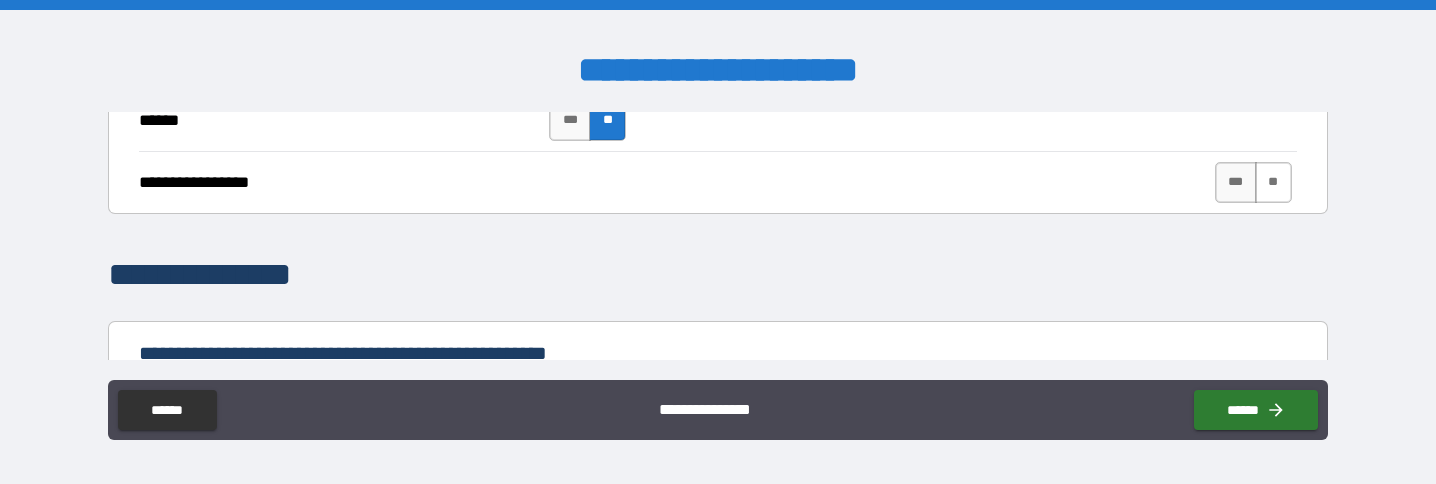 click on "**" at bounding box center [1273, 182] 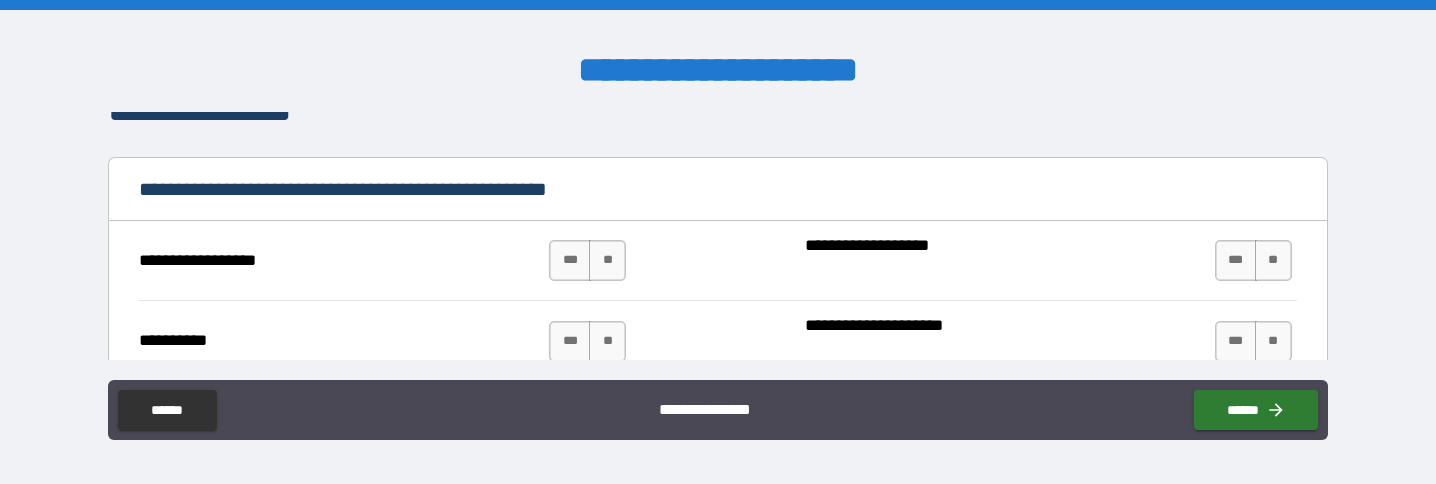 scroll, scrollTop: 2153, scrollLeft: 0, axis: vertical 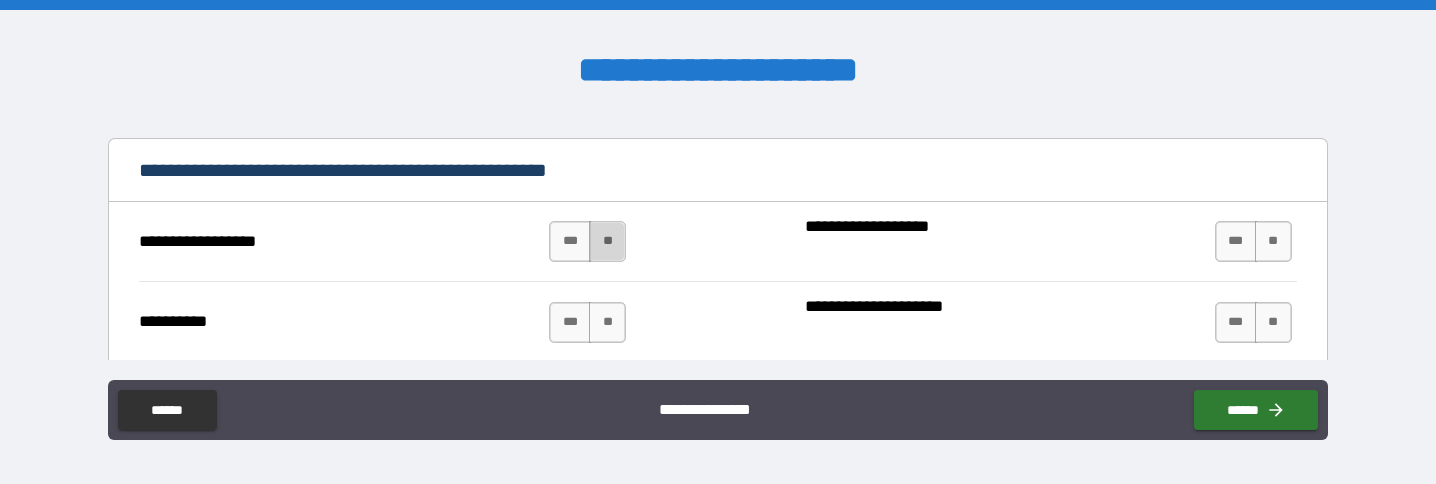 click on "**" at bounding box center (607, 241) 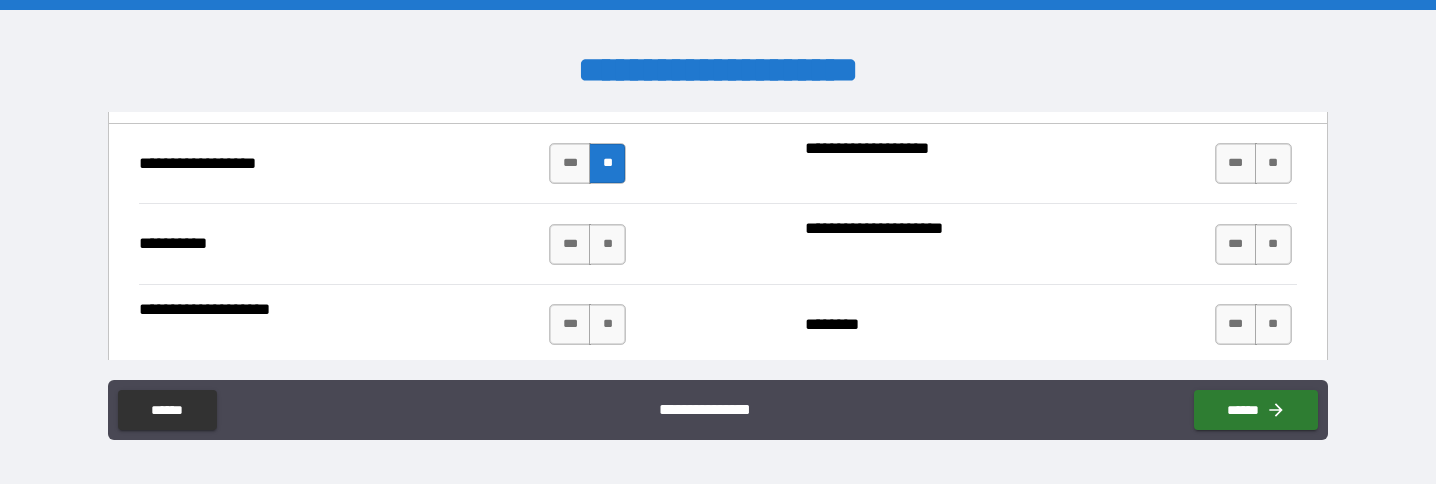 click on "**" at bounding box center [607, 244] 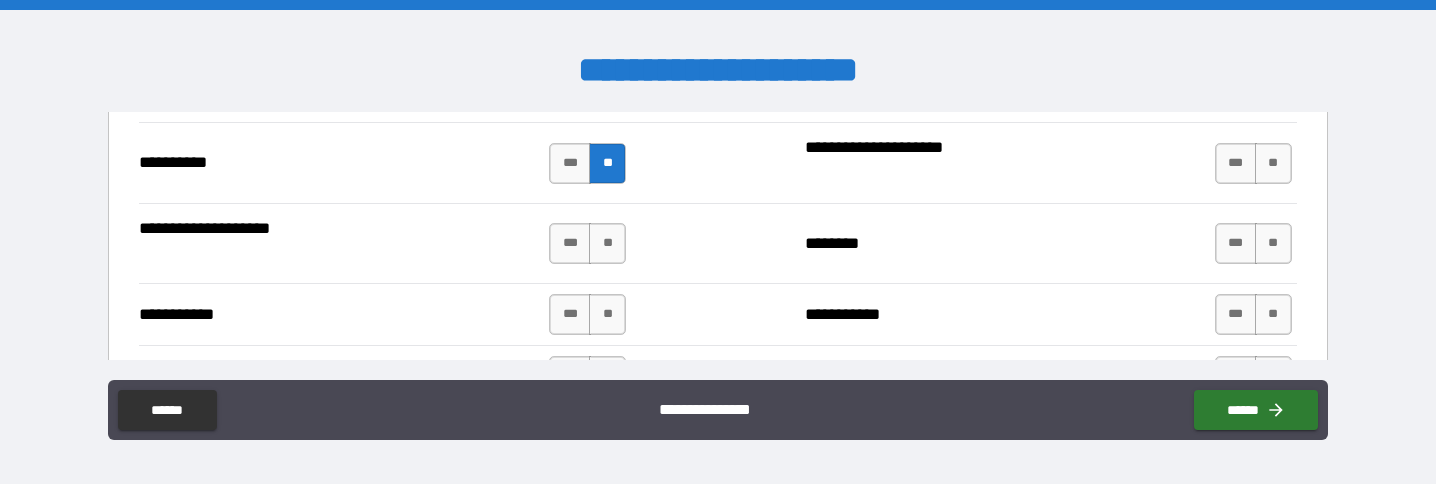 scroll, scrollTop: 2329, scrollLeft: 0, axis: vertical 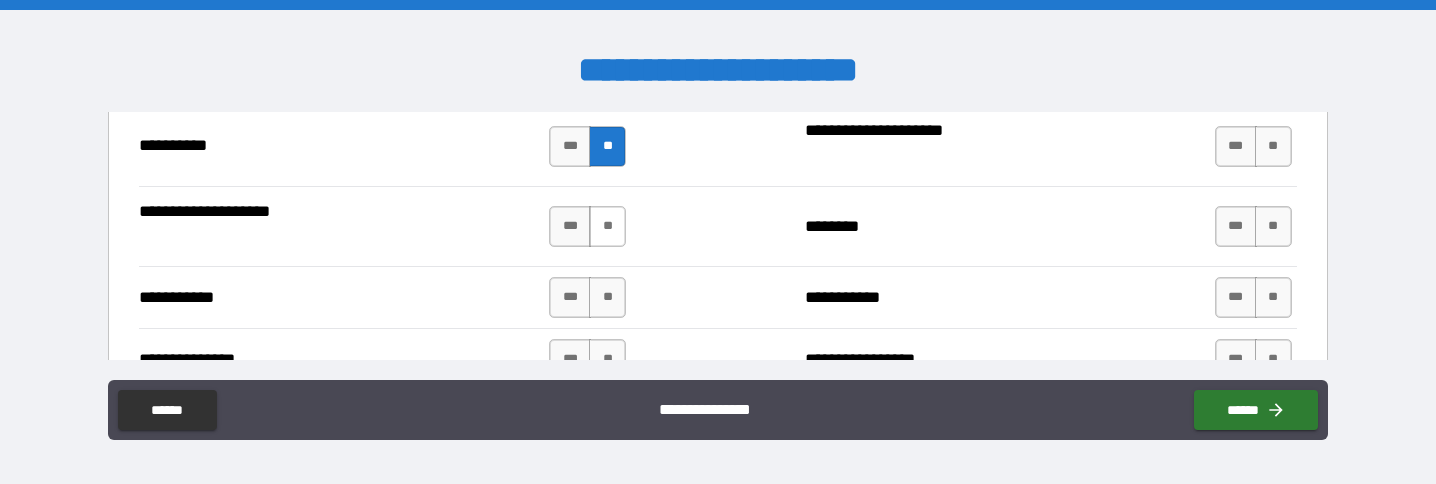 click on "**" at bounding box center [607, 226] 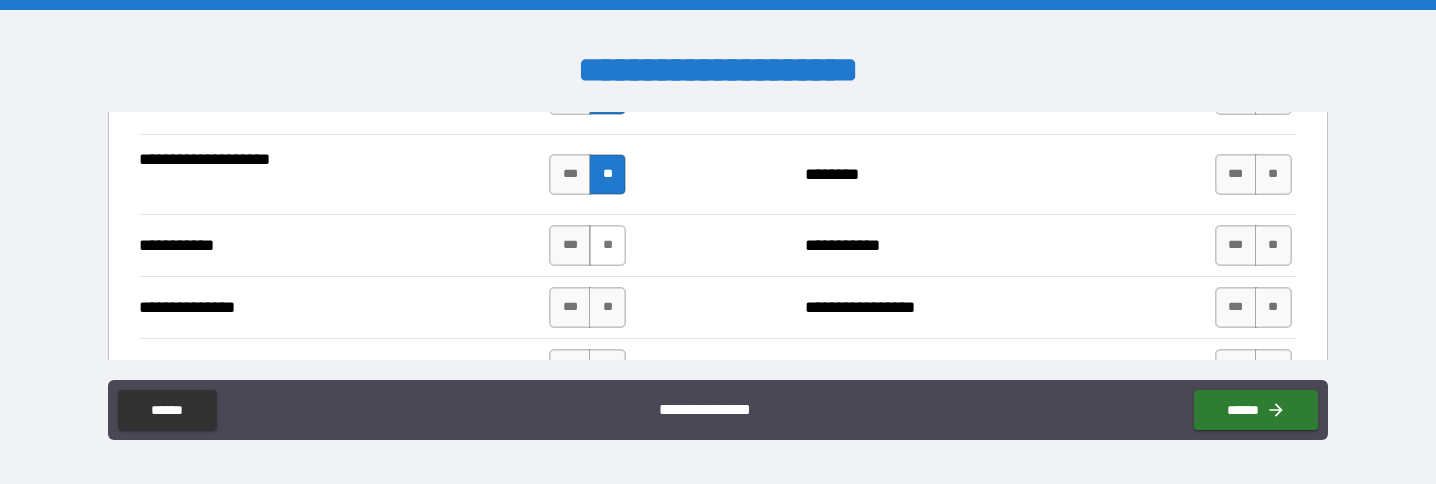 click on "**" at bounding box center [607, 245] 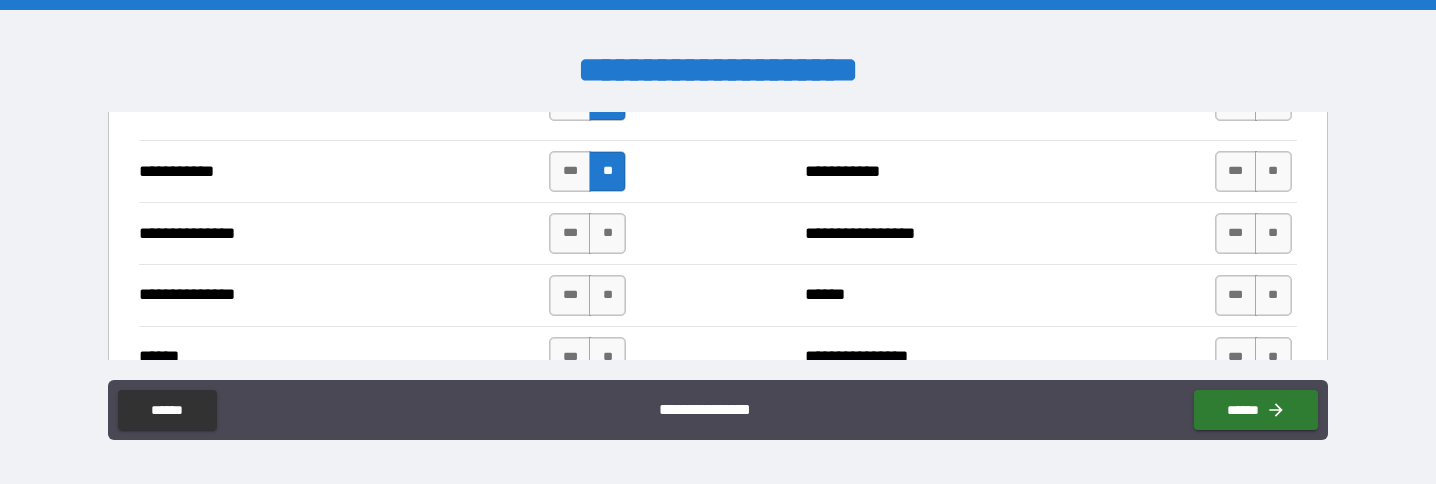 click on "**" at bounding box center (607, 233) 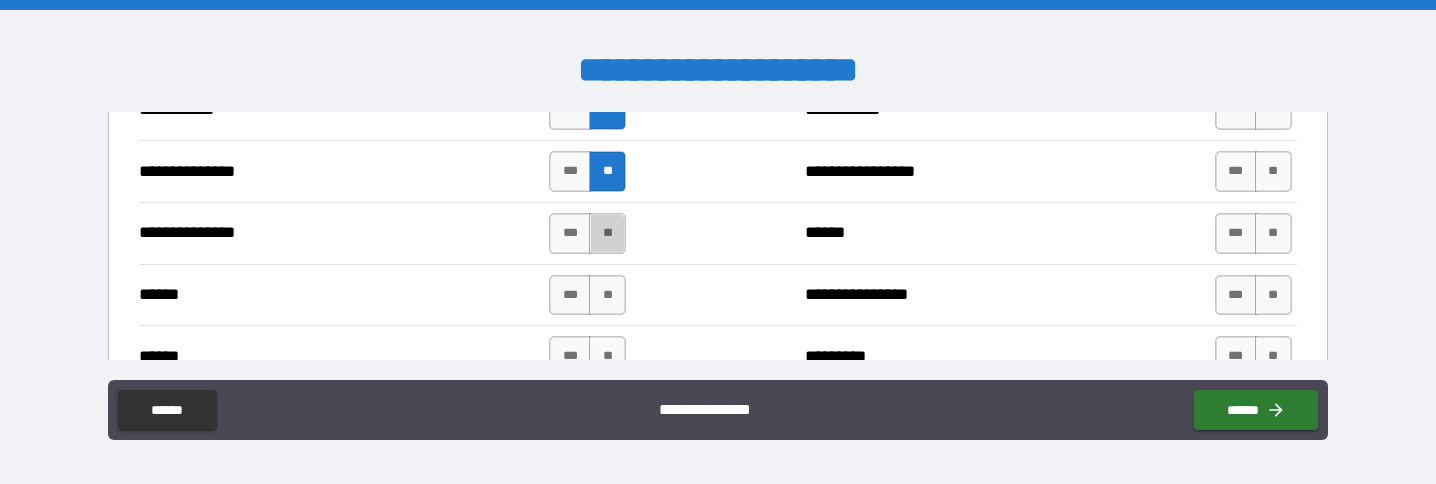 click on "**" at bounding box center (607, 233) 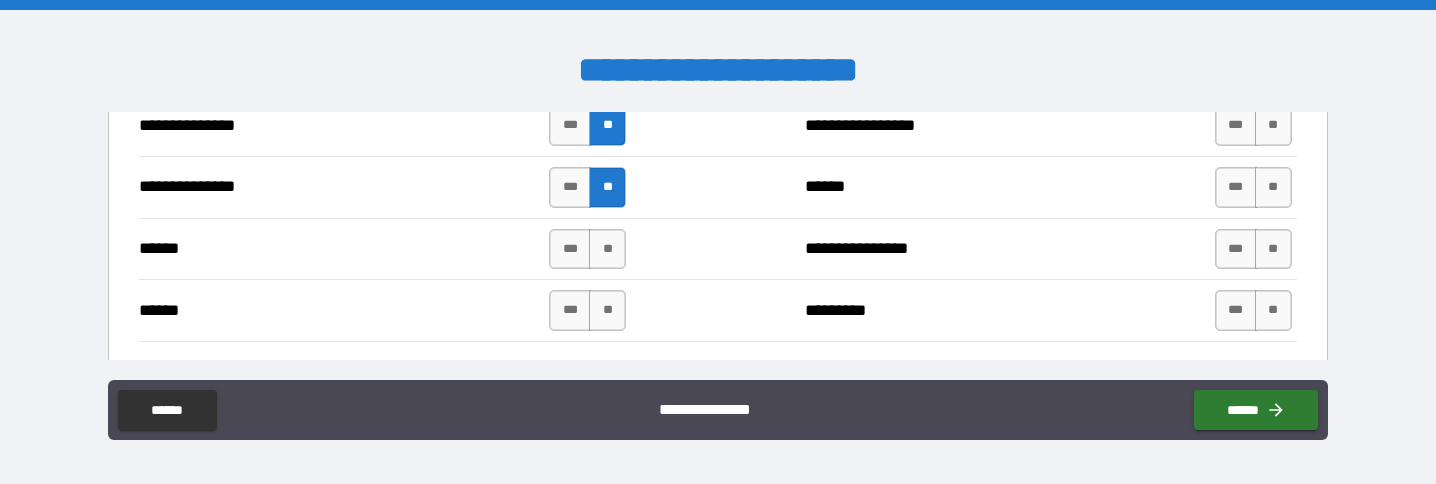 click on "**" at bounding box center [607, 249] 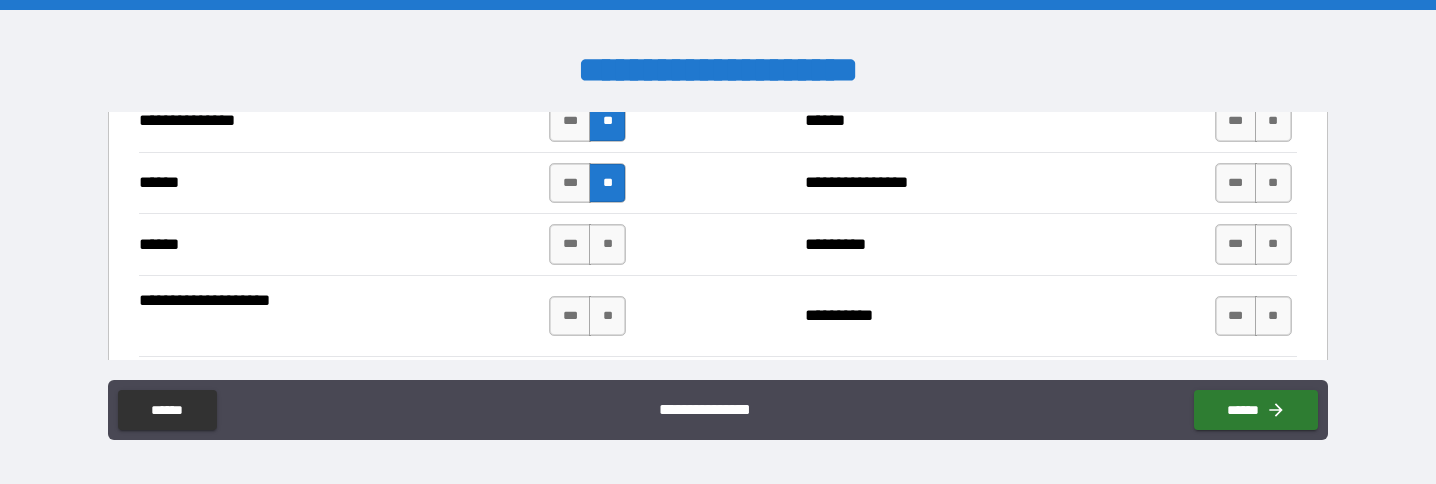 click on "**" at bounding box center [607, 244] 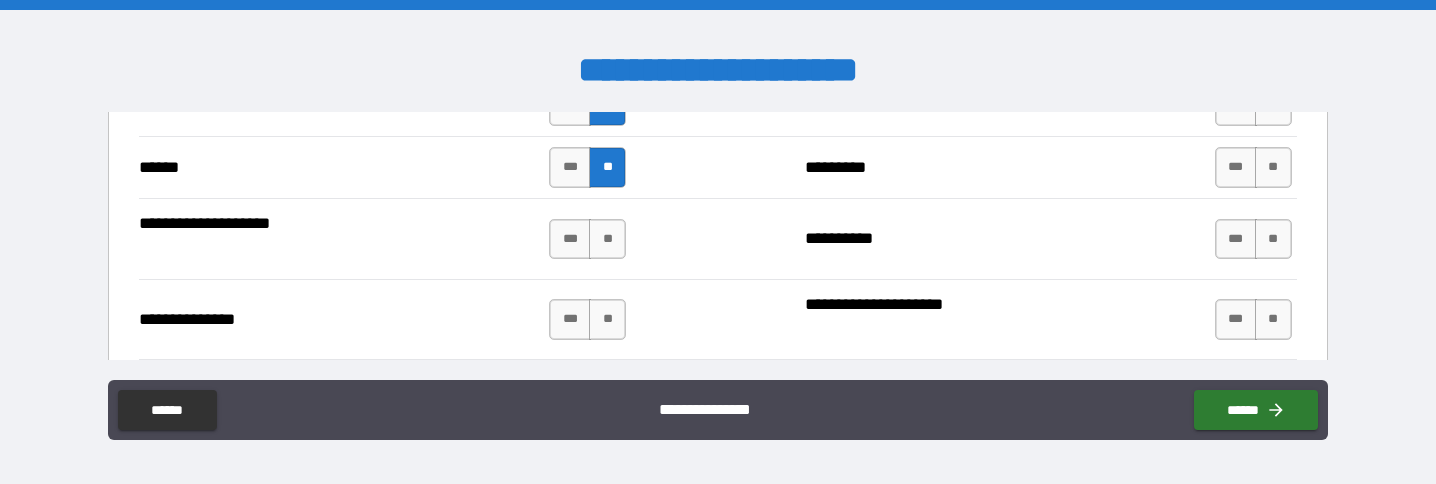 scroll, scrollTop: 2707, scrollLeft: 0, axis: vertical 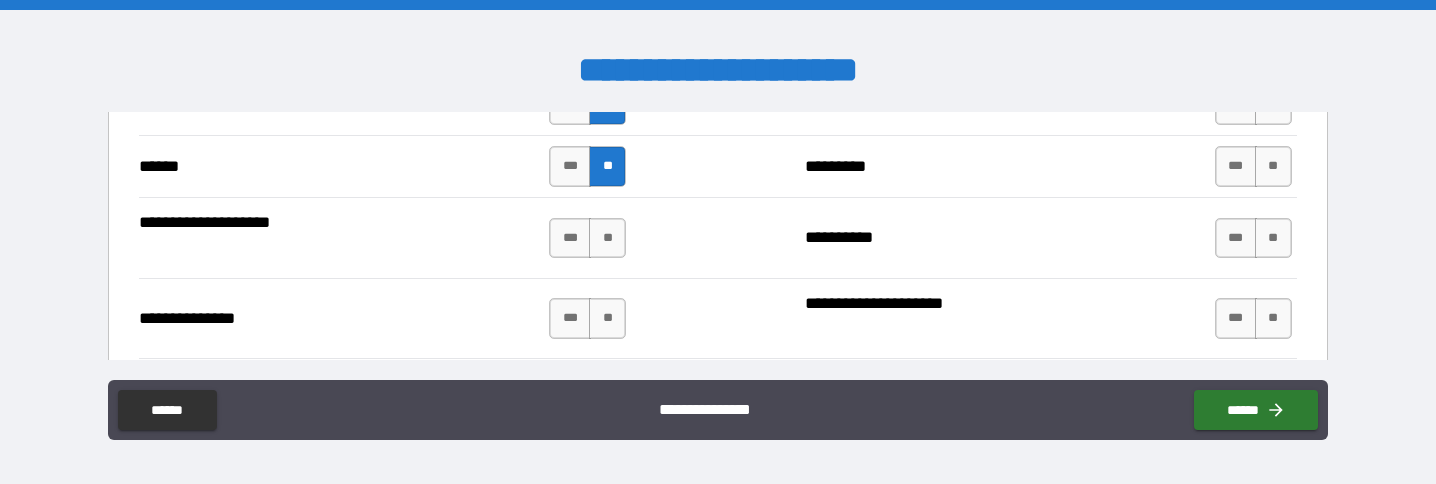click on "**" at bounding box center [607, 238] 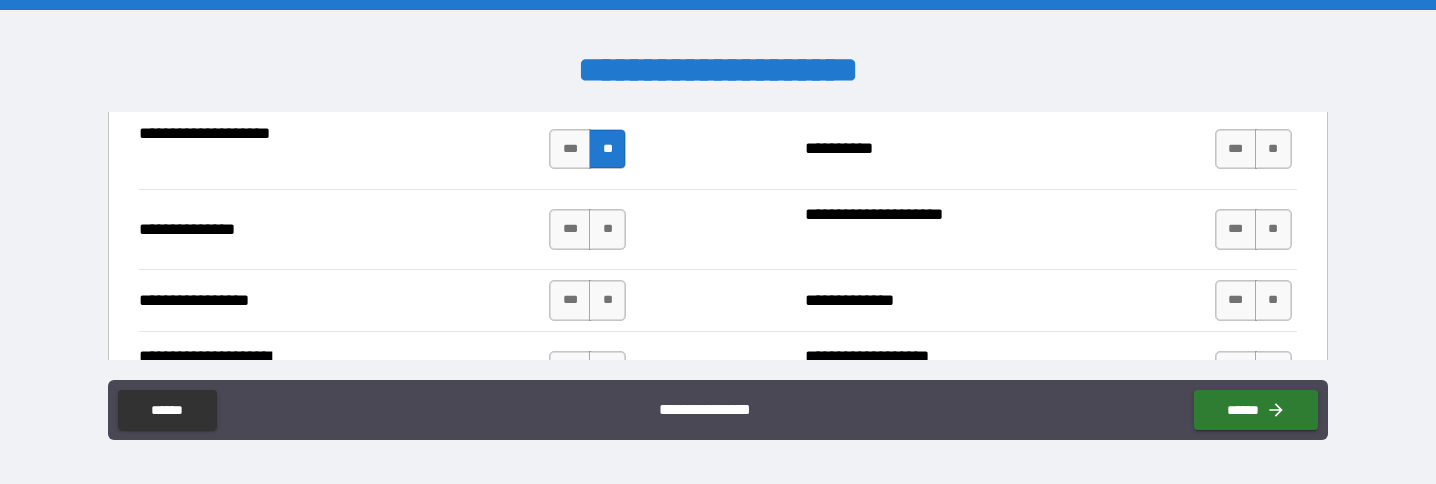 click on "**" at bounding box center [607, 229] 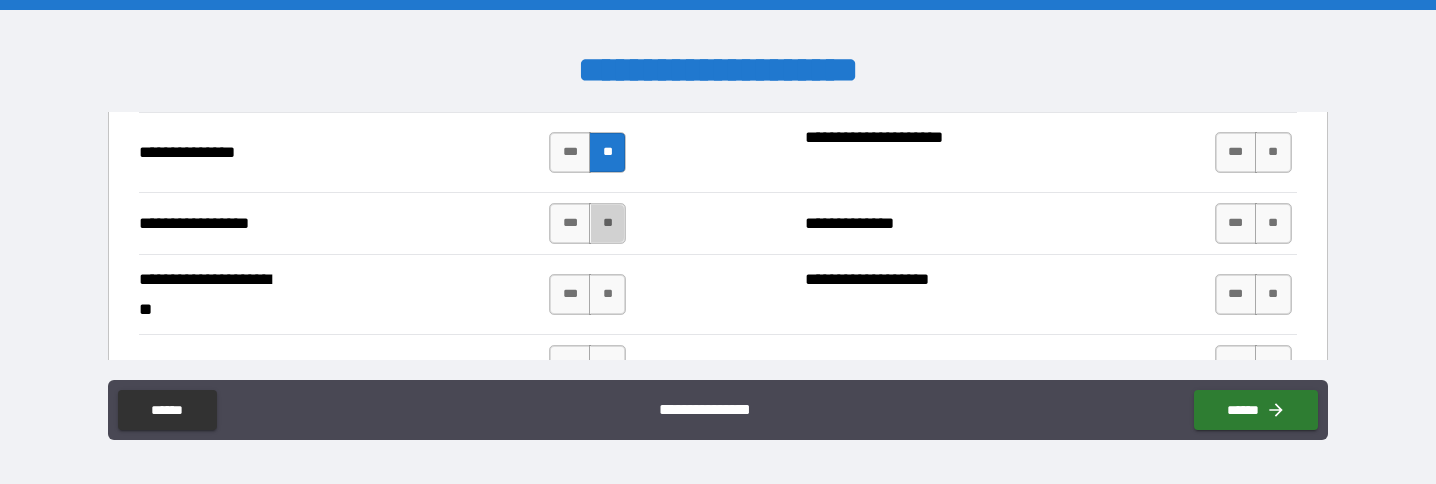 click on "**" at bounding box center [607, 223] 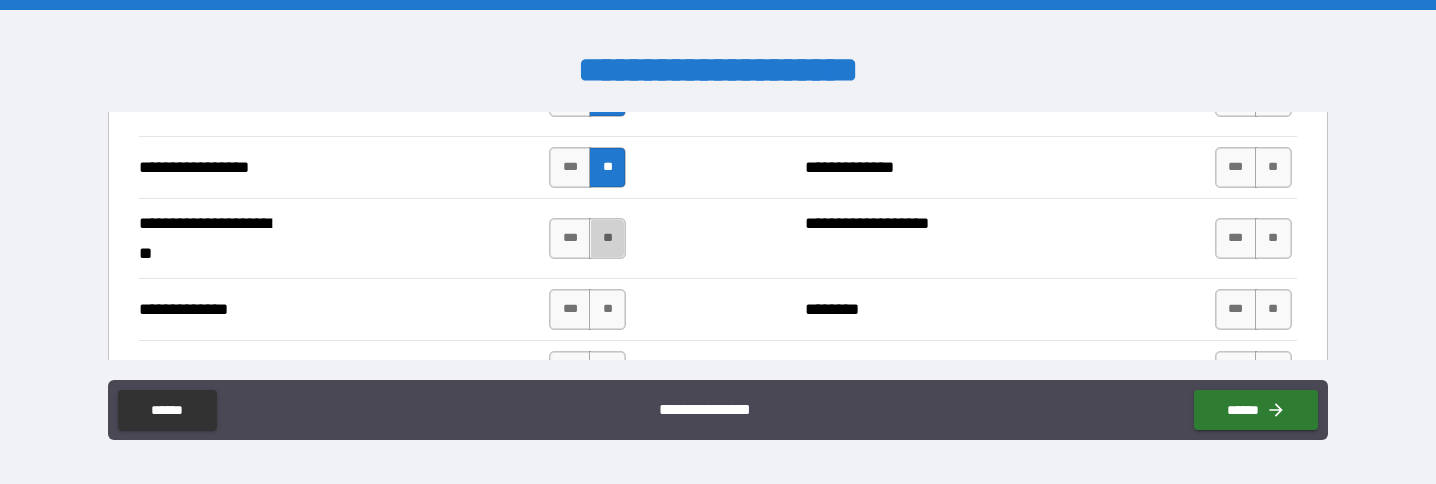 click on "**" at bounding box center [607, 238] 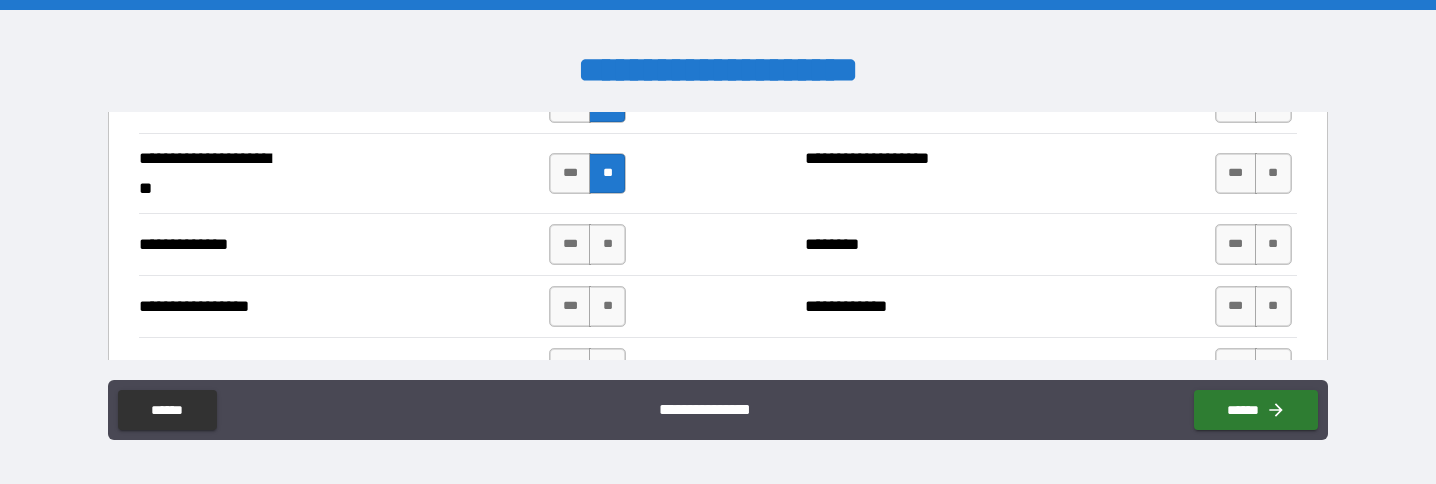 click on "**" at bounding box center [607, 244] 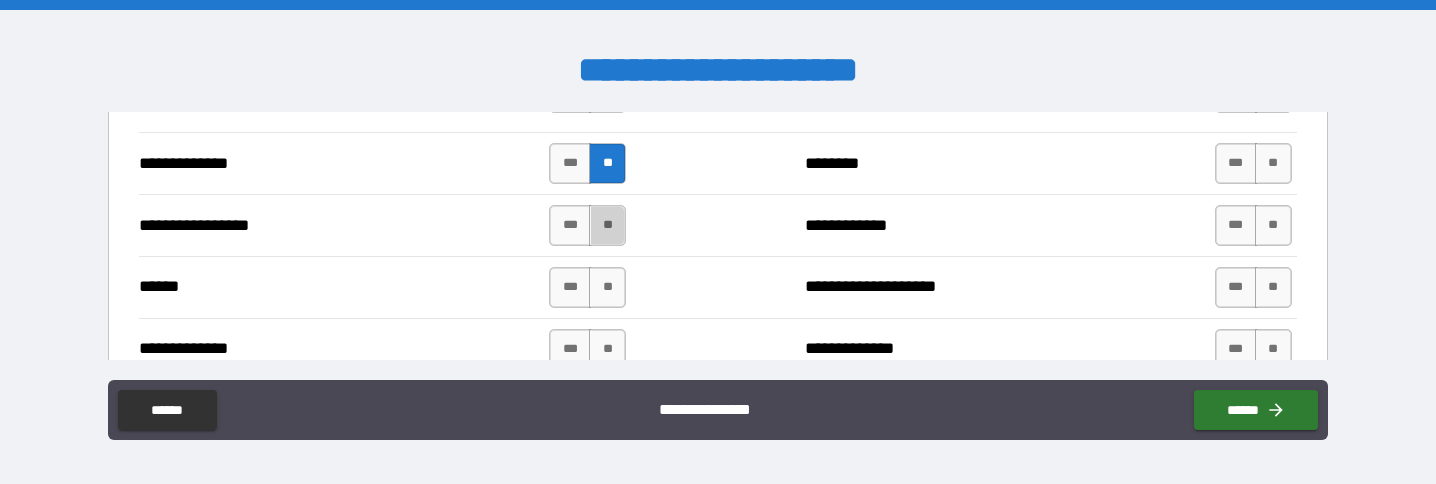 click on "**" at bounding box center [607, 225] 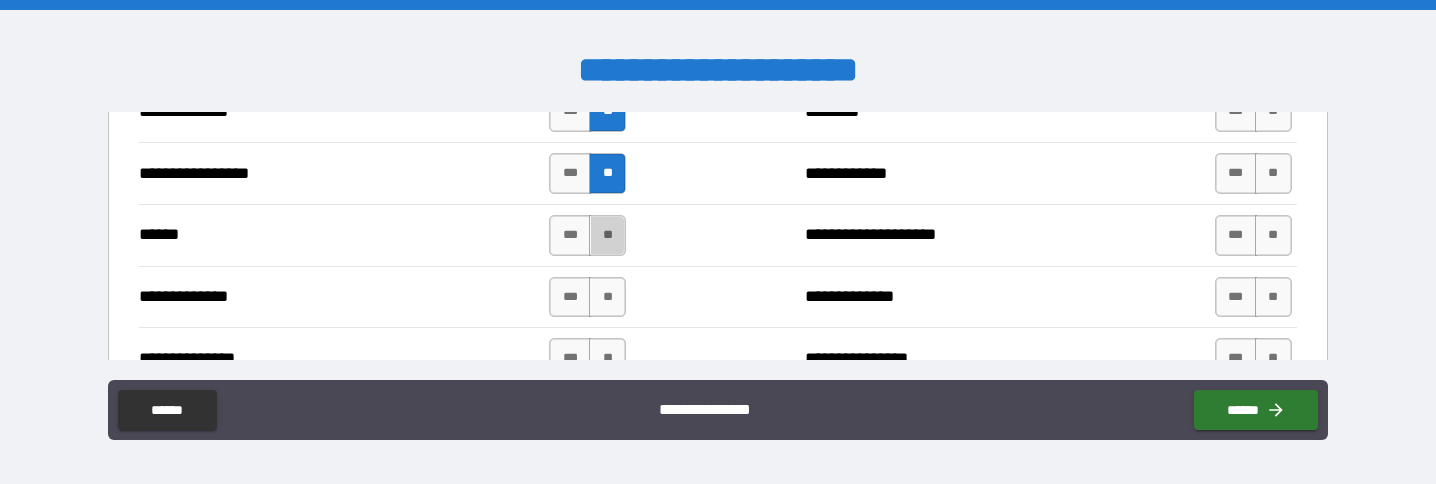 click on "**" at bounding box center (607, 235) 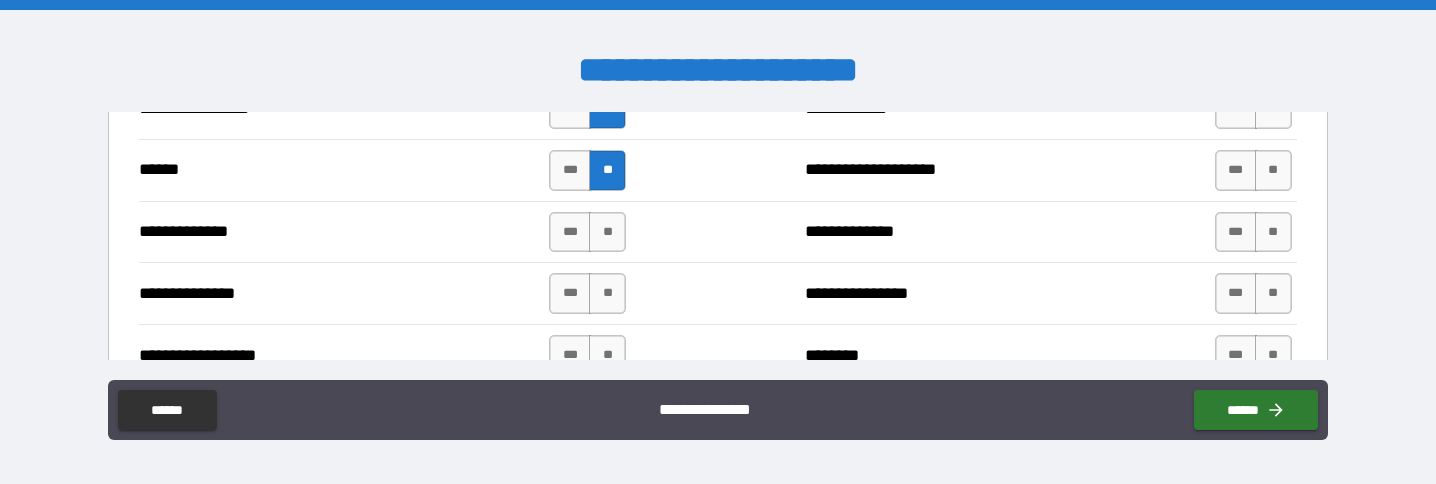 click on "**" at bounding box center (607, 232) 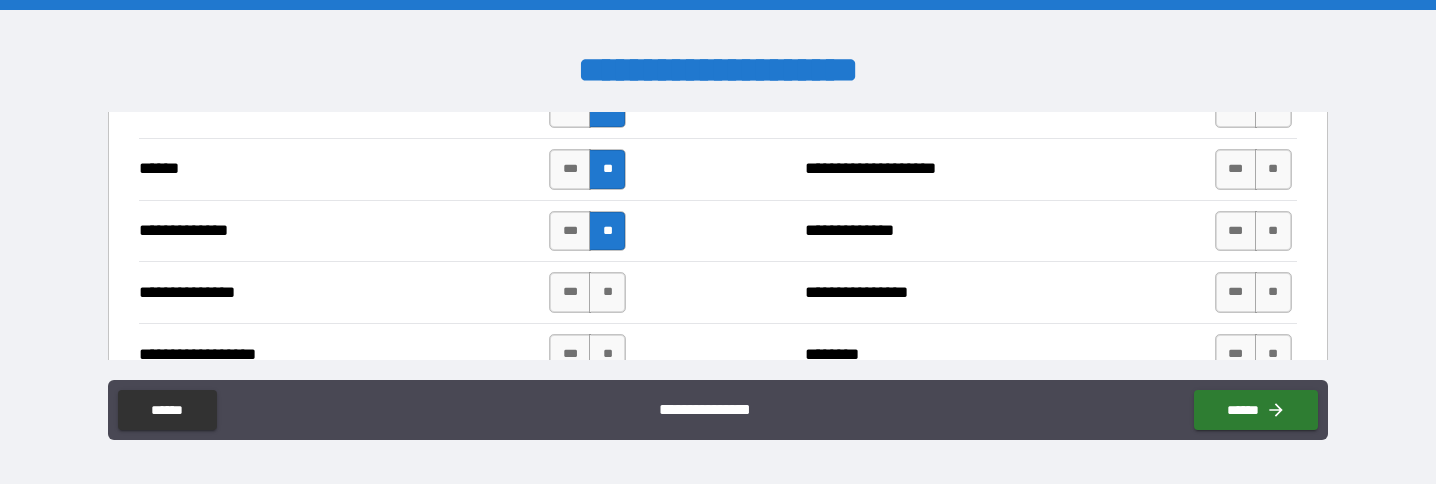 scroll, scrollTop: 3192, scrollLeft: 0, axis: vertical 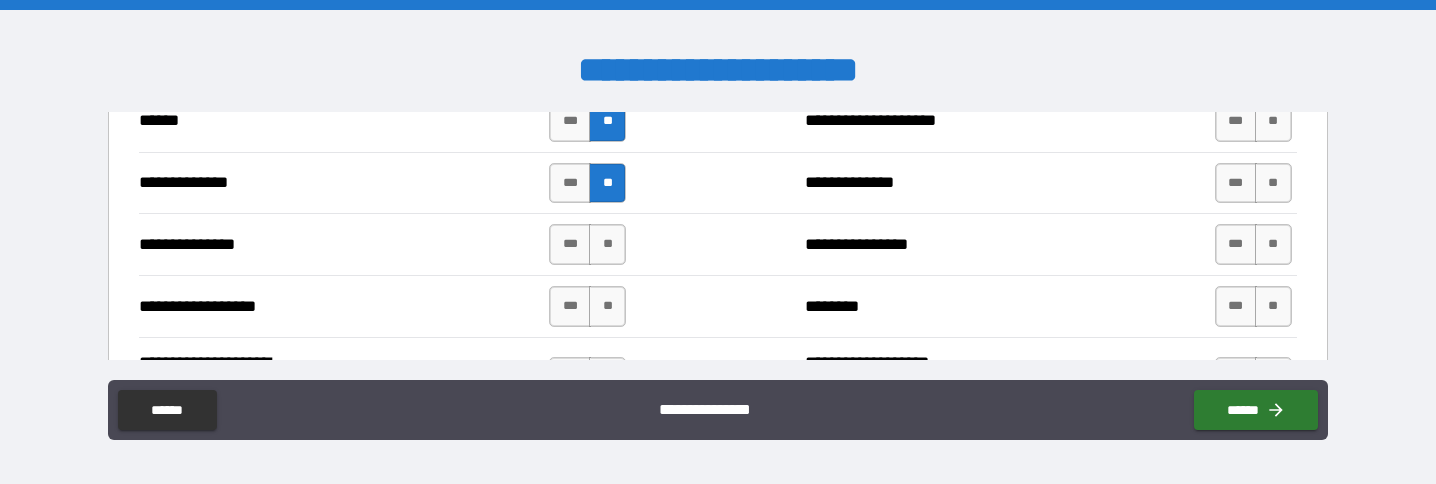 click on "**" at bounding box center [607, 244] 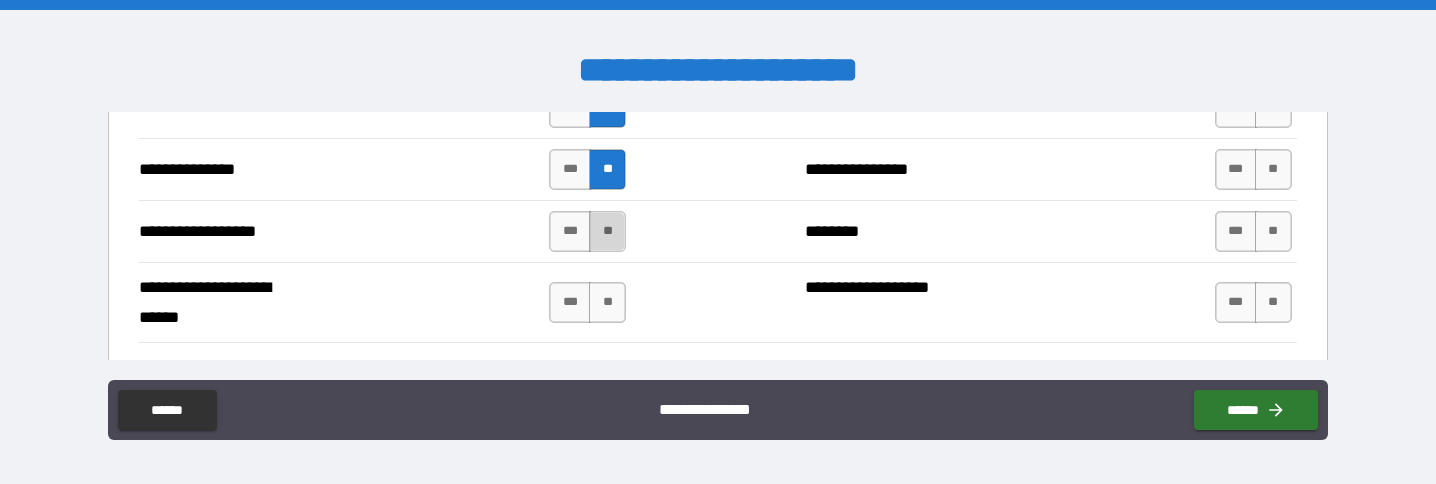 click on "**" at bounding box center [607, 231] 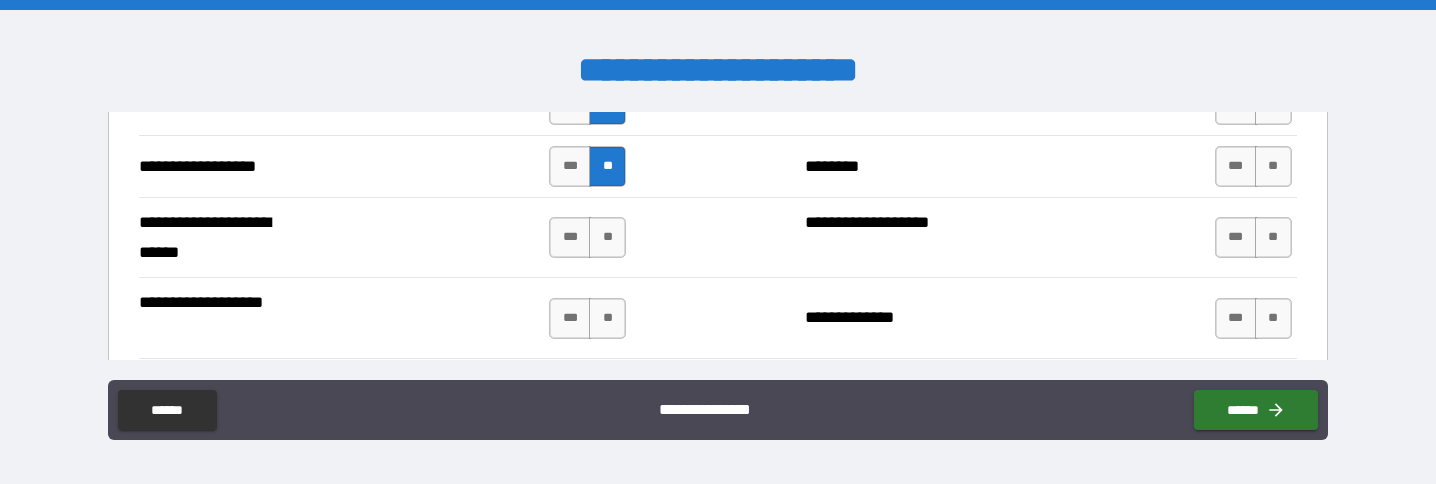 click on "**" at bounding box center [607, 237] 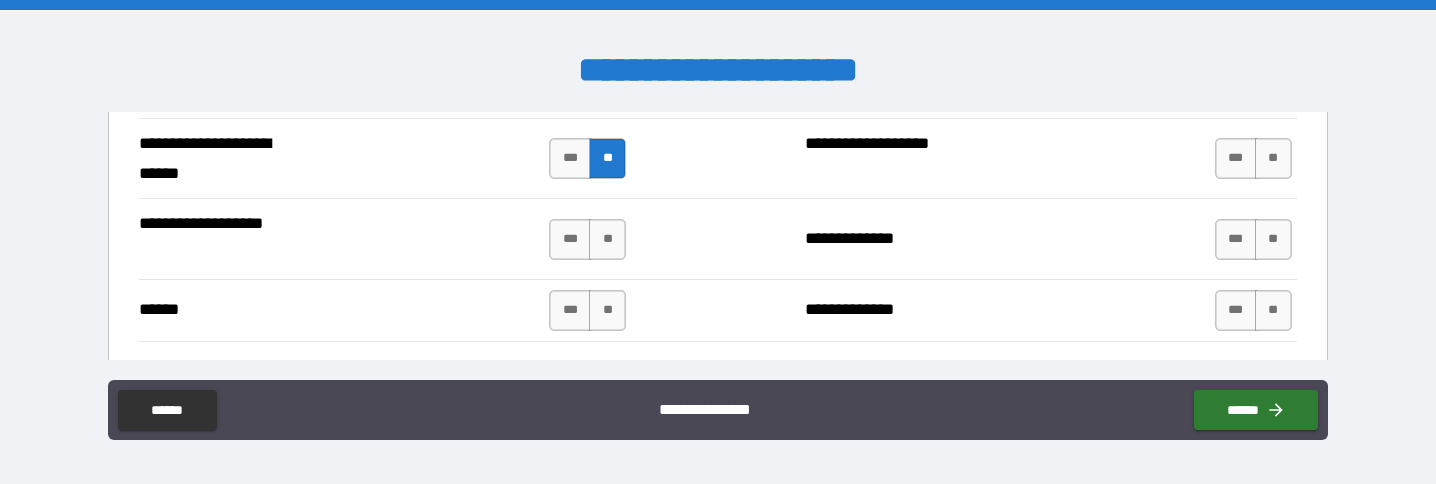click on "**" at bounding box center (607, 239) 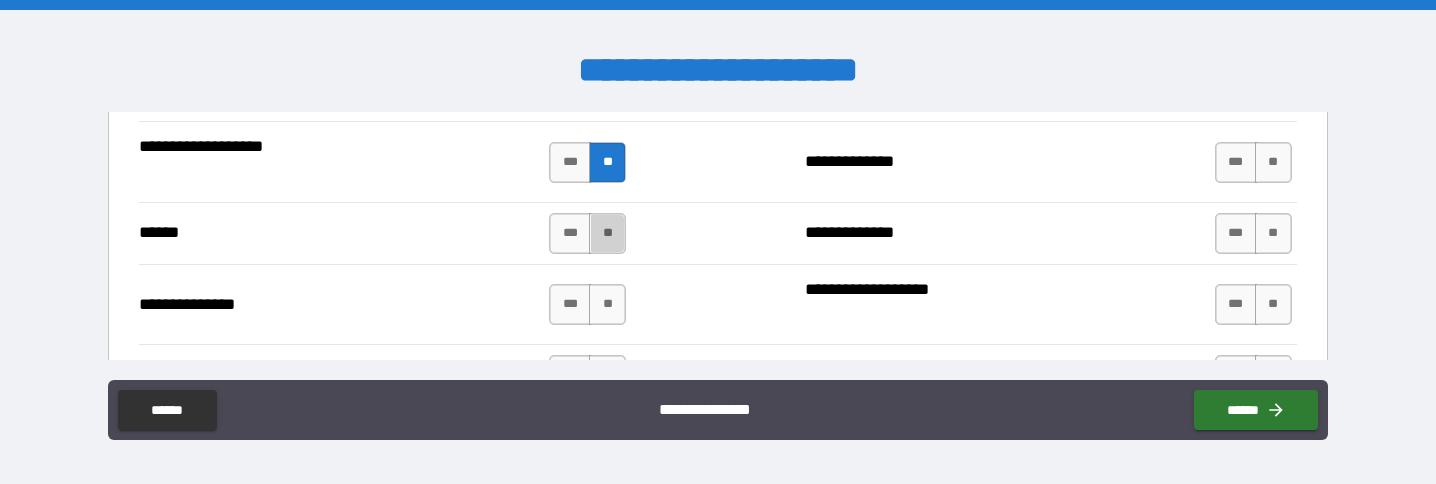 click on "**" at bounding box center [607, 233] 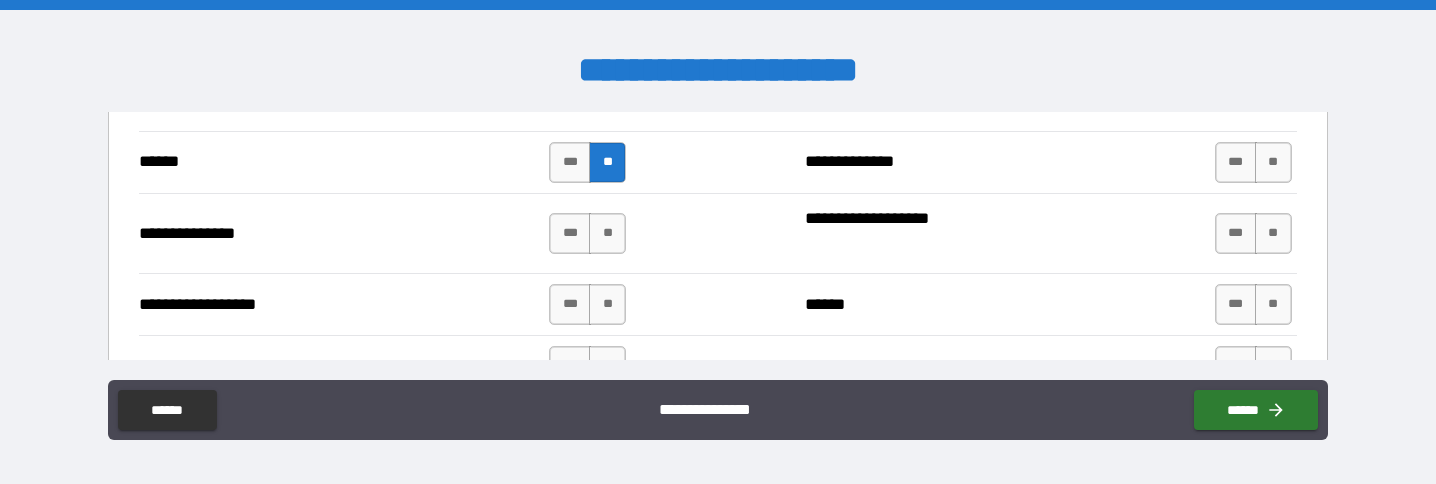 click on "**" at bounding box center (607, 233) 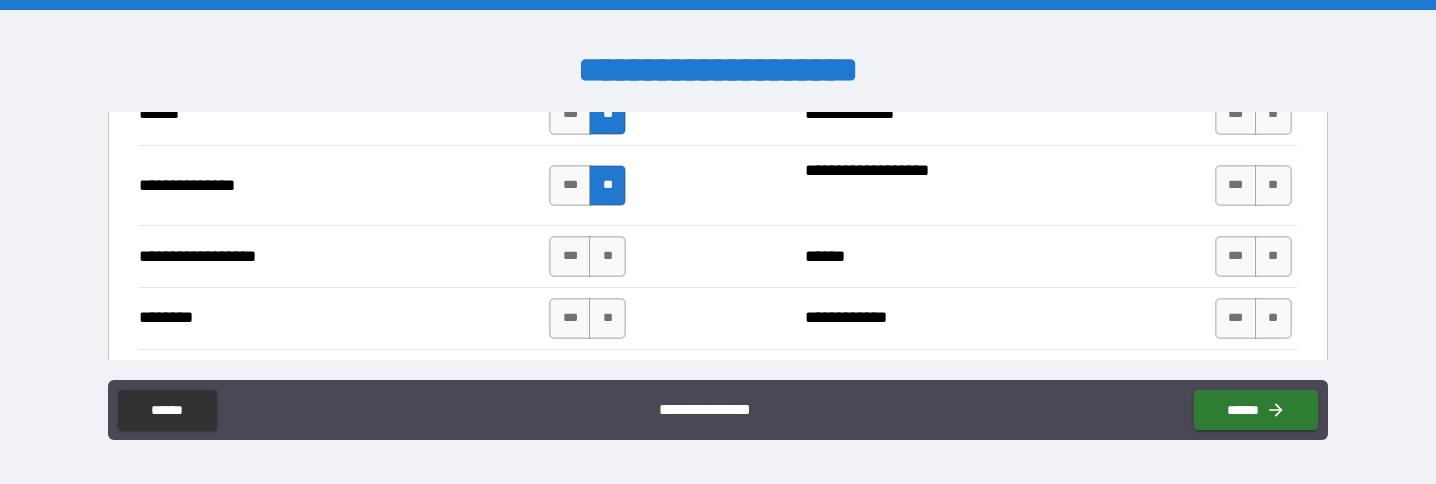 scroll, scrollTop: 3669, scrollLeft: 0, axis: vertical 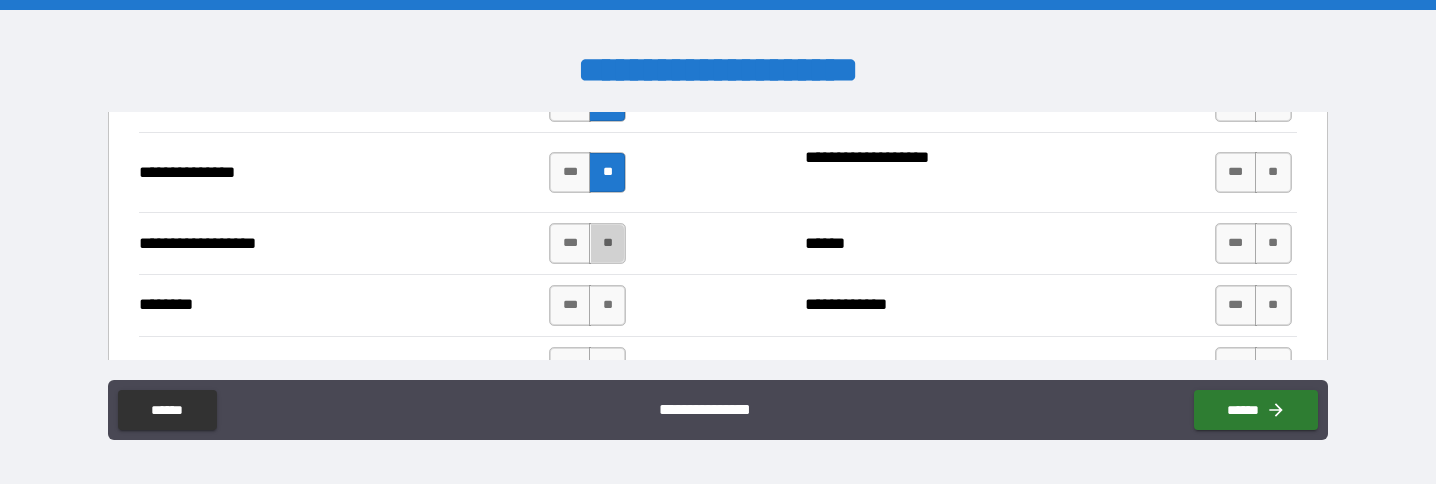 click on "**" at bounding box center [607, 243] 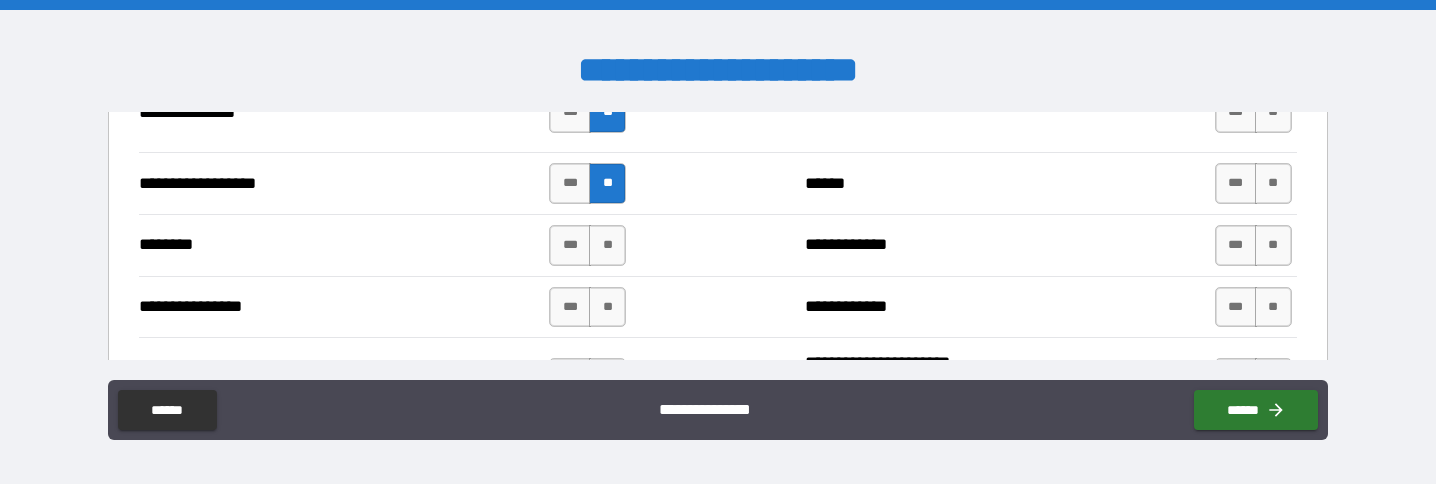 click on "**" at bounding box center (607, 245) 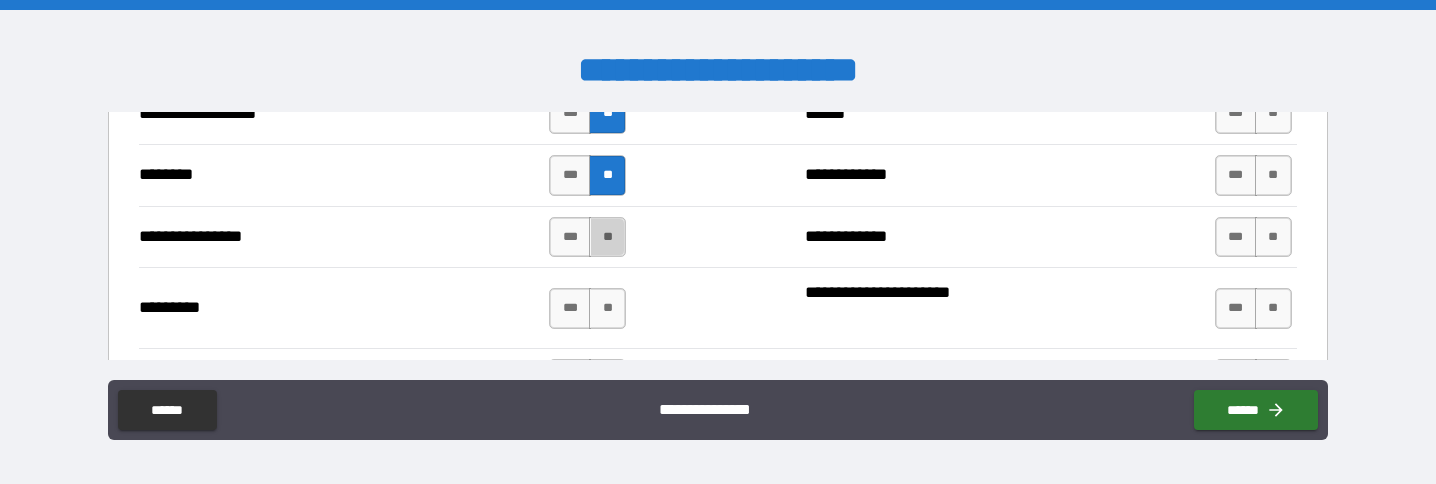 click on "**" at bounding box center [607, 237] 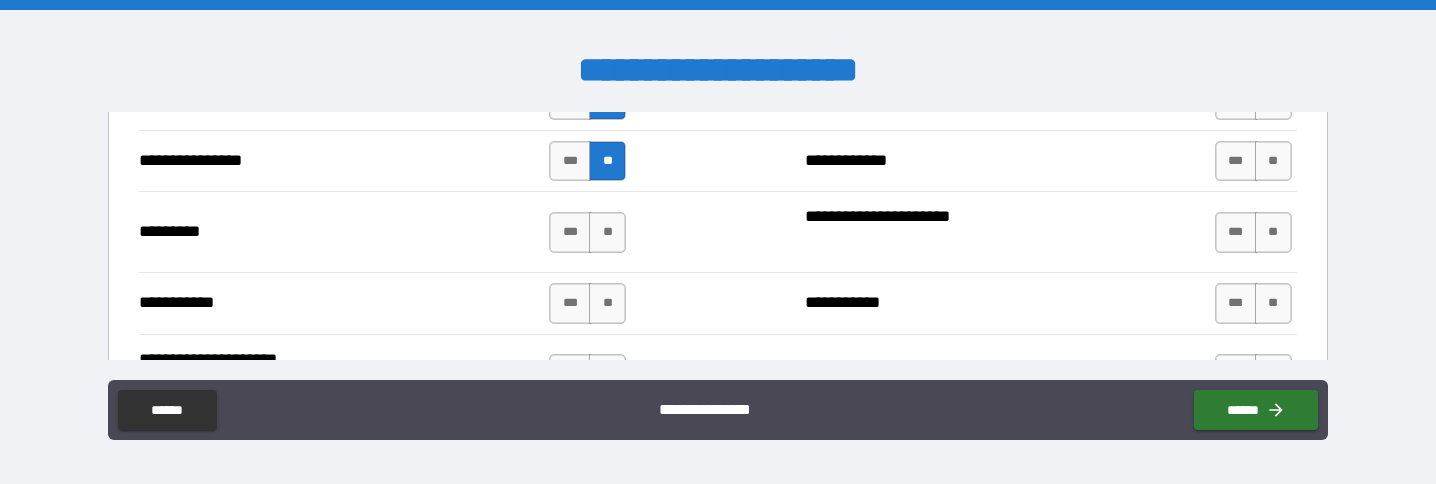 click on "**" at bounding box center [607, 232] 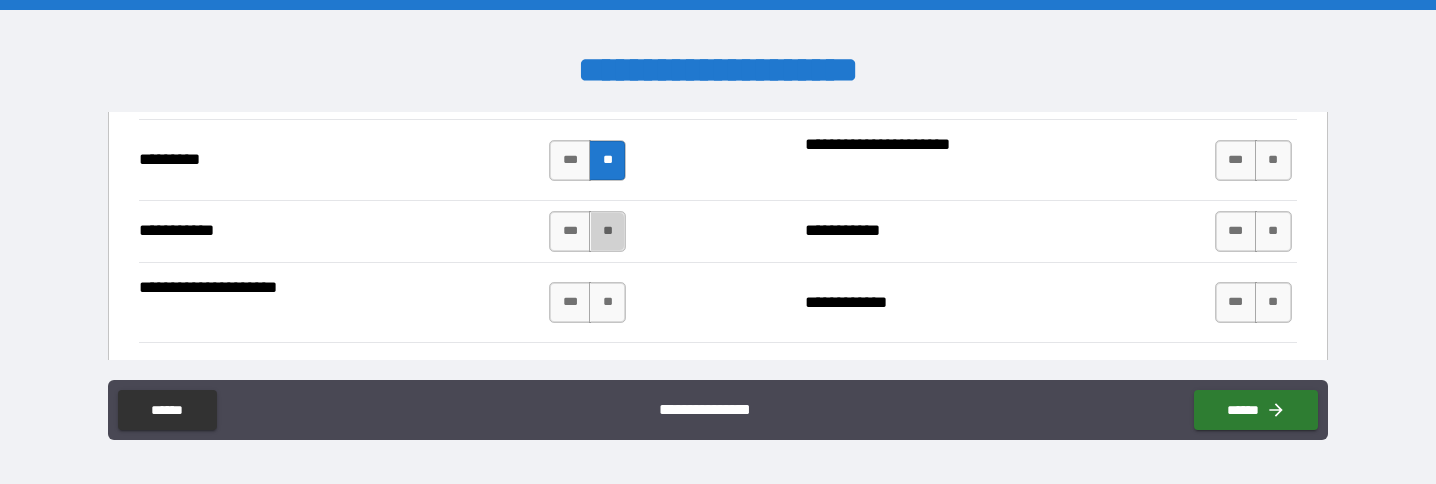 click on "**" at bounding box center (607, 231) 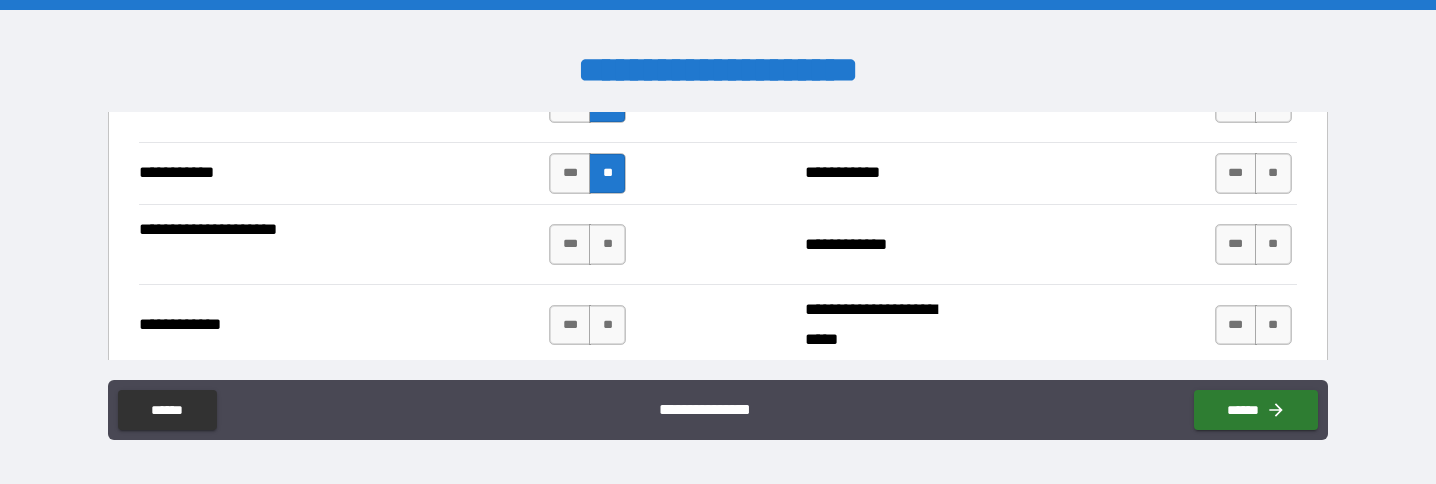 click on "**" at bounding box center [607, 244] 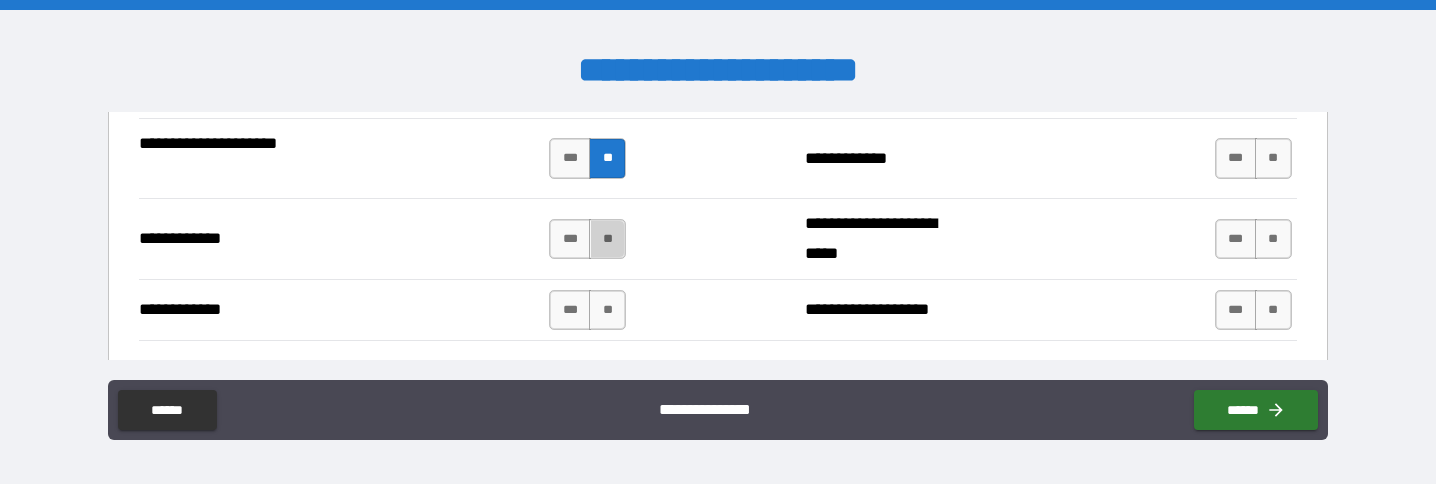 click on "**" at bounding box center (607, 239) 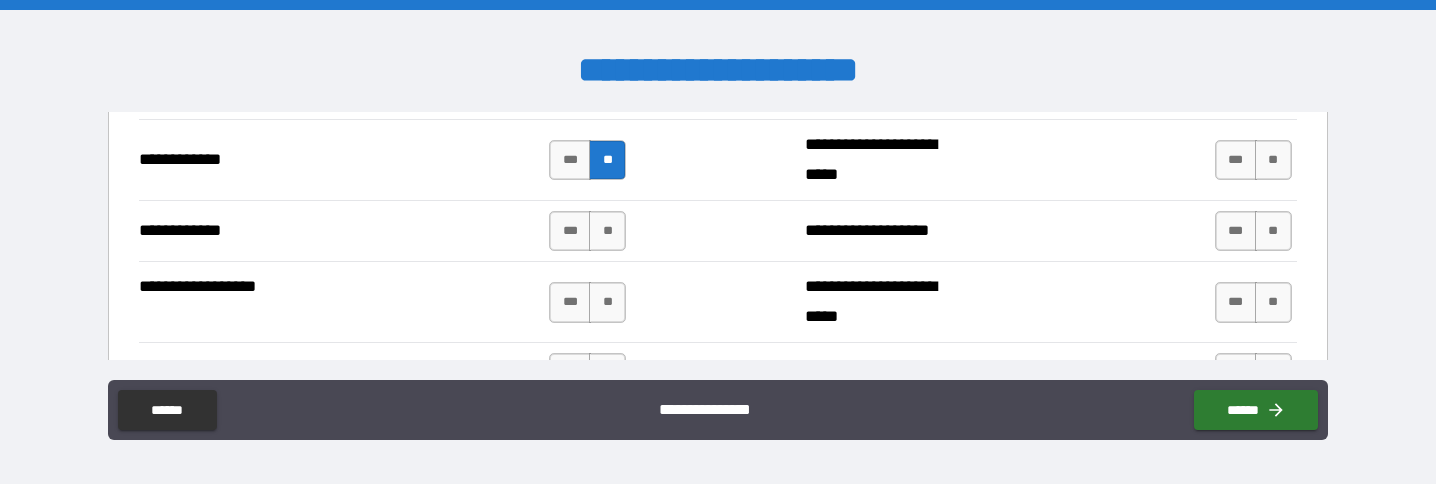 click on "**" at bounding box center [607, 231] 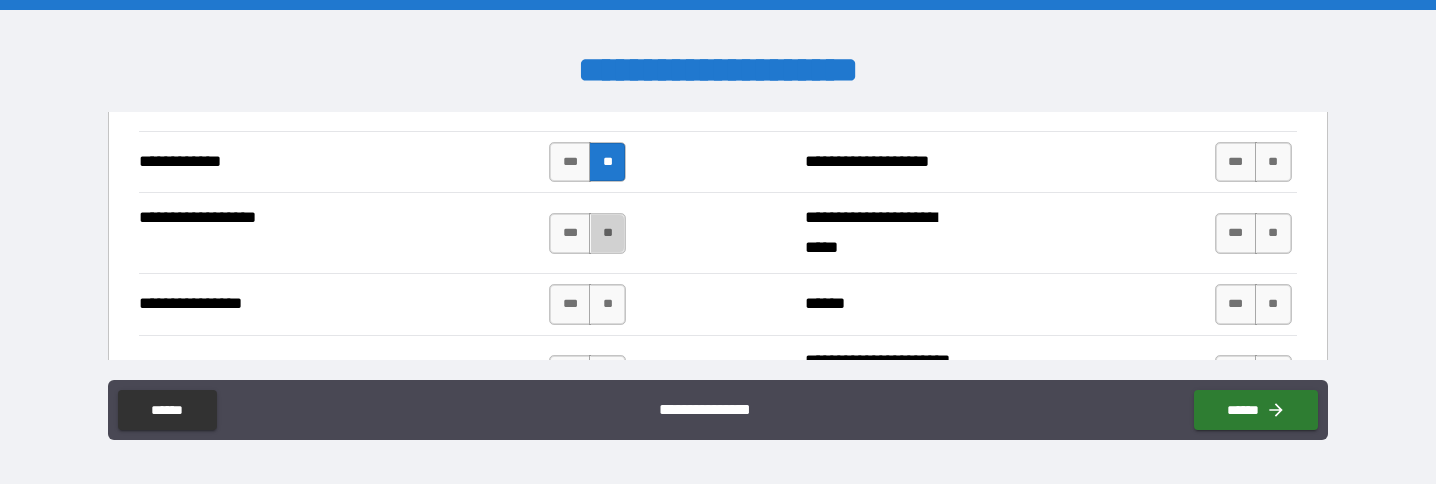 click on "**" at bounding box center (607, 233) 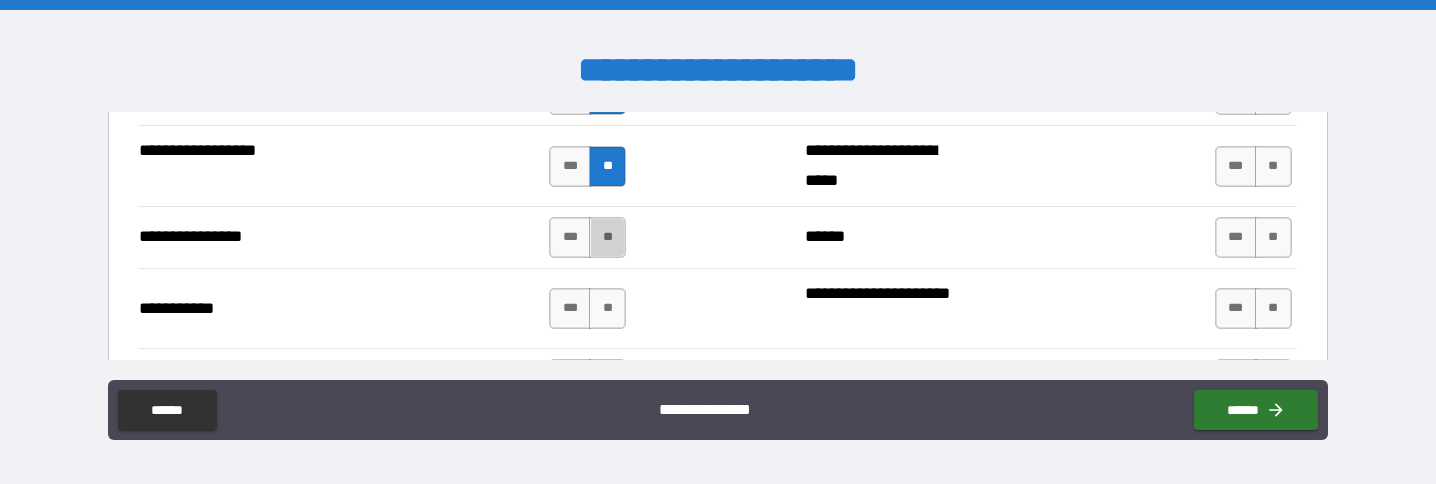 click on "**" at bounding box center [607, 237] 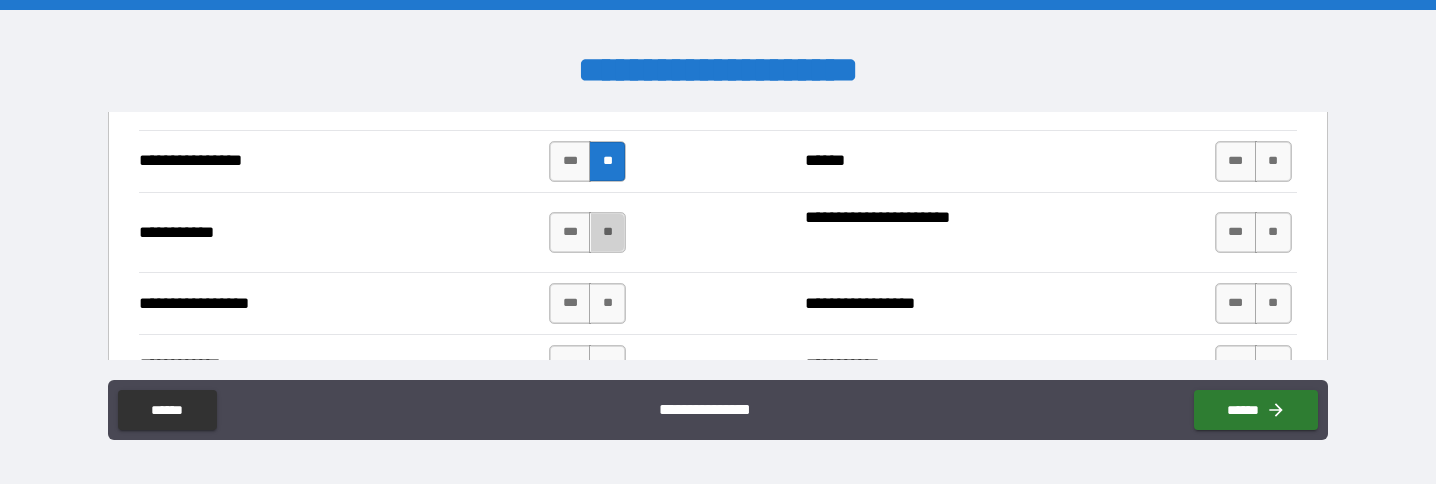 click on "**" at bounding box center [607, 232] 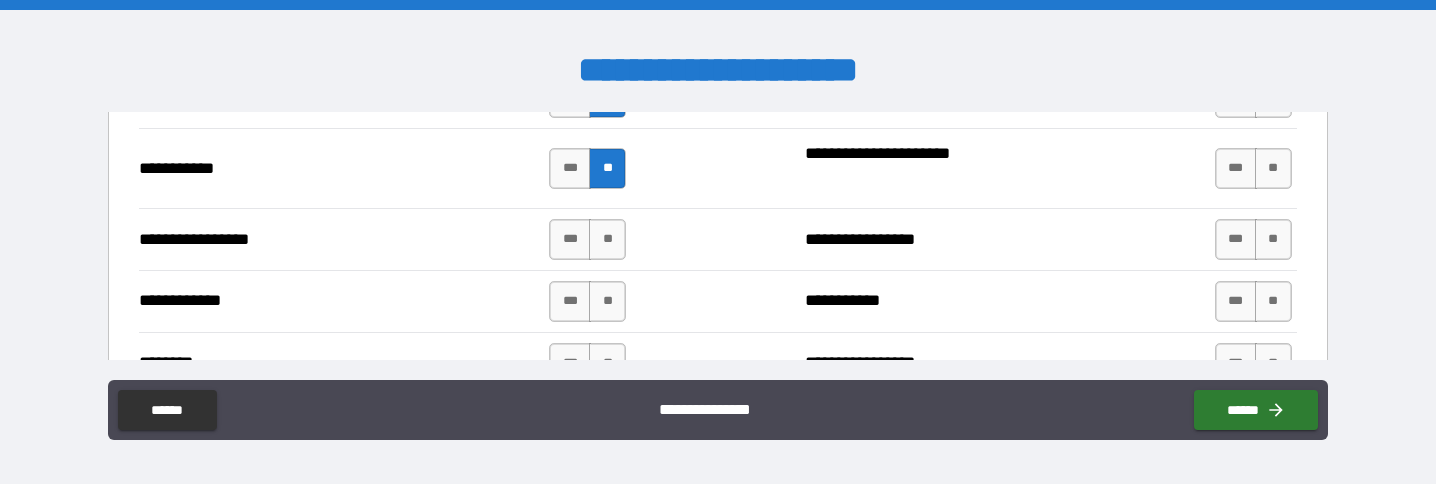 click on "**" at bounding box center [607, 239] 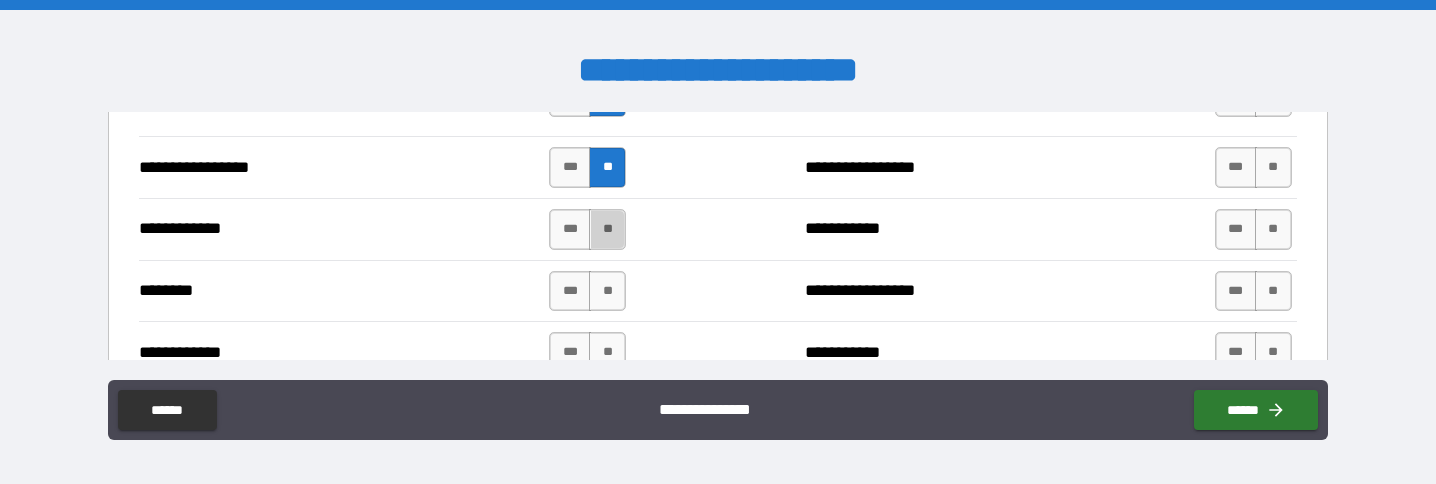 click on "**" at bounding box center (607, 229) 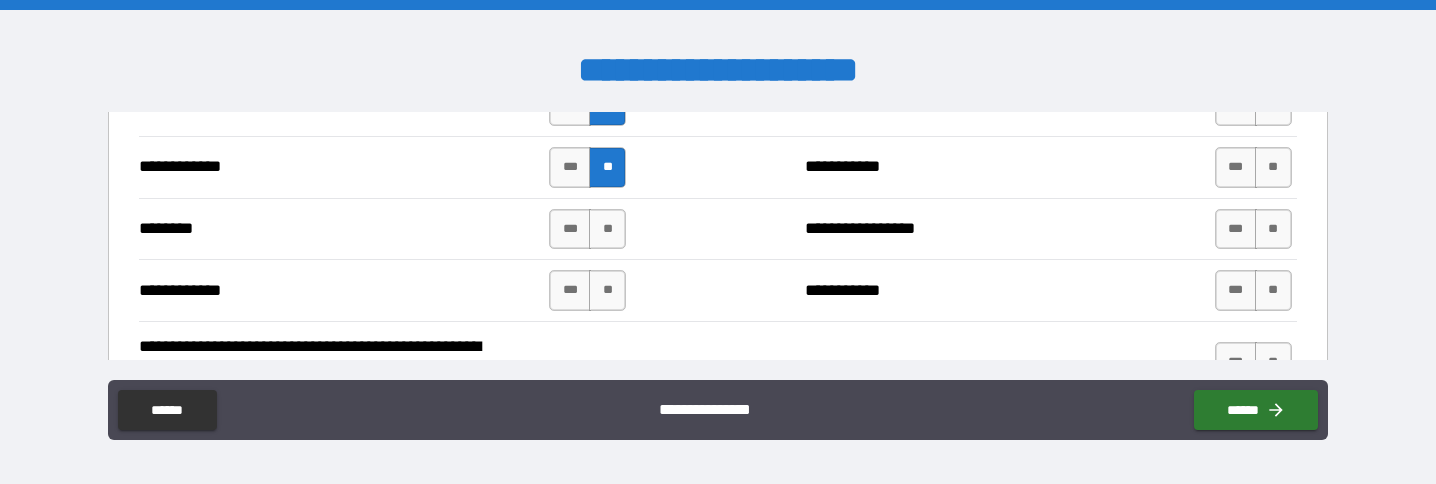 click on "**" at bounding box center [607, 229] 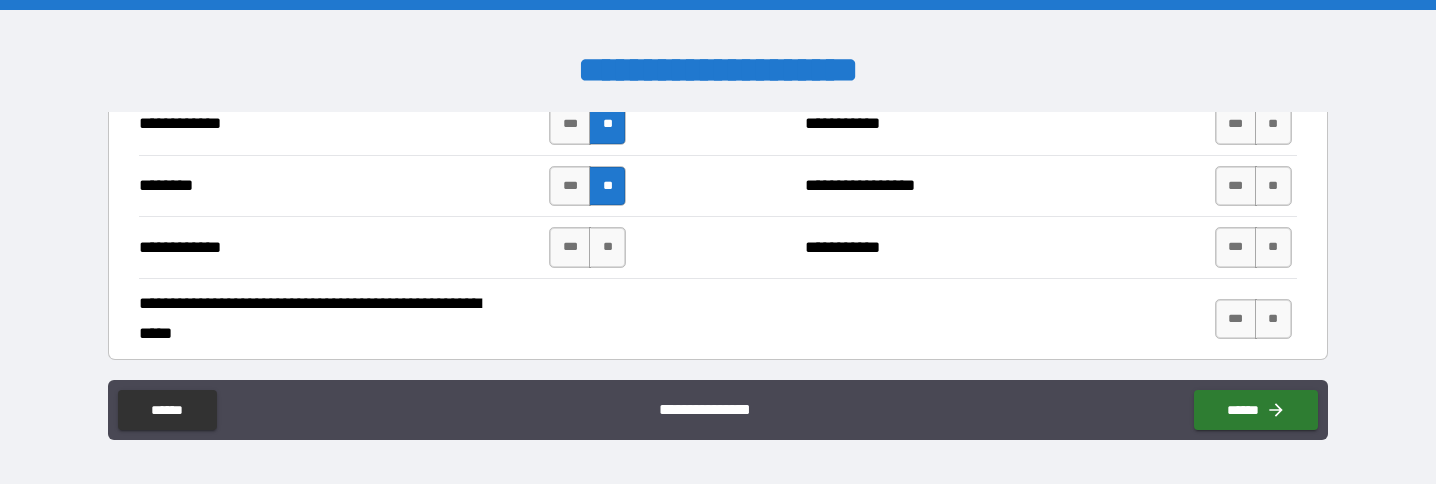 scroll, scrollTop: 4626, scrollLeft: 0, axis: vertical 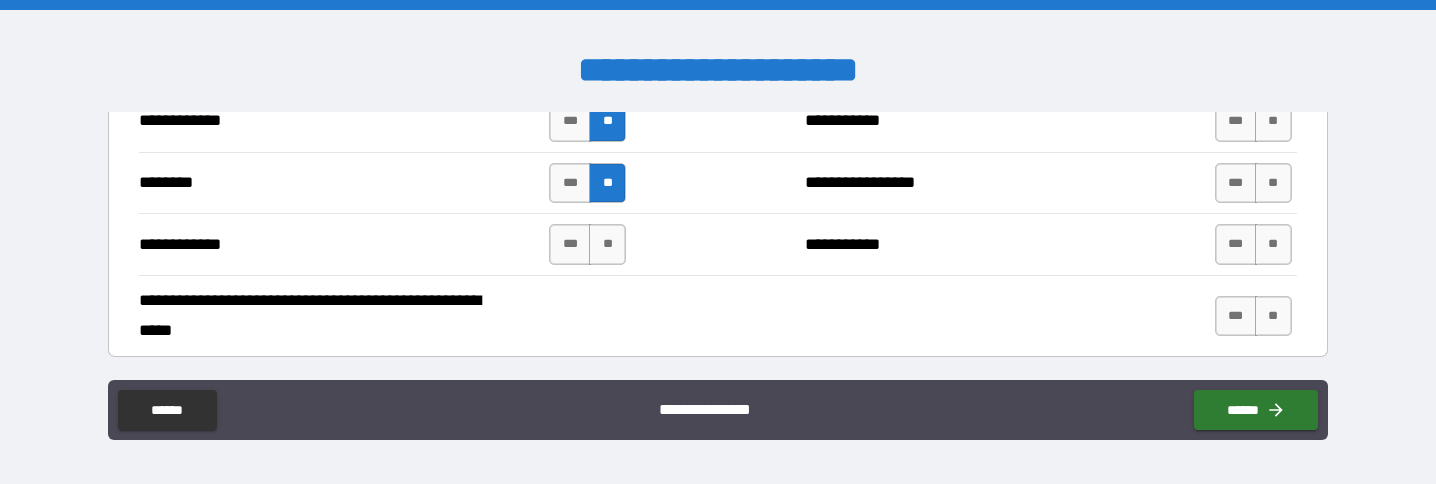click on "**" at bounding box center (607, 244) 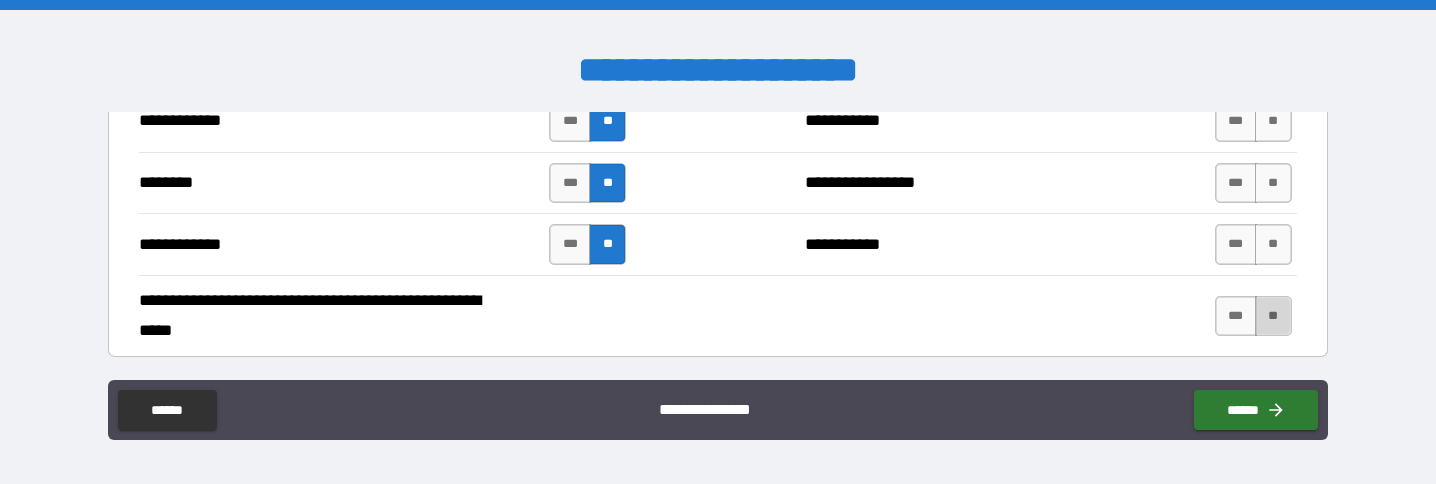 click on "**" at bounding box center [1273, 316] 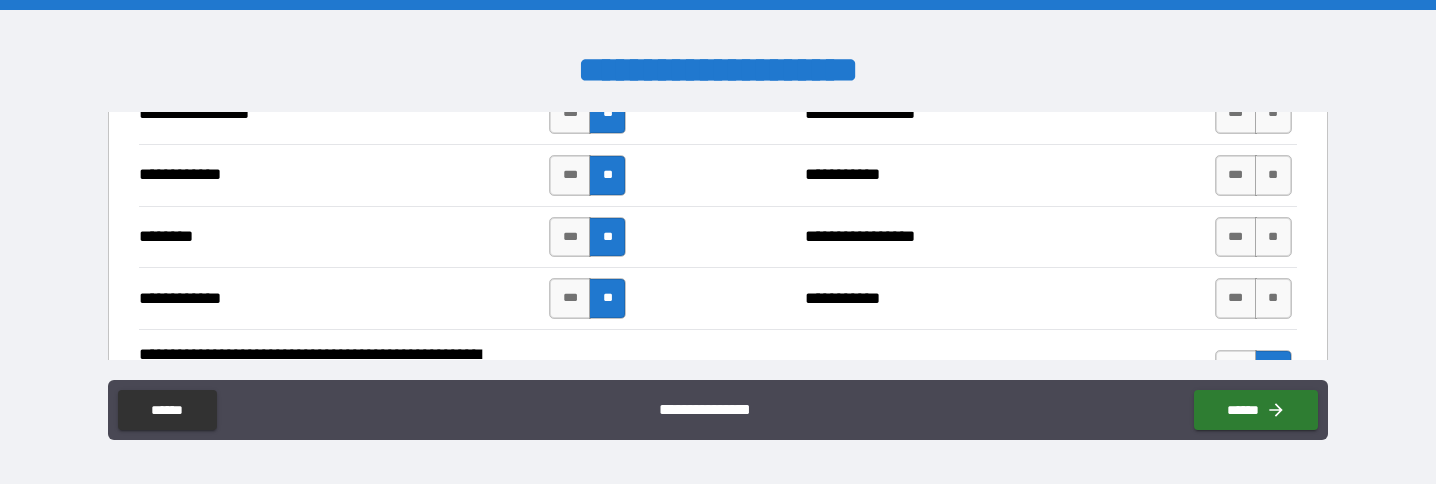 click on "**" at bounding box center (1273, 298) 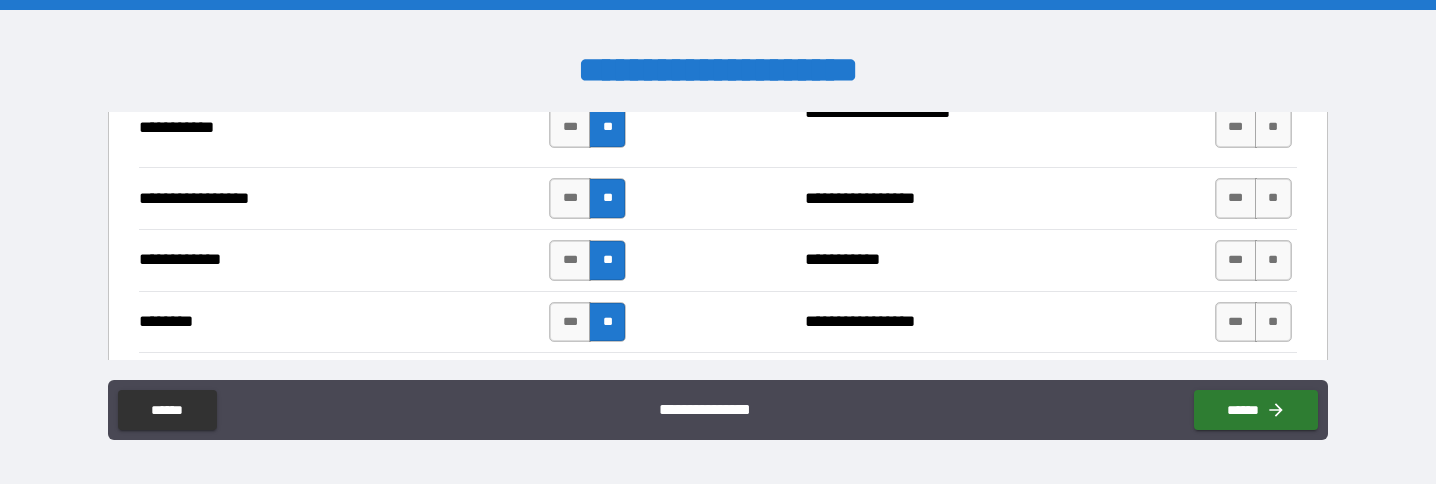 click on "**" at bounding box center (1273, 322) 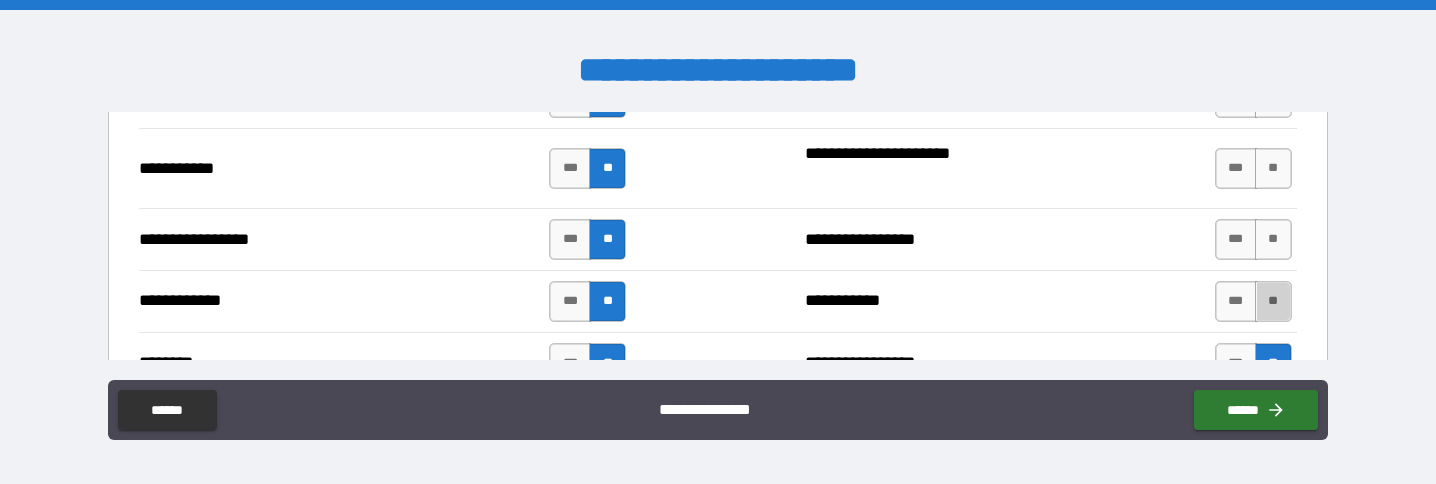 click on "**" at bounding box center (1273, 301) 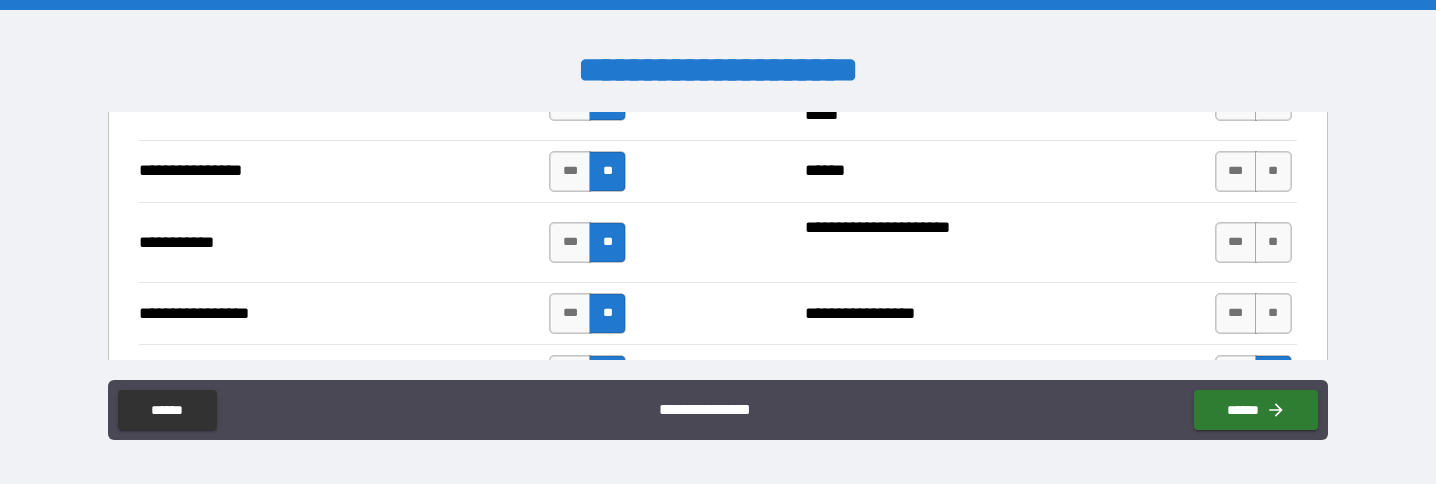 click on "**" at bounding box center [1273, 313] 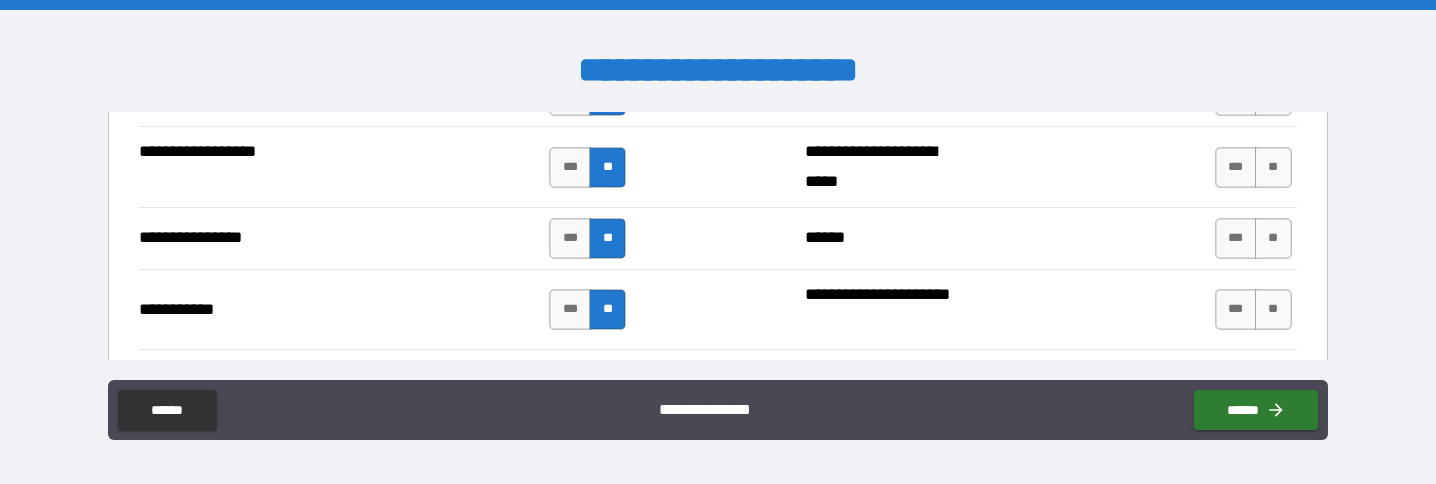 click on "**" at bounding box center (1273, 309) 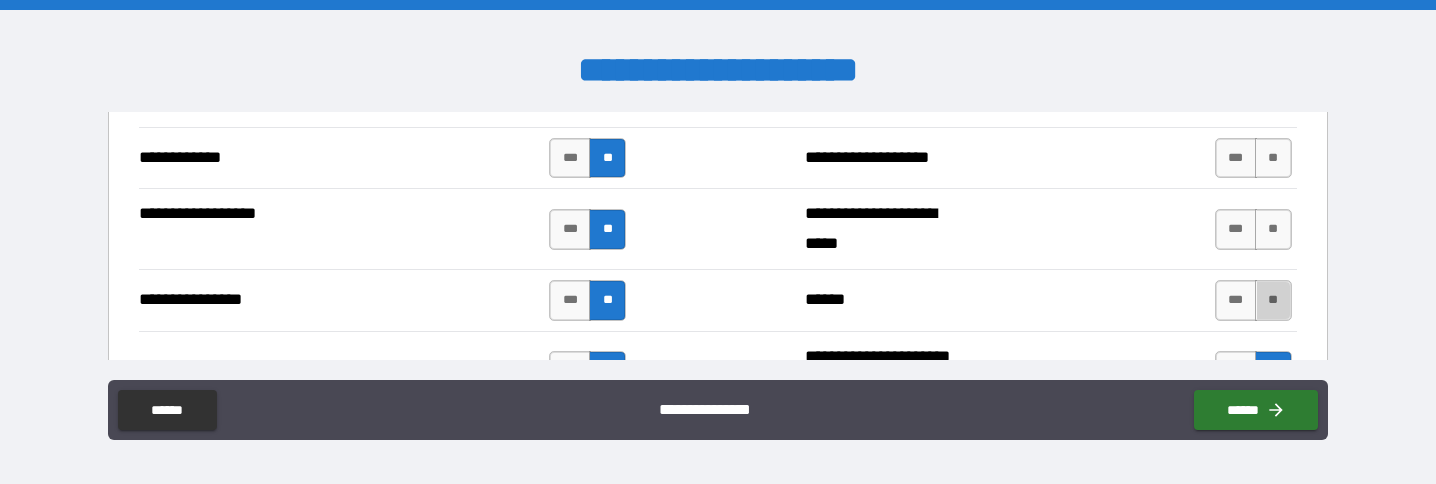 click on "**" at bounding box center (1273, 300) 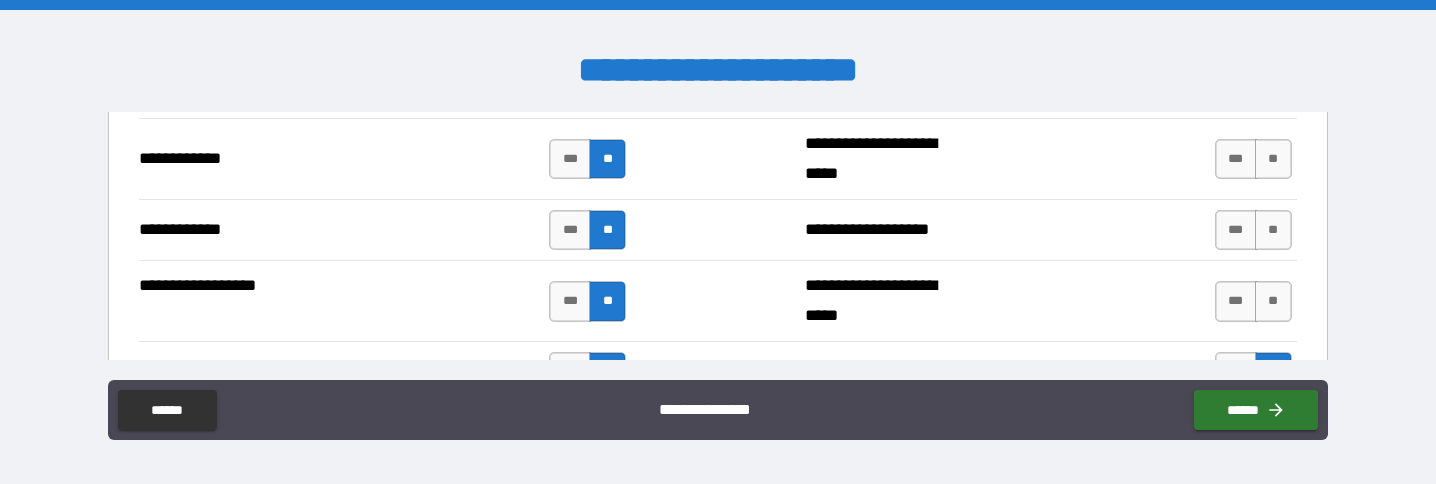 scroll, scrollTop: 4170, scrollLeft: 0, axis: vertical 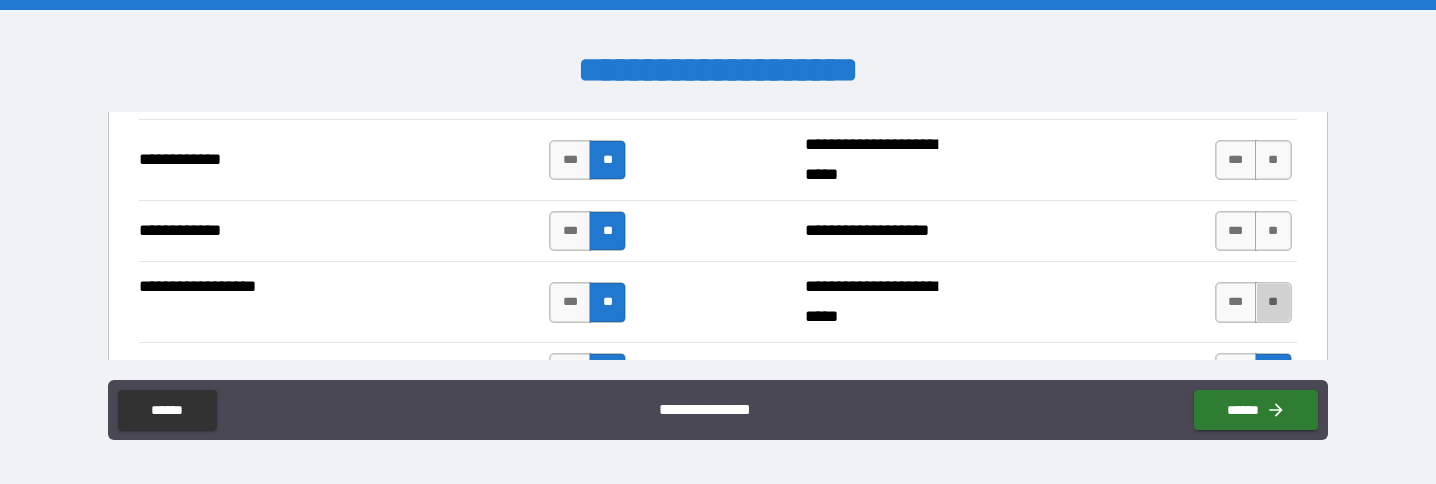 click on "**" at bounding box center [1273, 302] 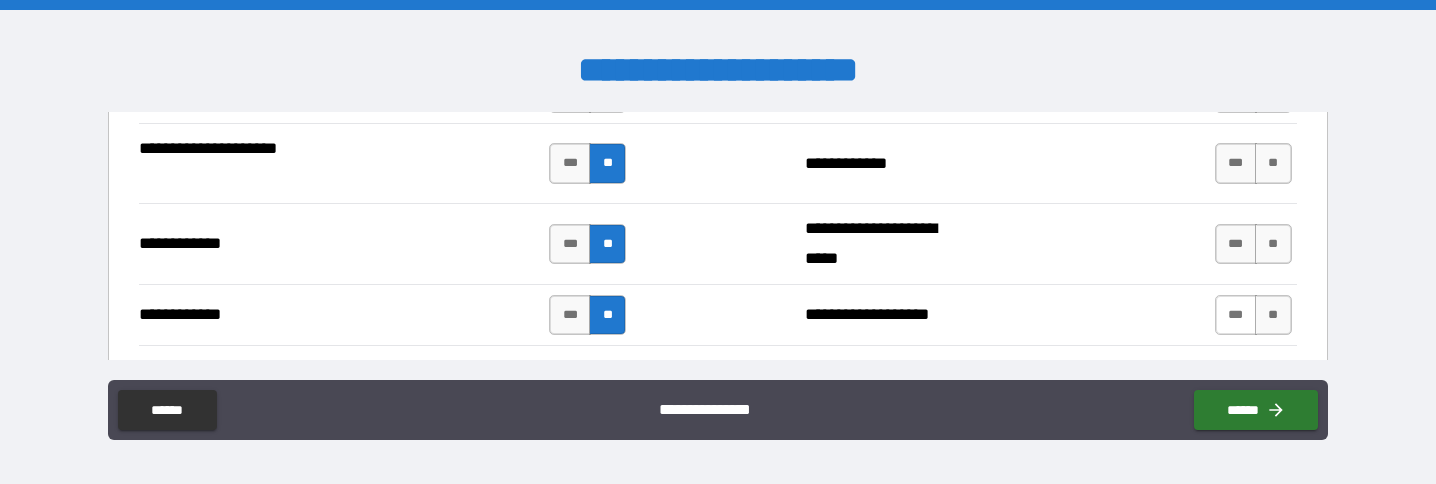scroll, scrollTop: 4089, scrollLeft: 0, axis: vertical 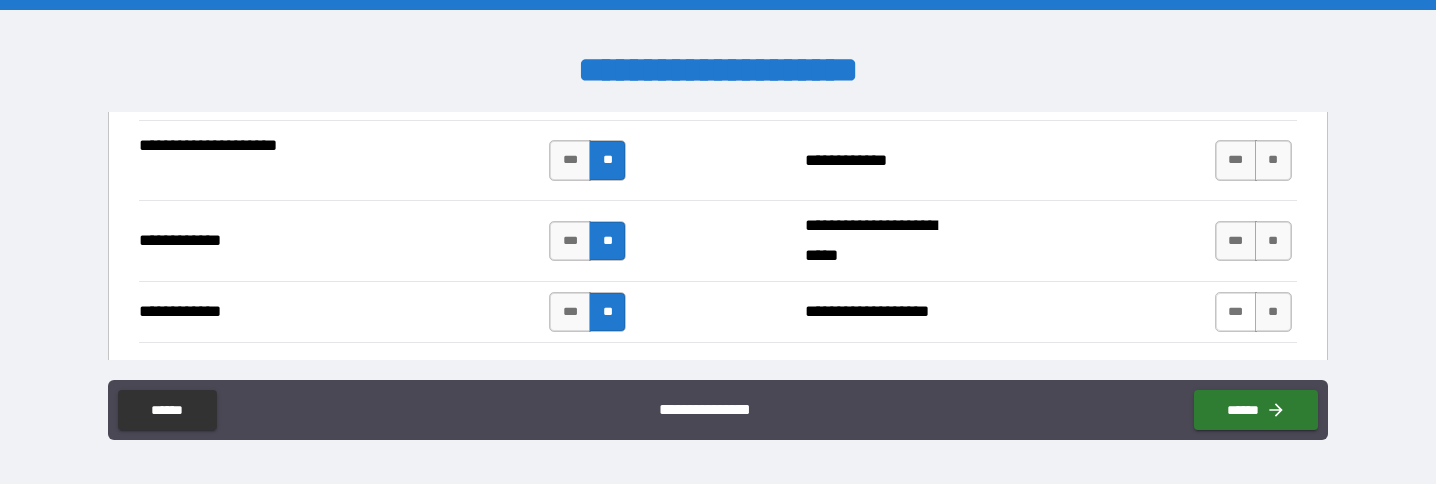 click on "***" at bounding box center (1236, 312) 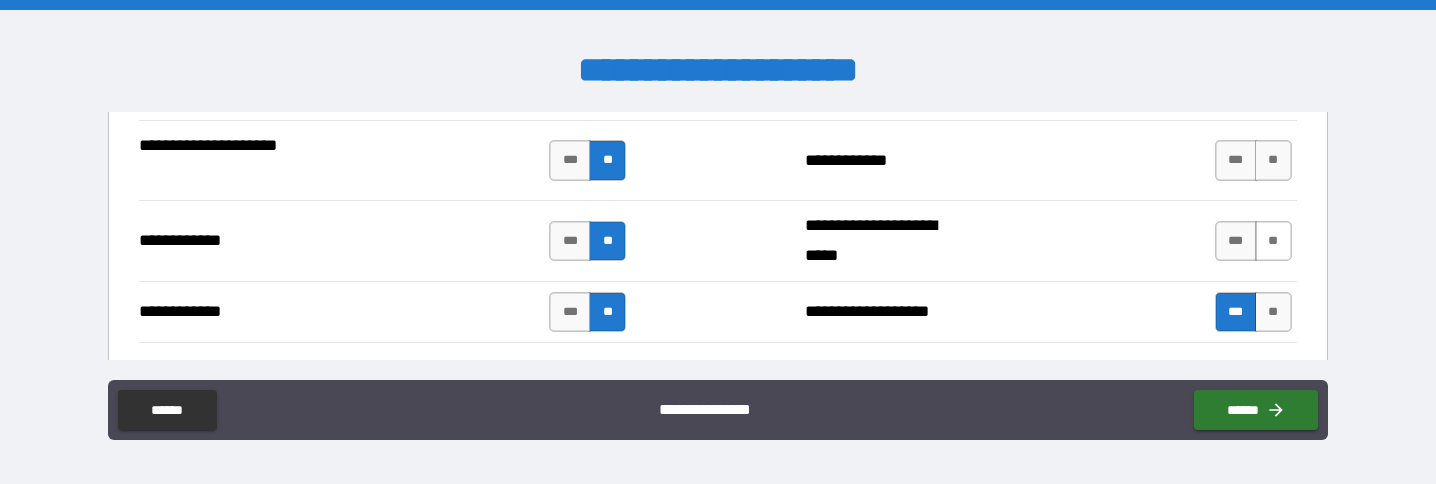click on "**" at bounding box center (1273, 241) 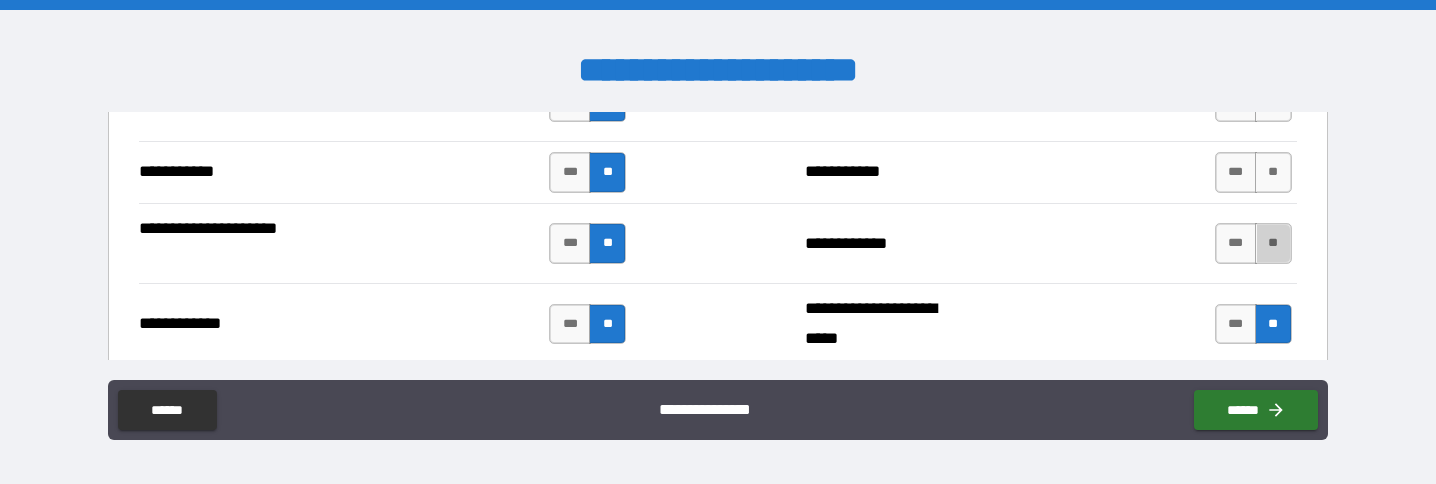 click on "**" at bounding box center [1273, 243] 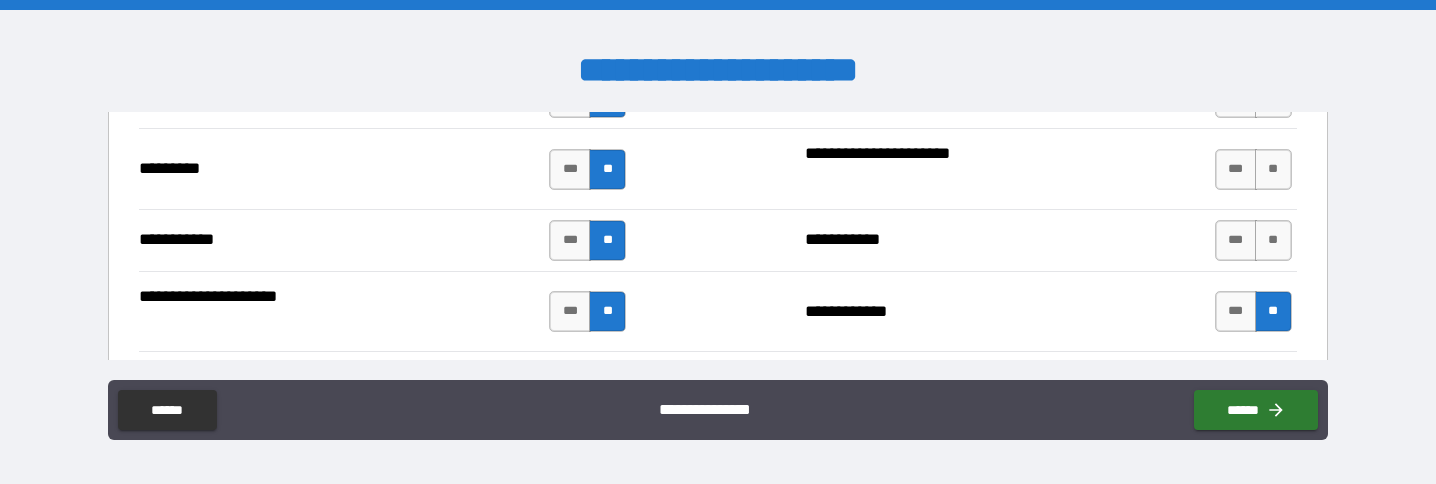 click on "**" at bounding box center (1273, 240) 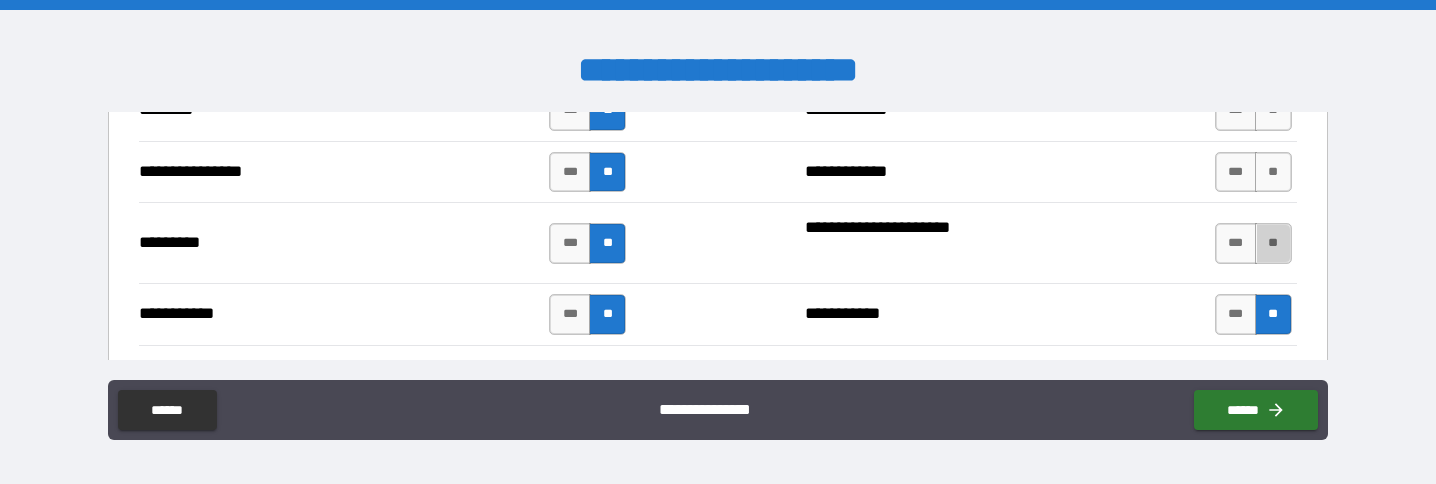 click on "**" at bounding box center [1273, 243] 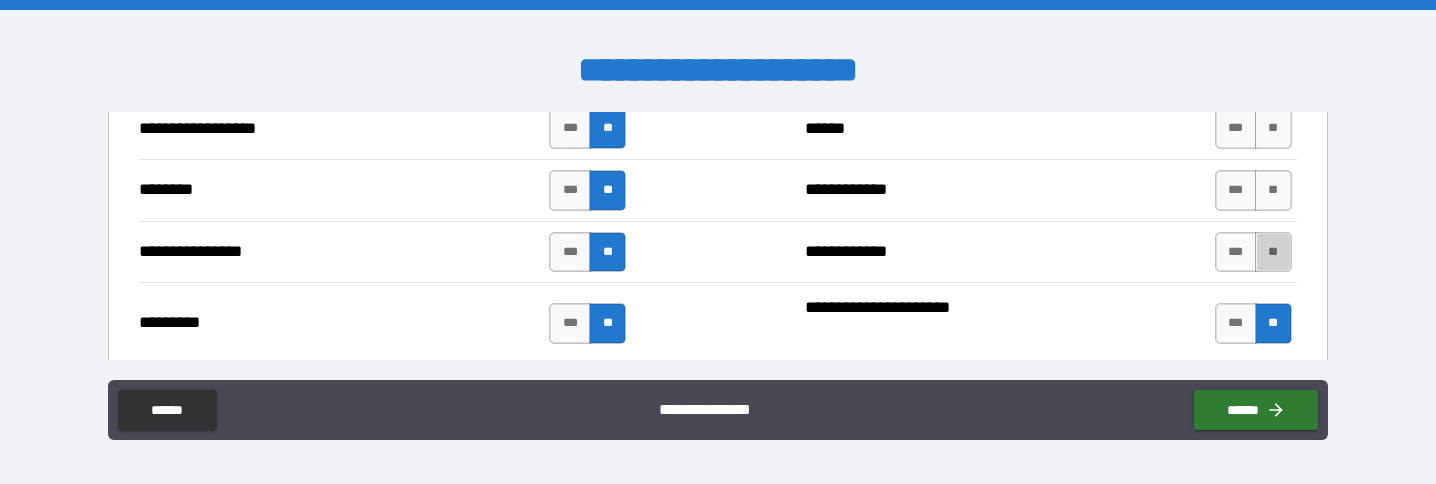 click on "**" at bounding box center (1273, 252) 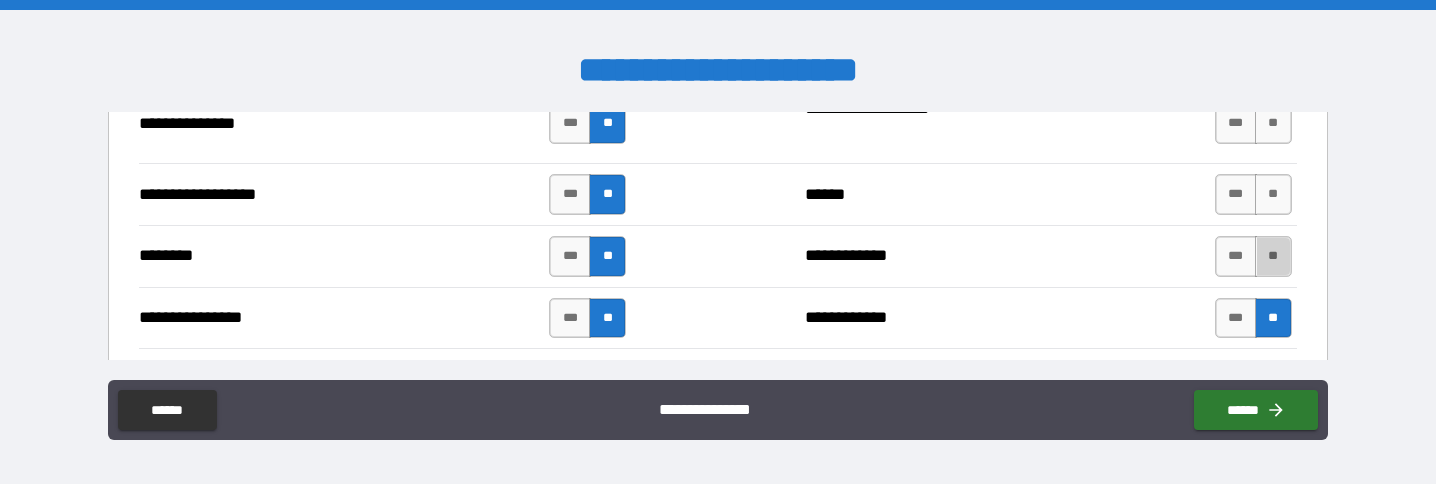 click on "**" at bounding box center (1273, 256) 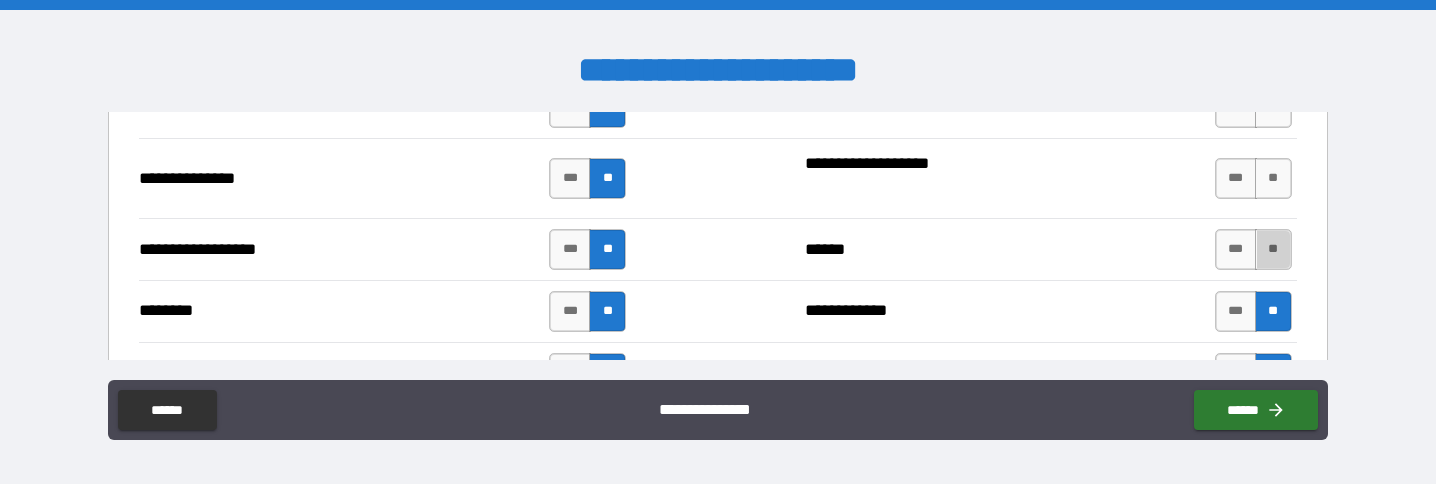 click on "**" at bounding box center (1273, 249) 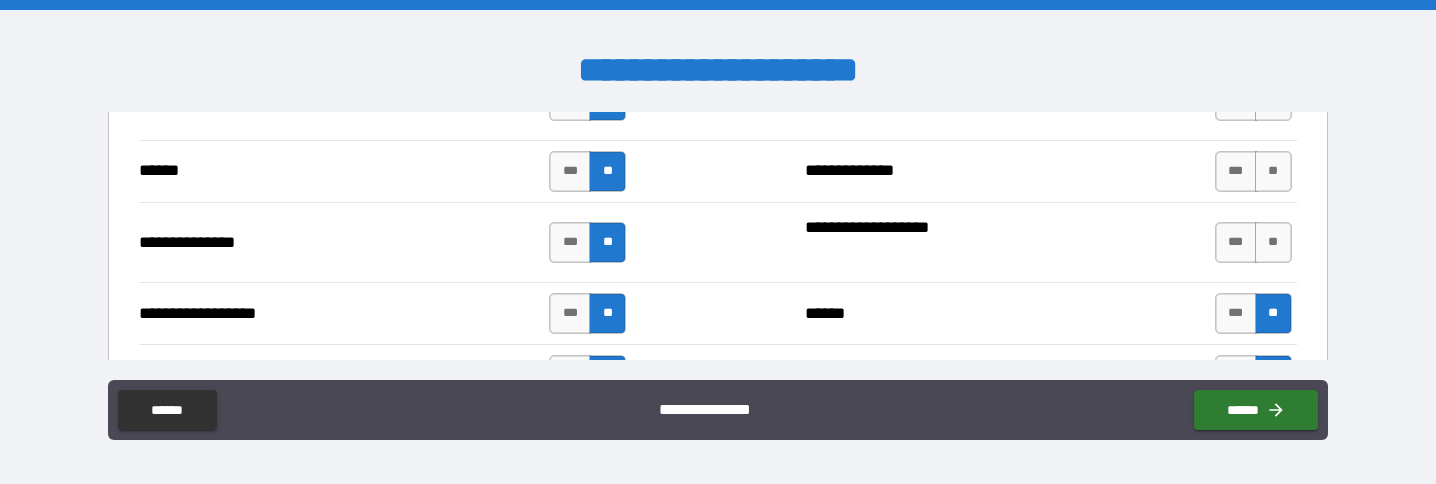 click on "**" at bounding box center (1273, 242) 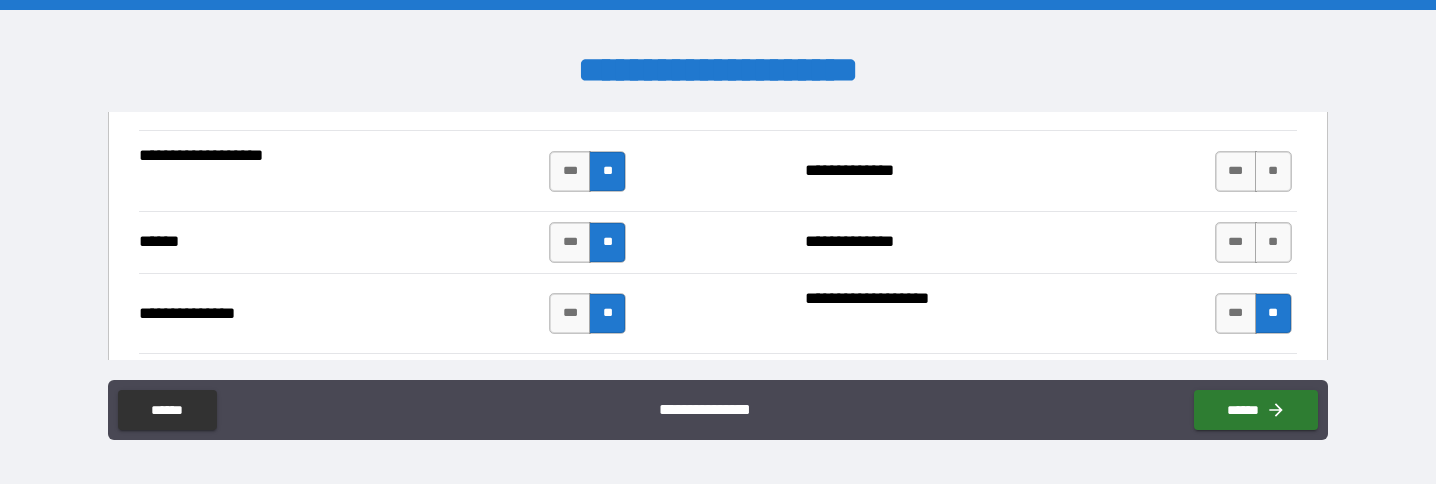 click on "**" at bounding box center [1273, 242] 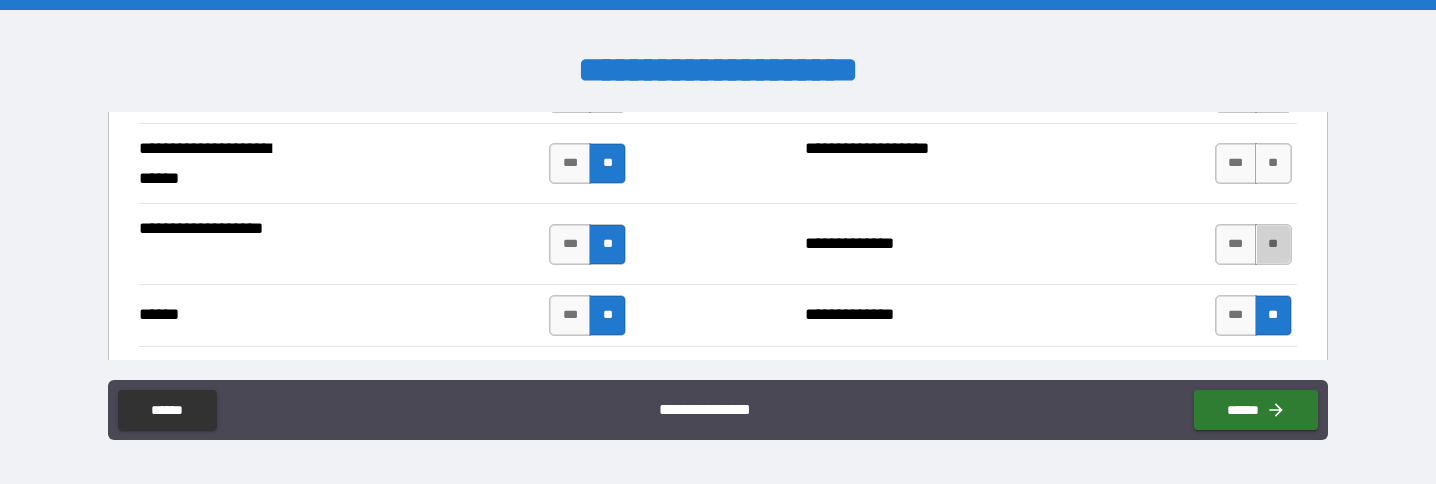 click on "**" at bounding box center [1273, 244] 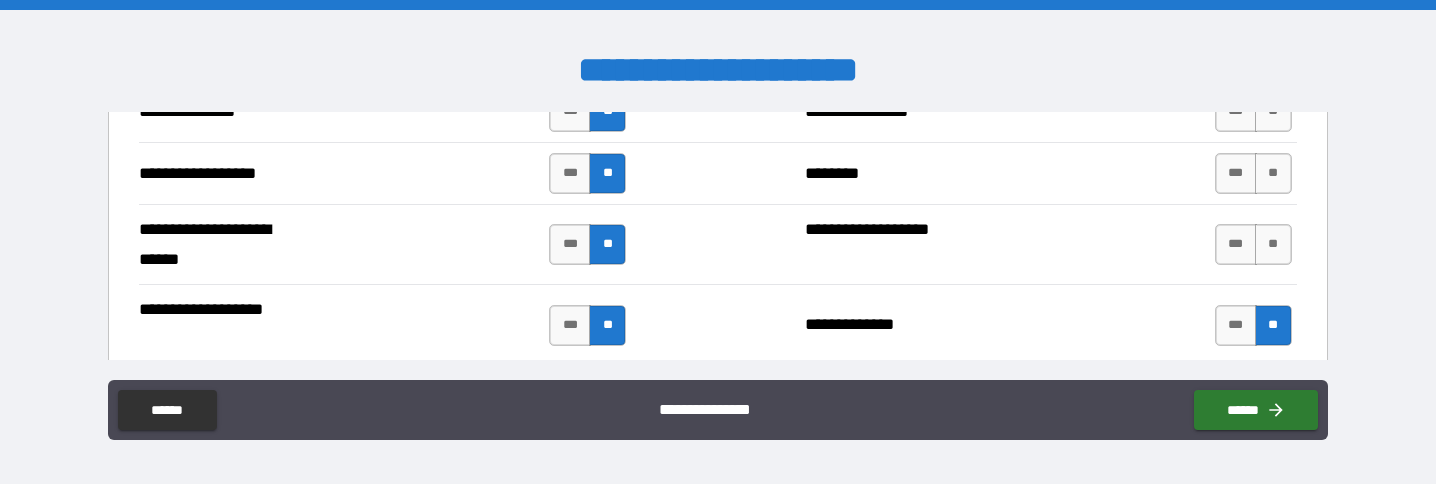 click on "**" at bounding box center (1273, 244) 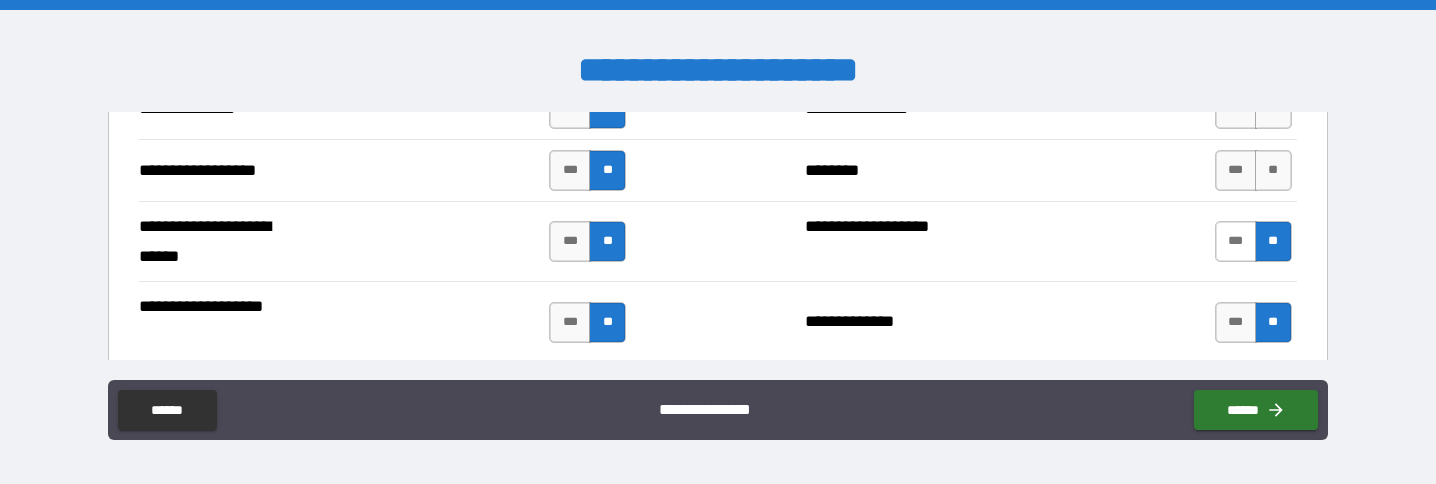 click on "***" at bounding box center (1236, 241) 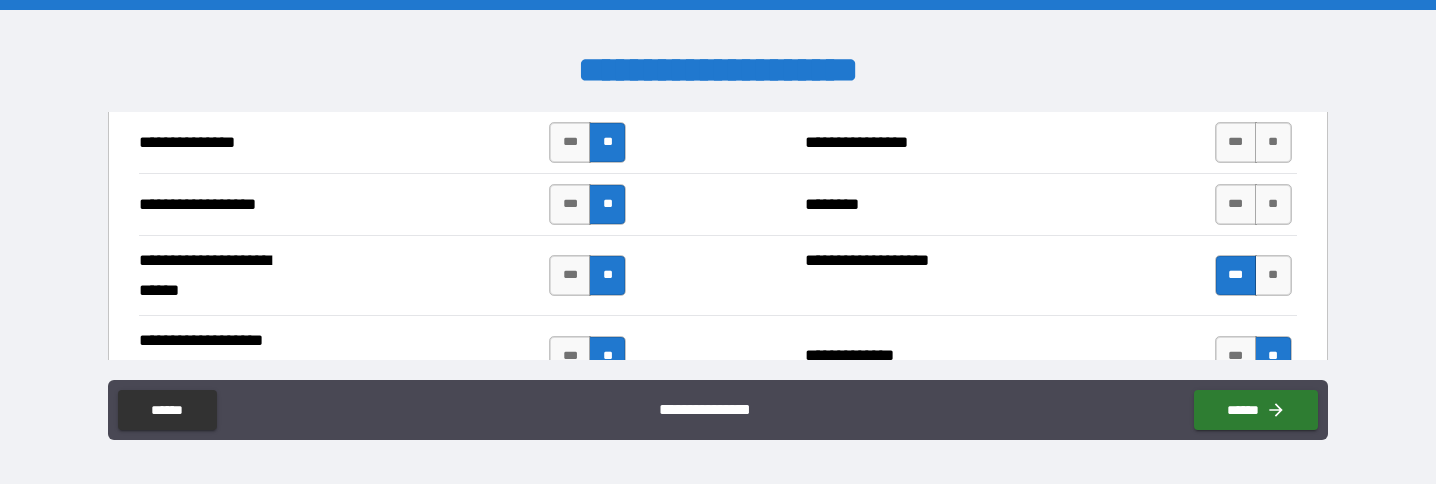 scroll, scrollTop: 3341, scrollLeft: 0, axis: vertical 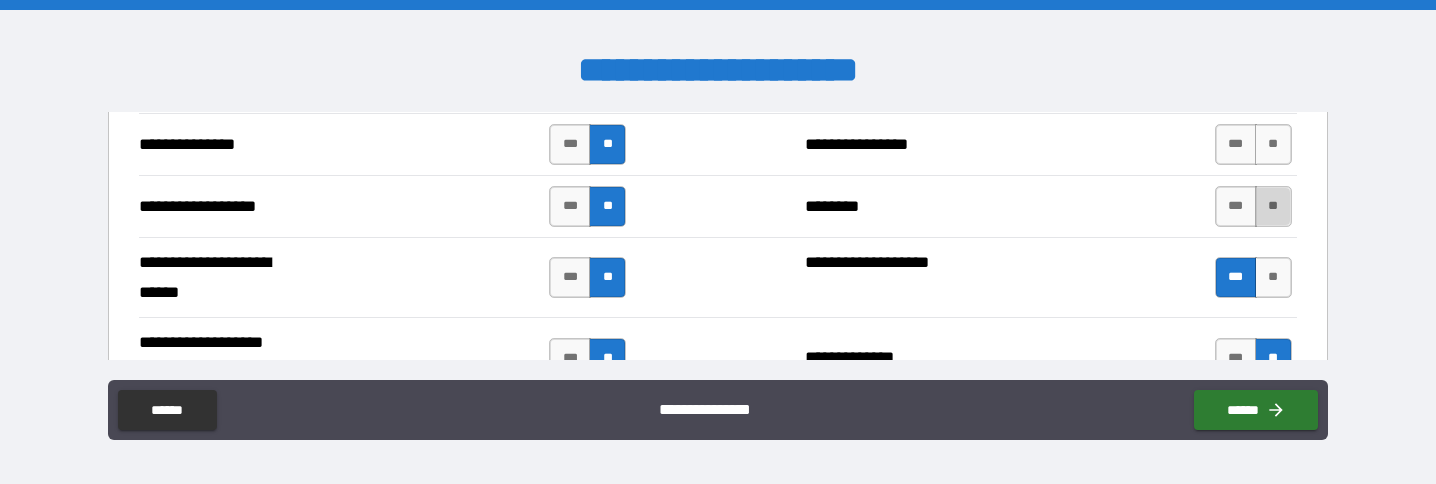 click on "**" at bounding box center (1273, 206) 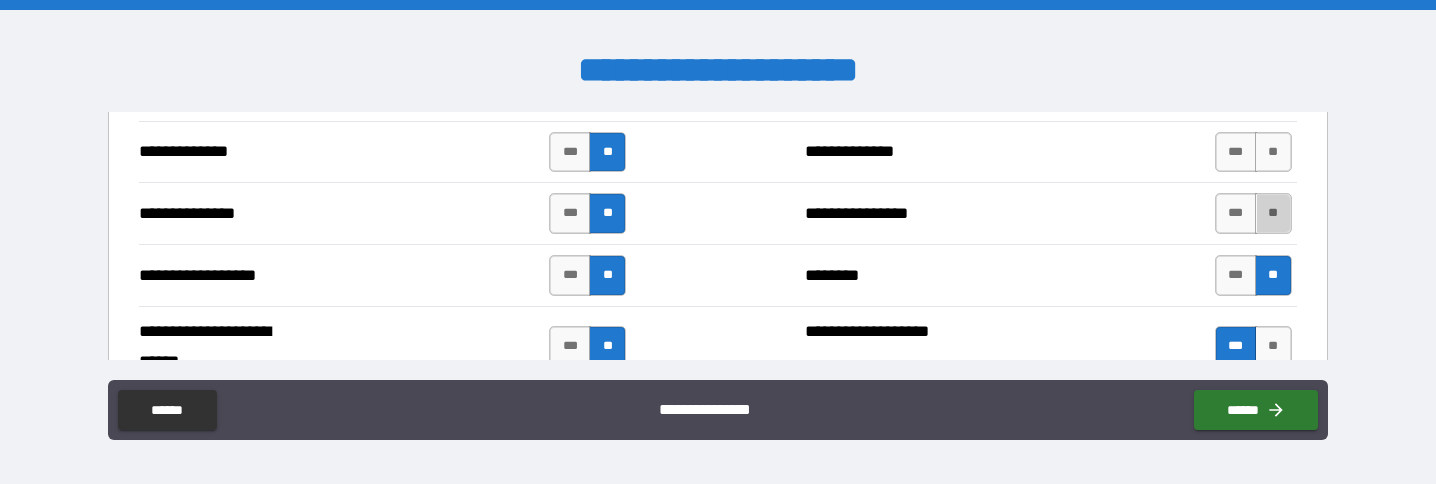 click on "**" at bounding box center (1273, 213) 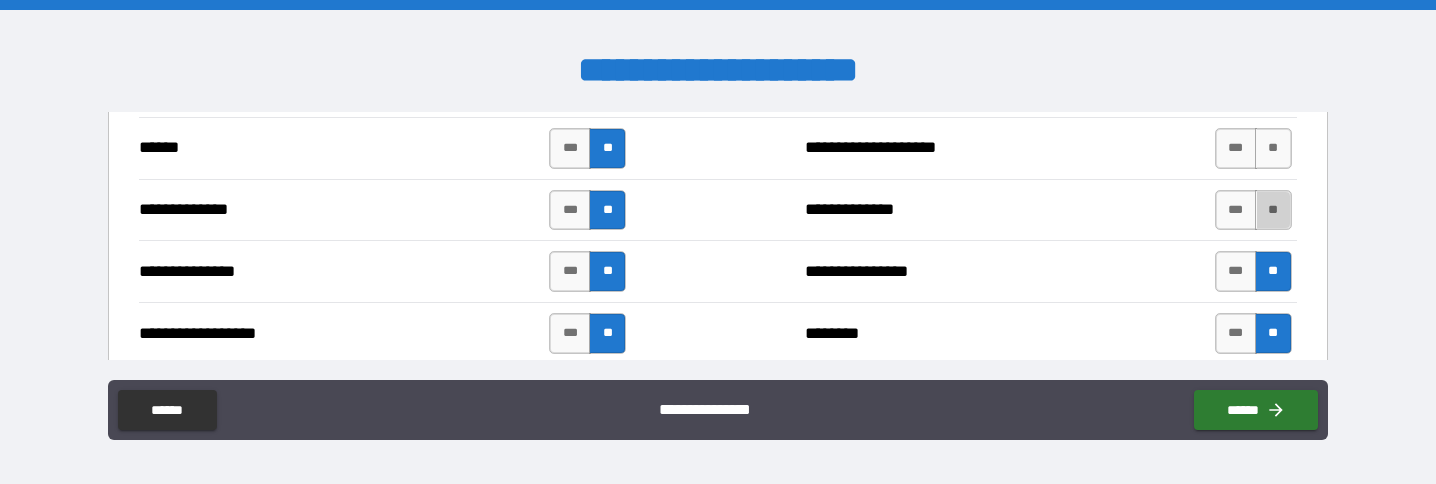 click on "**" at bounding box center (1273, 210) 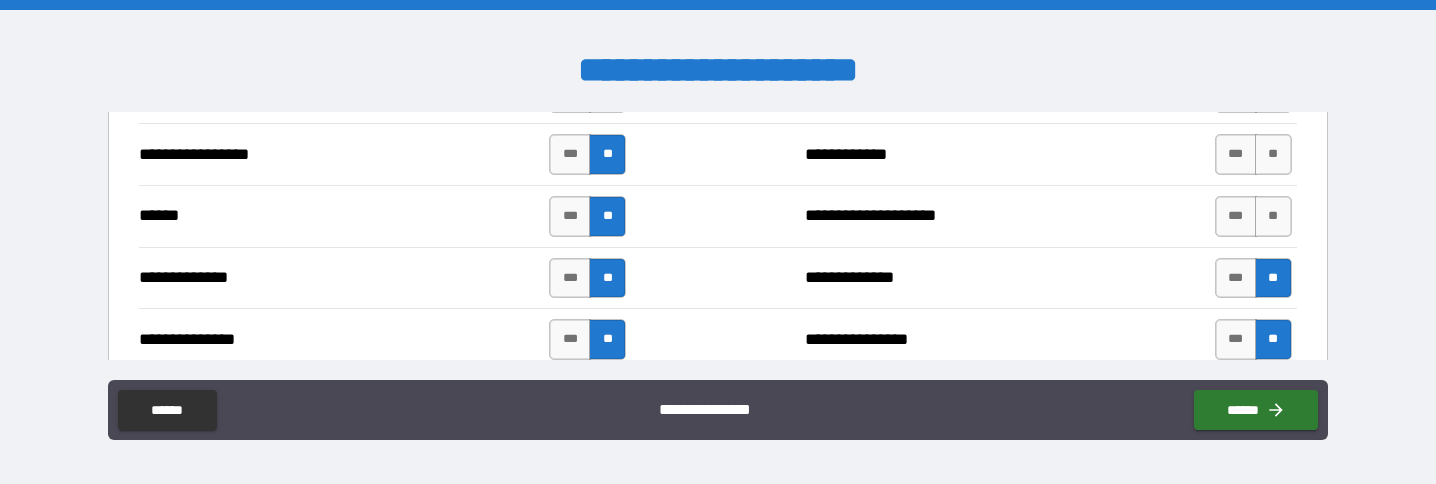 click on "**" at bounding box center (1273, 216) 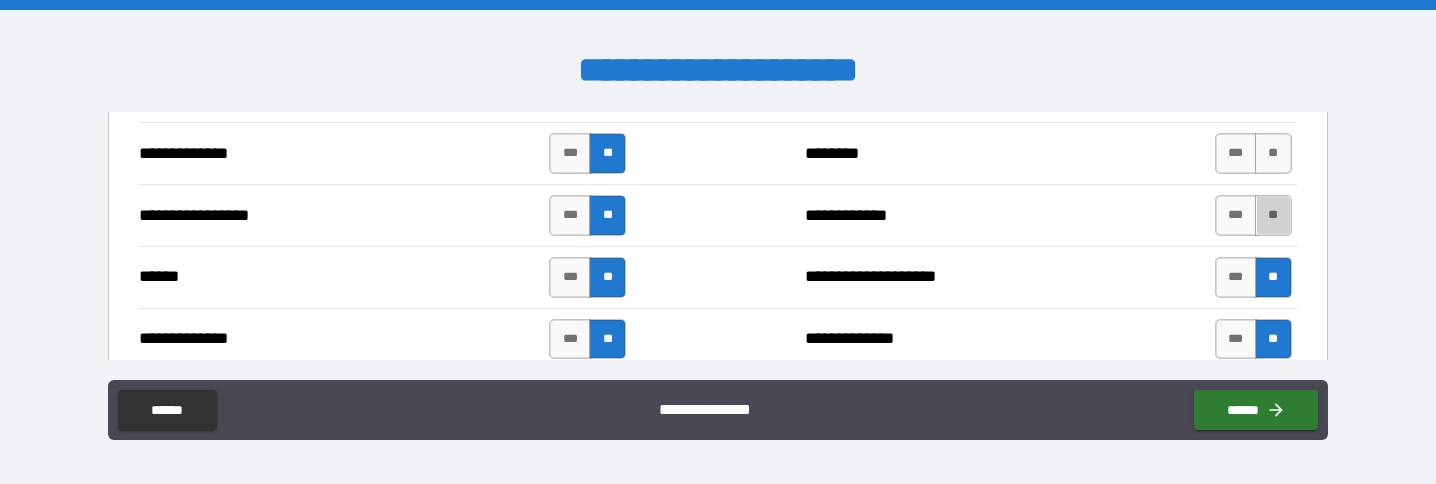 click on "**" at bounding box center (1273, 215) 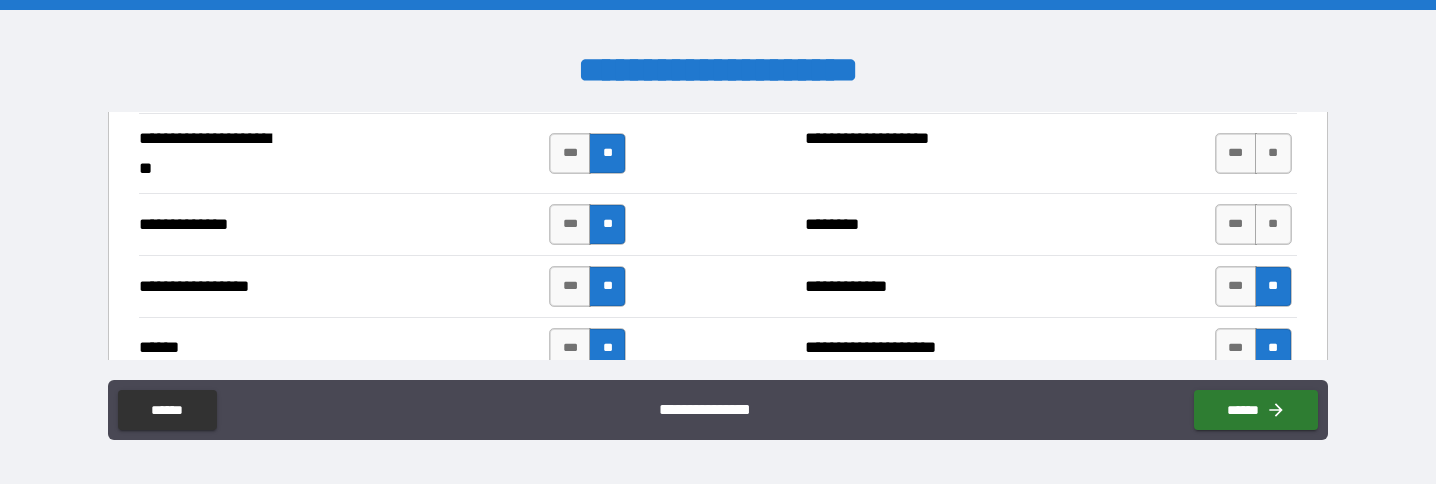 click on "**" at bounding box center [1273, 224] 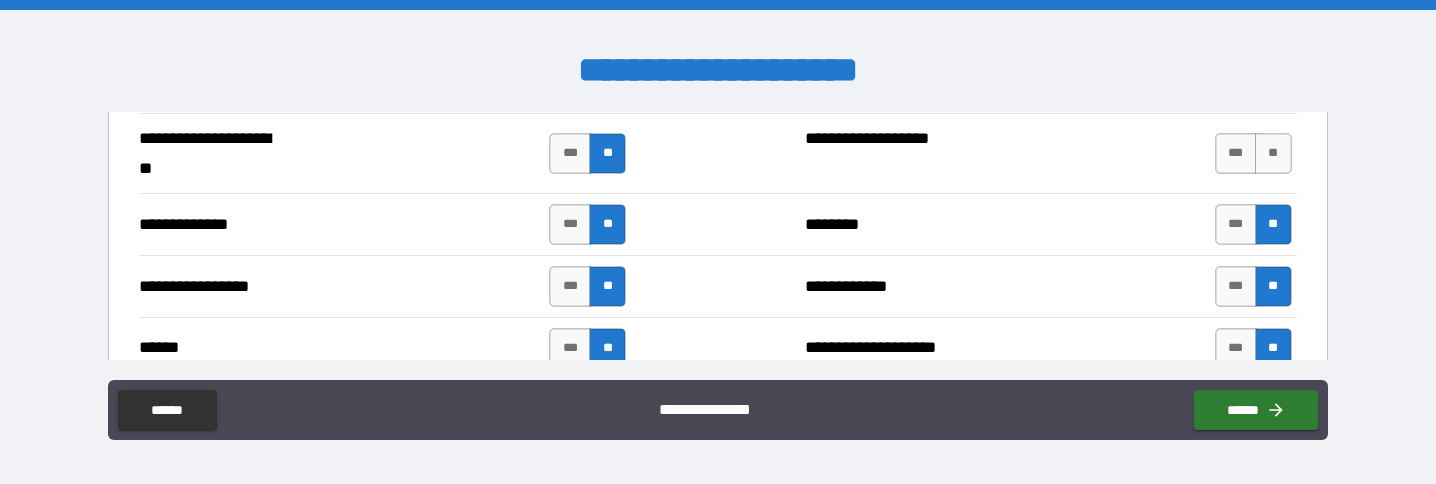 scroll, scrollTop: 2955, scrollLeft: 0, axis: vertical 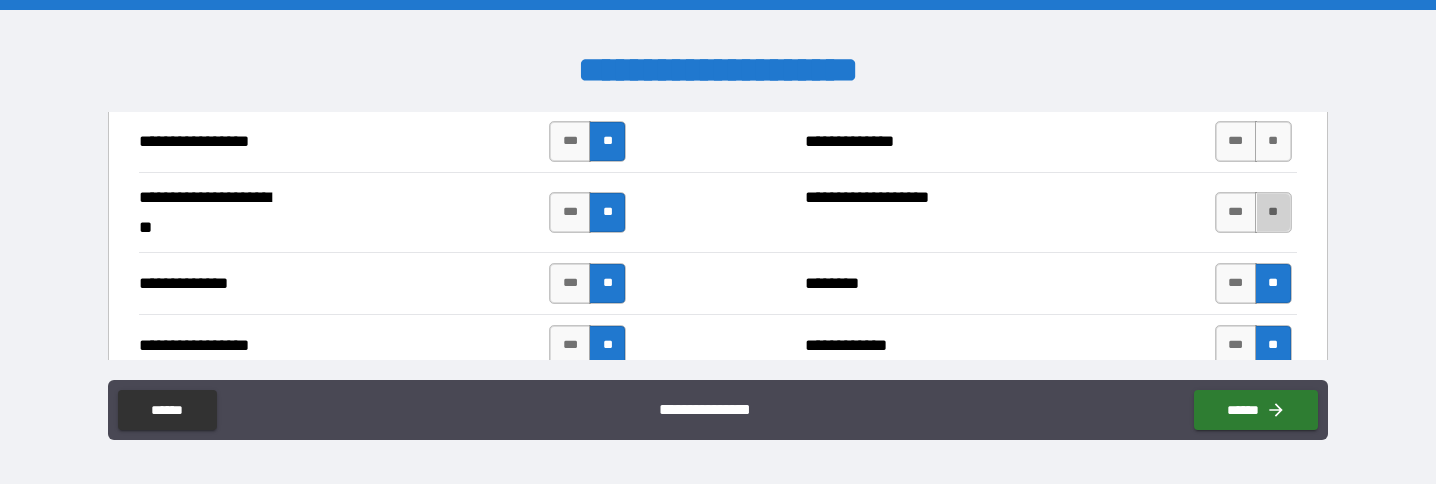 click on "**" at bounding box center (1273, 212) 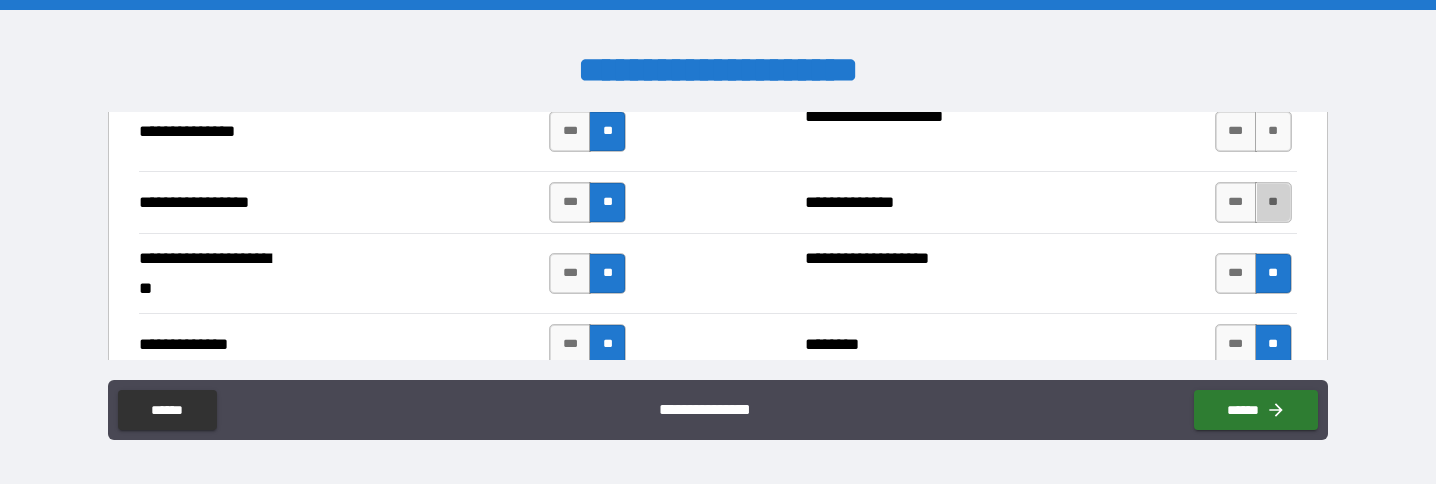 click on "**" at bounding box center [1273, 202] 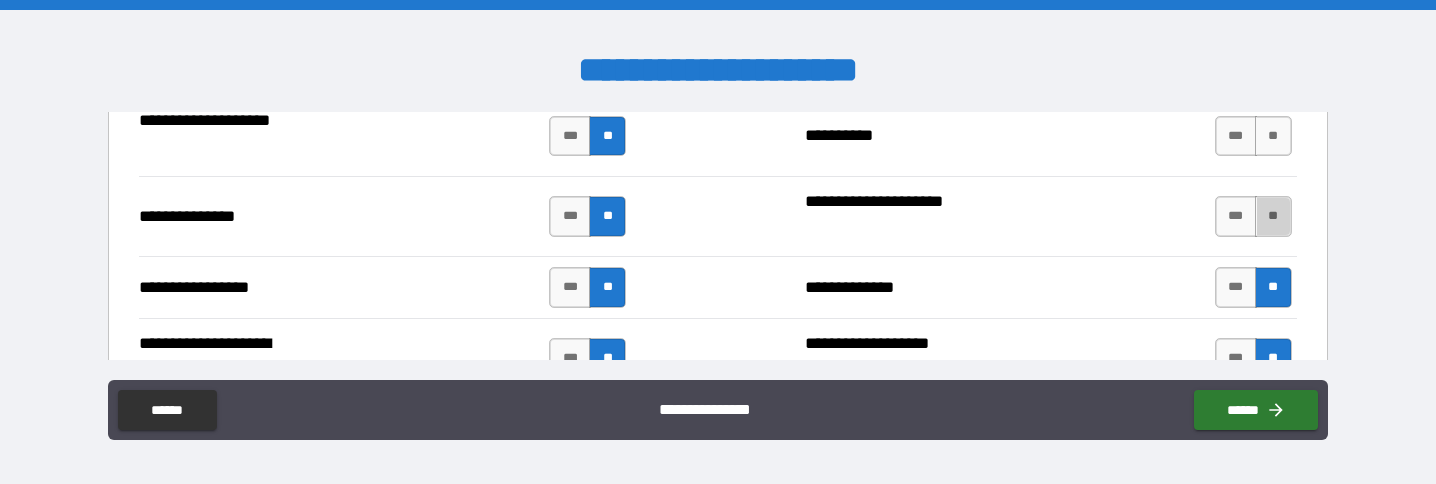 click on "**" at bounding box center (1273, 216) 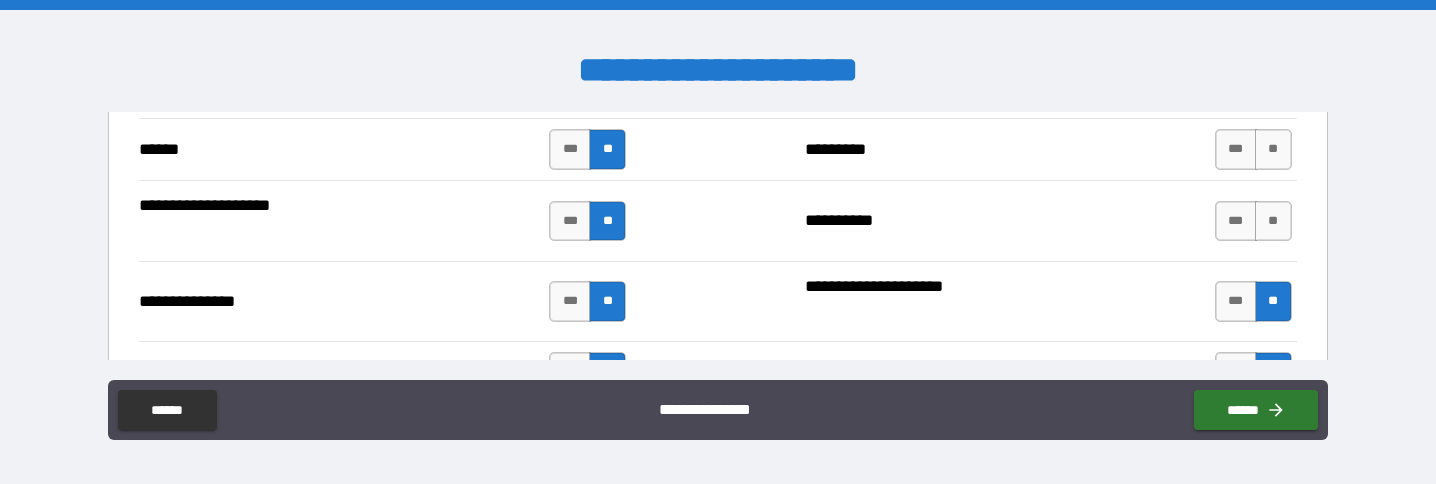 click on "**" at bounding box center (1273, 221) 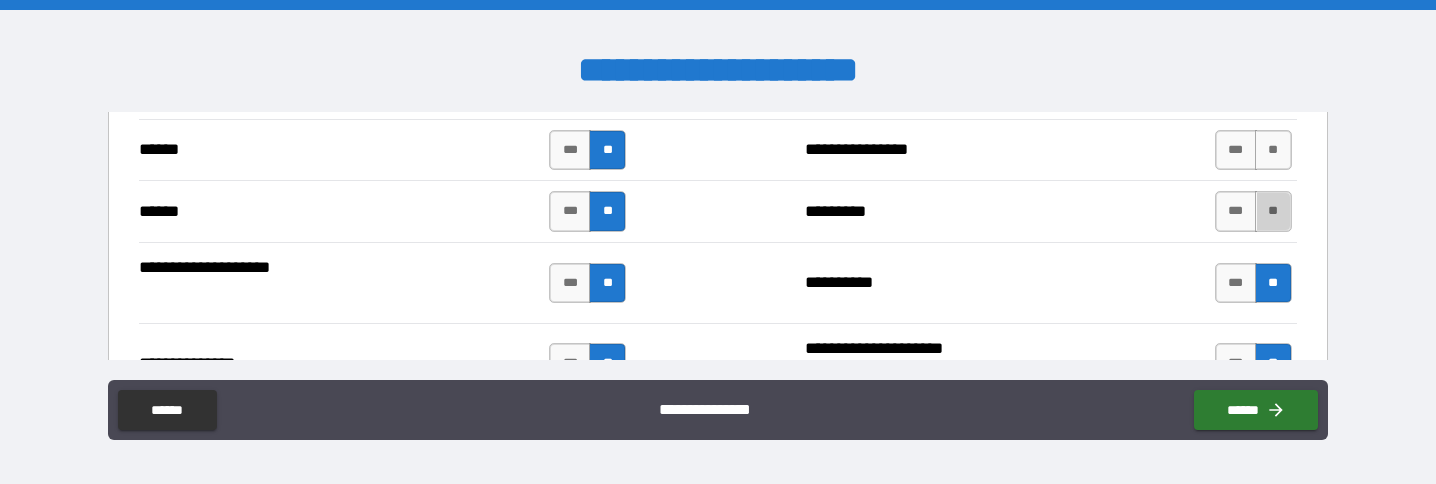 click on "**" at bounding box center (1273, 211) 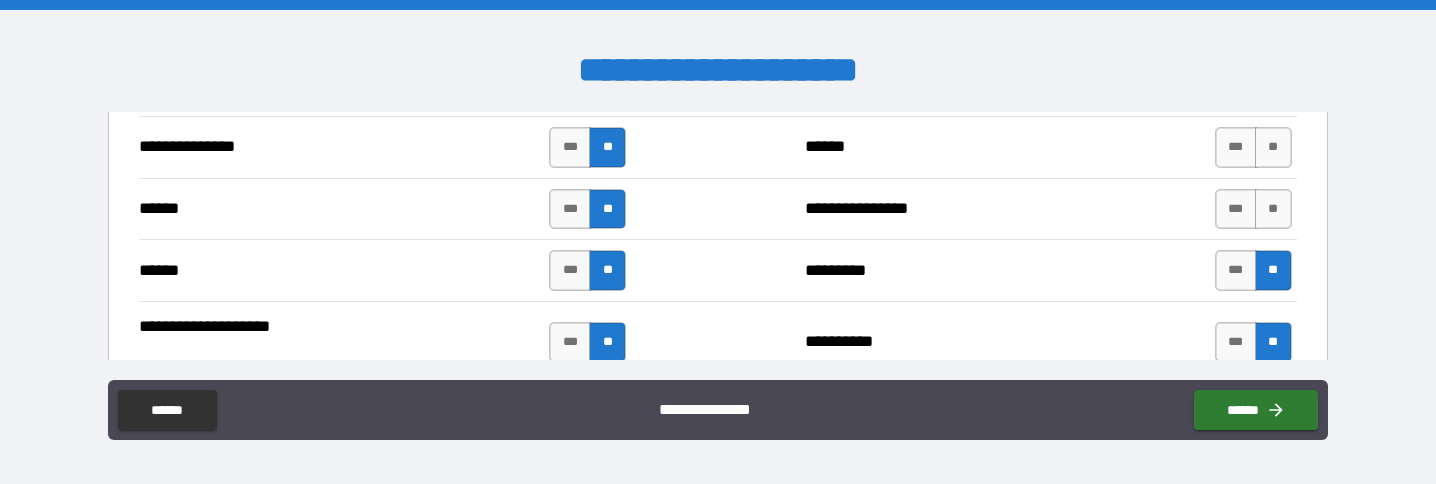 click on "**" at bounding box center [1273, 209] 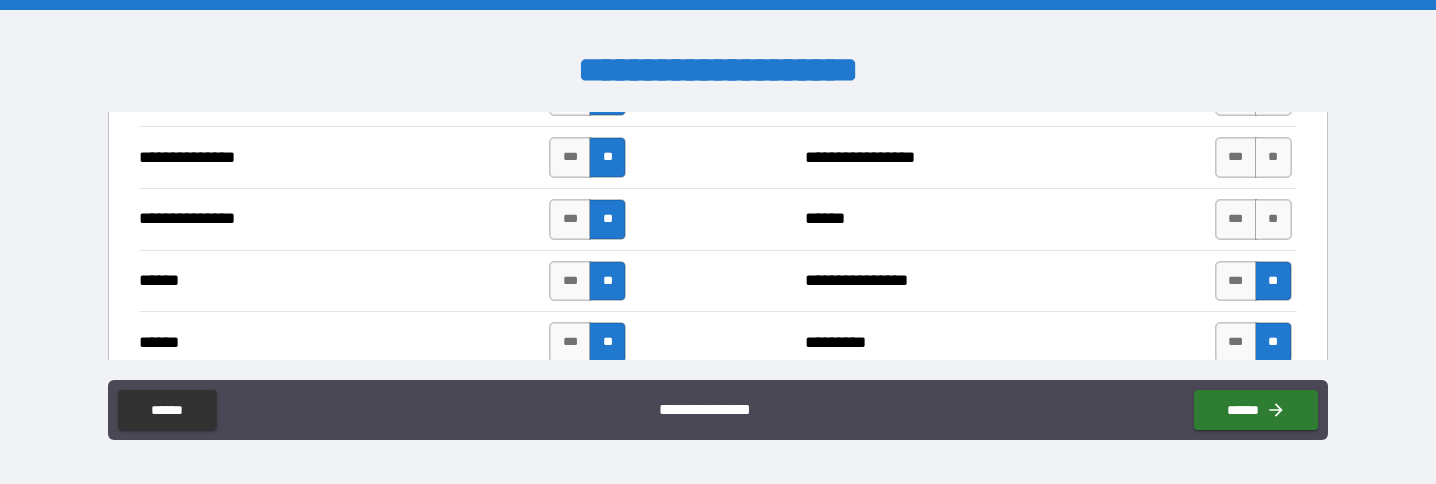 click on "**" at bounding box center [1273, 219] 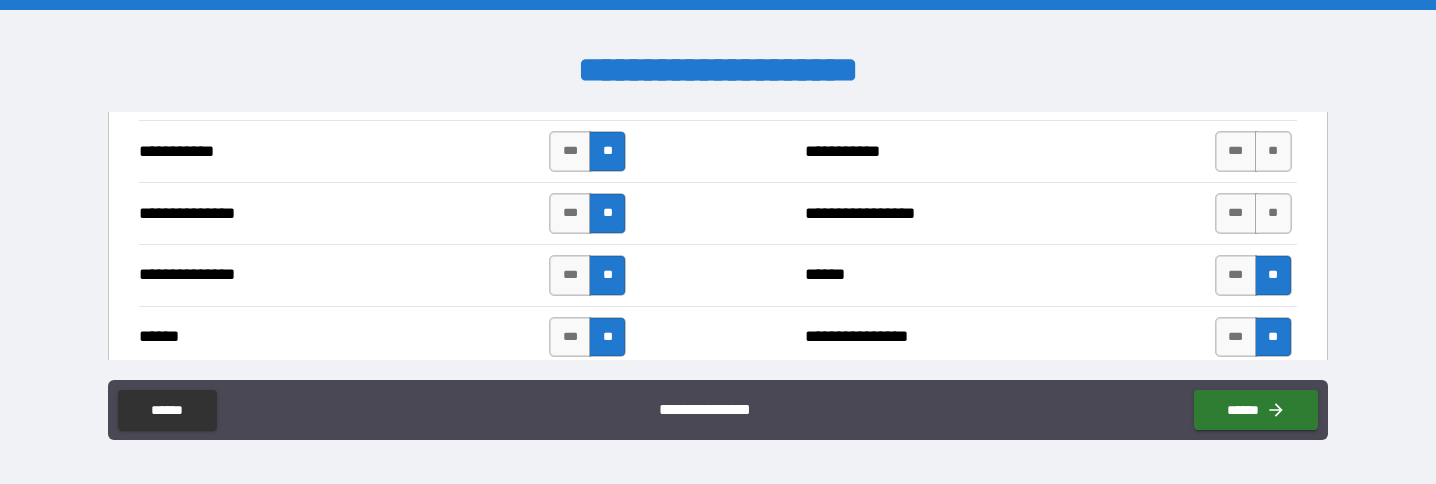 click on "**" at bounding box center (1273, 213) 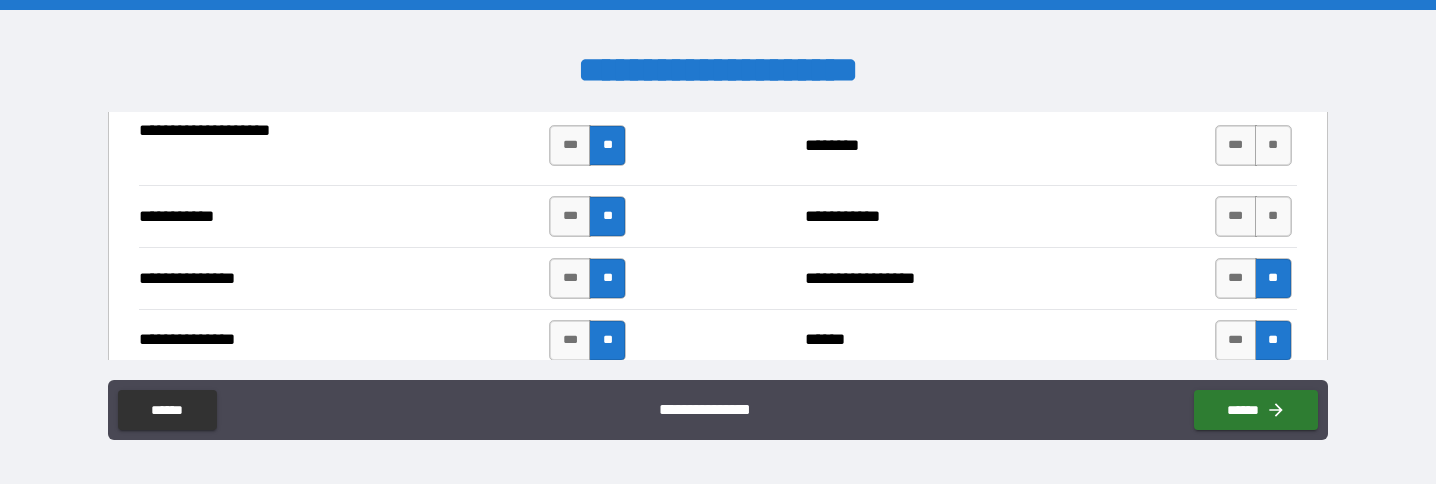 click on "**" at bounding box center [1273, 216] 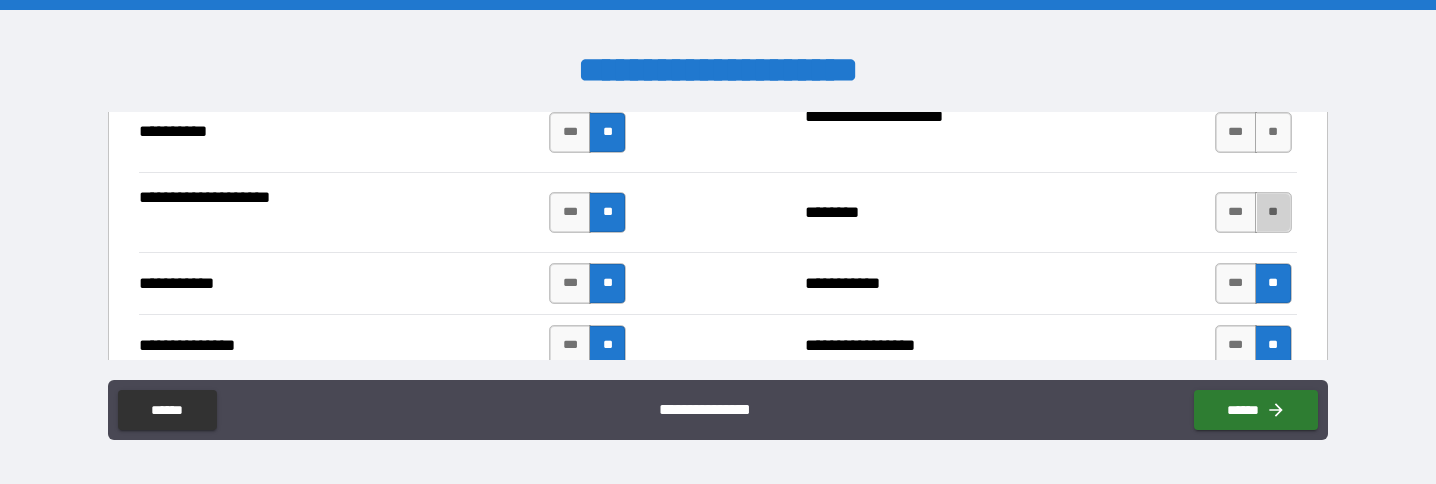 click on "**" at bounding box center (1273, 212) 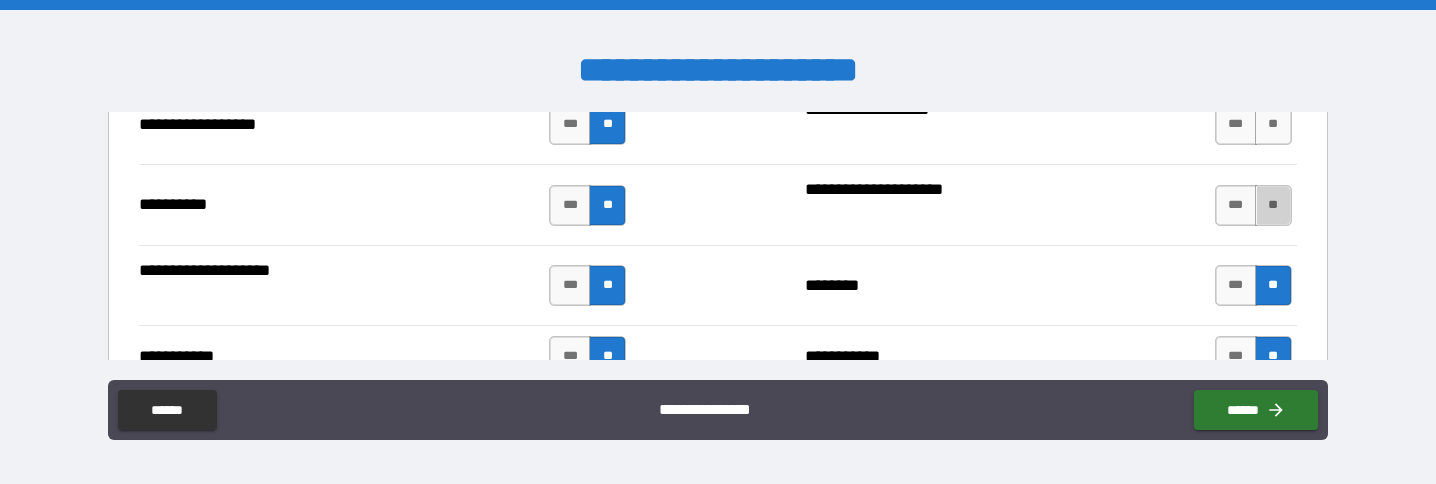 click on "**" at bounding box center [1273, 205] 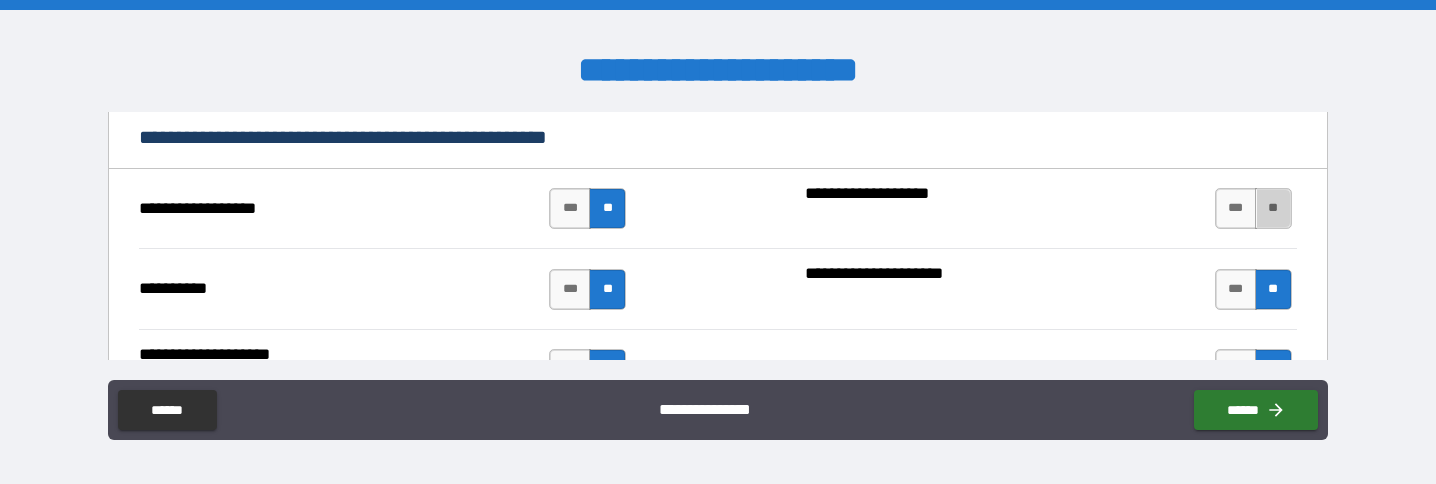 click on "**" at bounding box center (1273, 208) 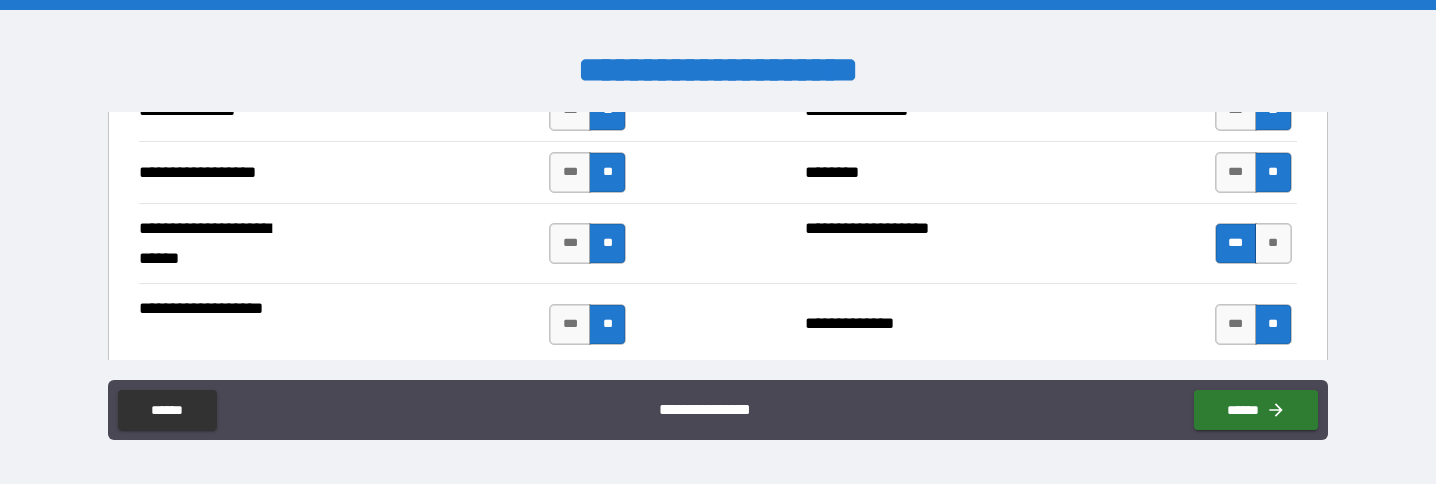 scroll, scrollTop: 3377, scrollLeft: 0, axis: vertical 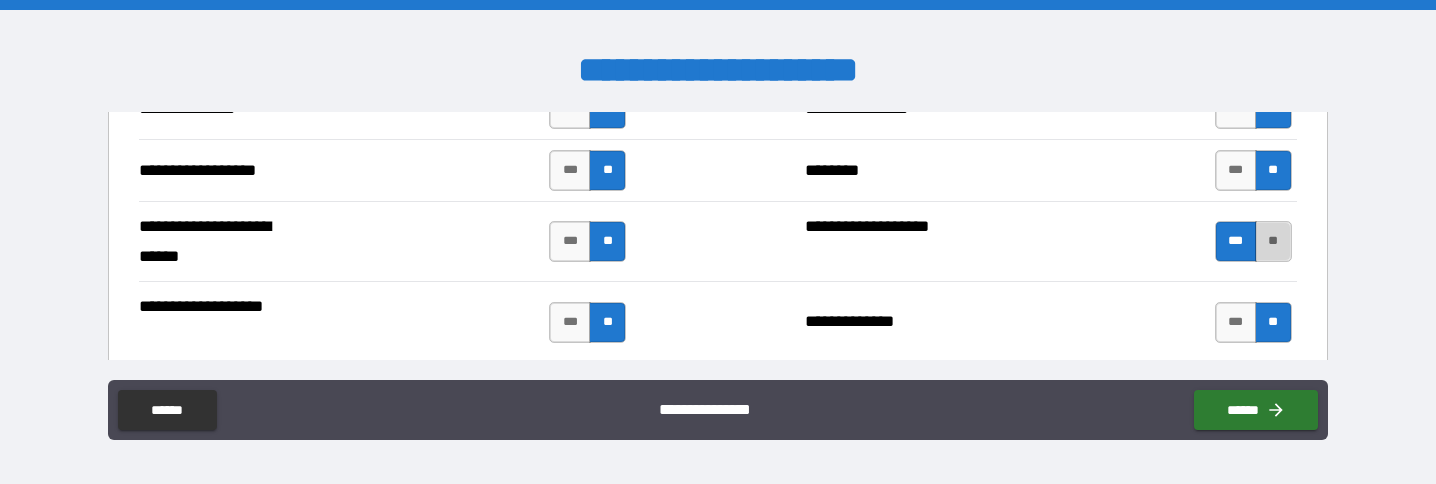 click on "**" at bounding box center [1273, 241] 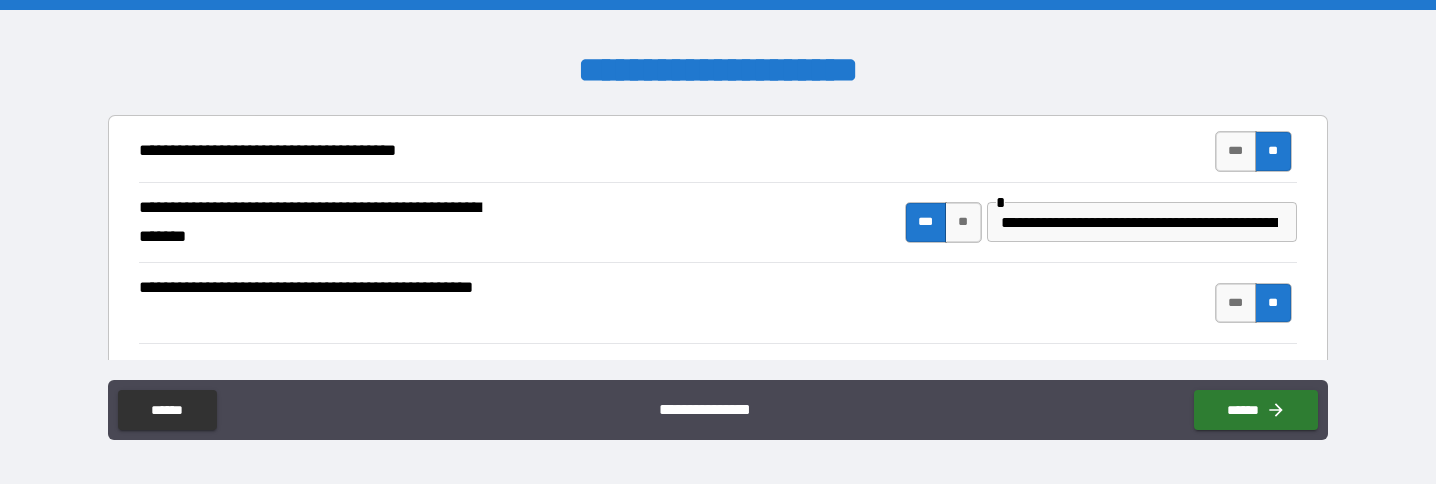 scroll, scrollTop: 388, scrollLeft: 0, axis: vertical 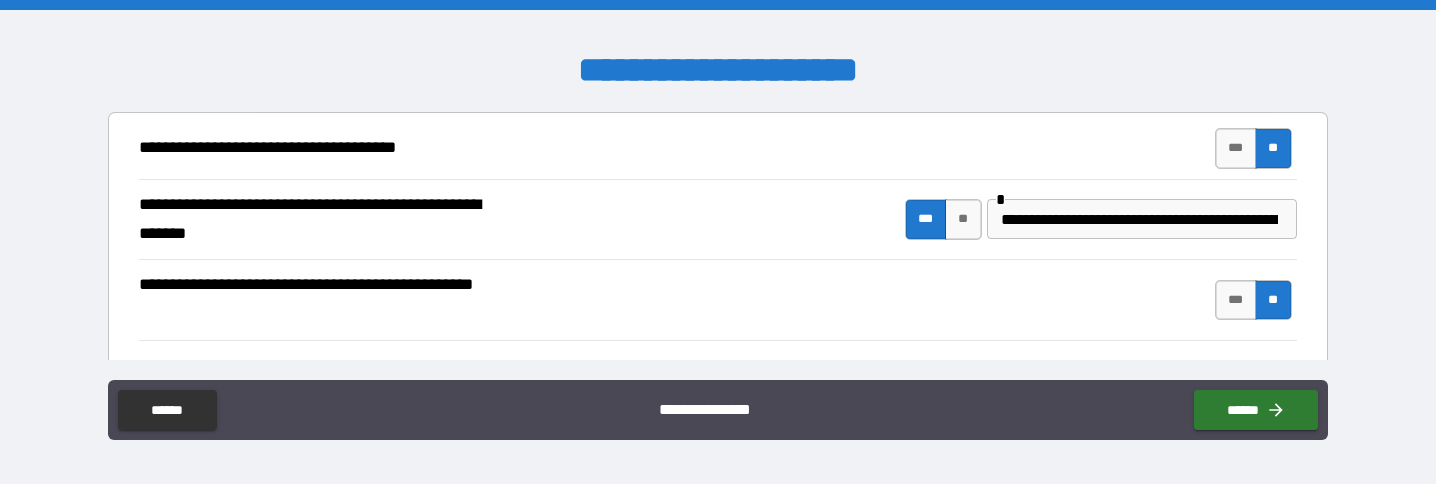 click on "**********" at bounding box center [1139, 219] 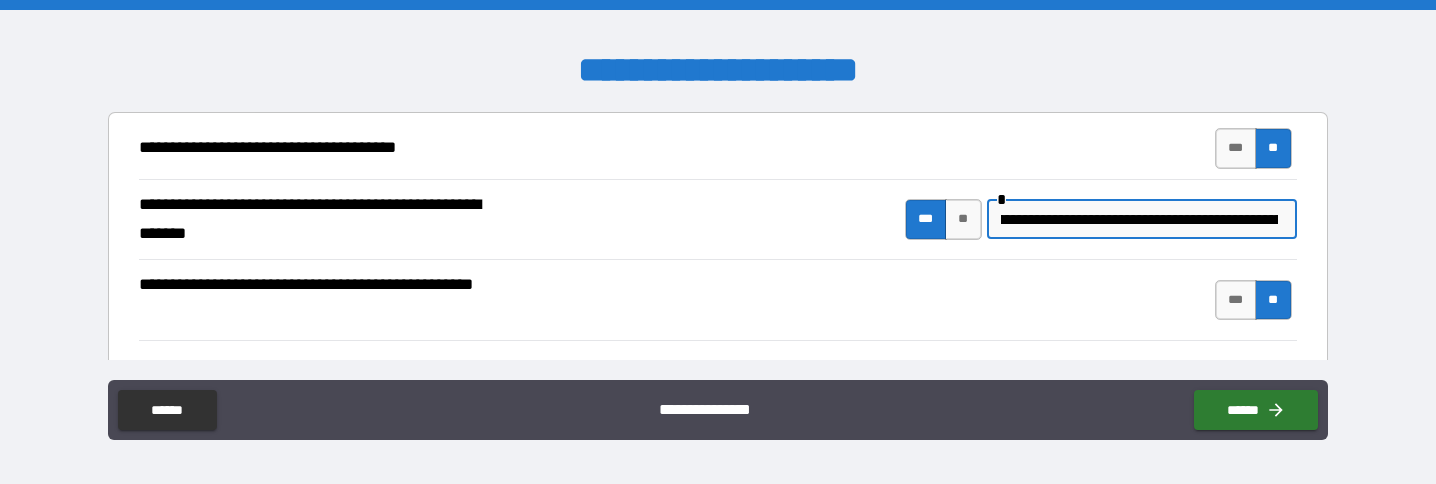 scroll, scrollTop: 0, scrollLeft: 100, axis: horizontal 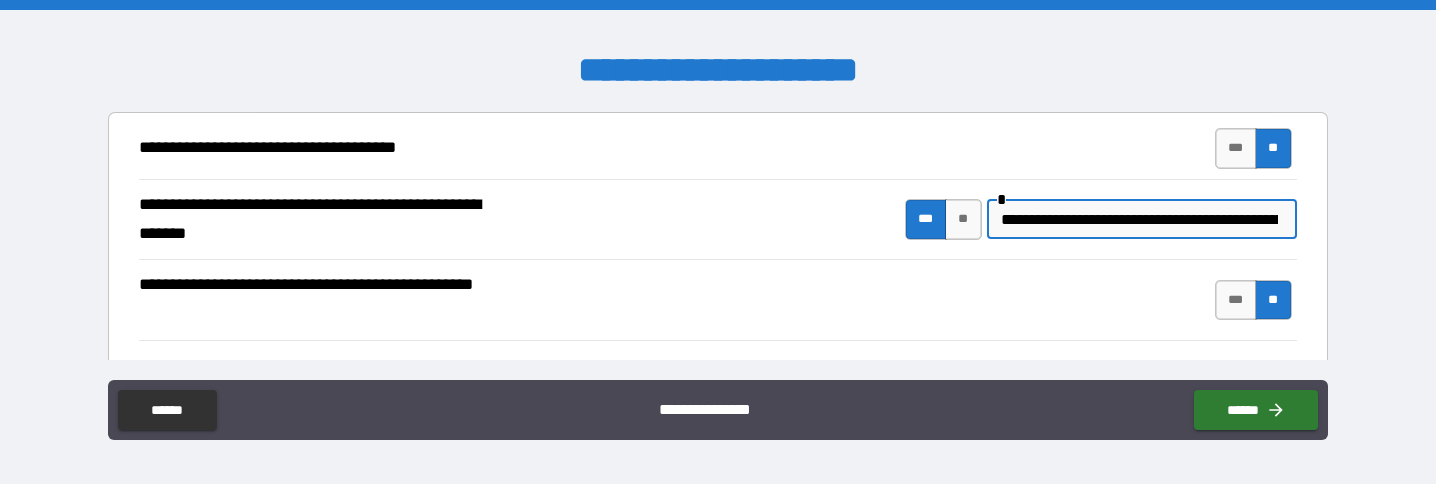 click on "**********" at bounding box center (1139, 219) 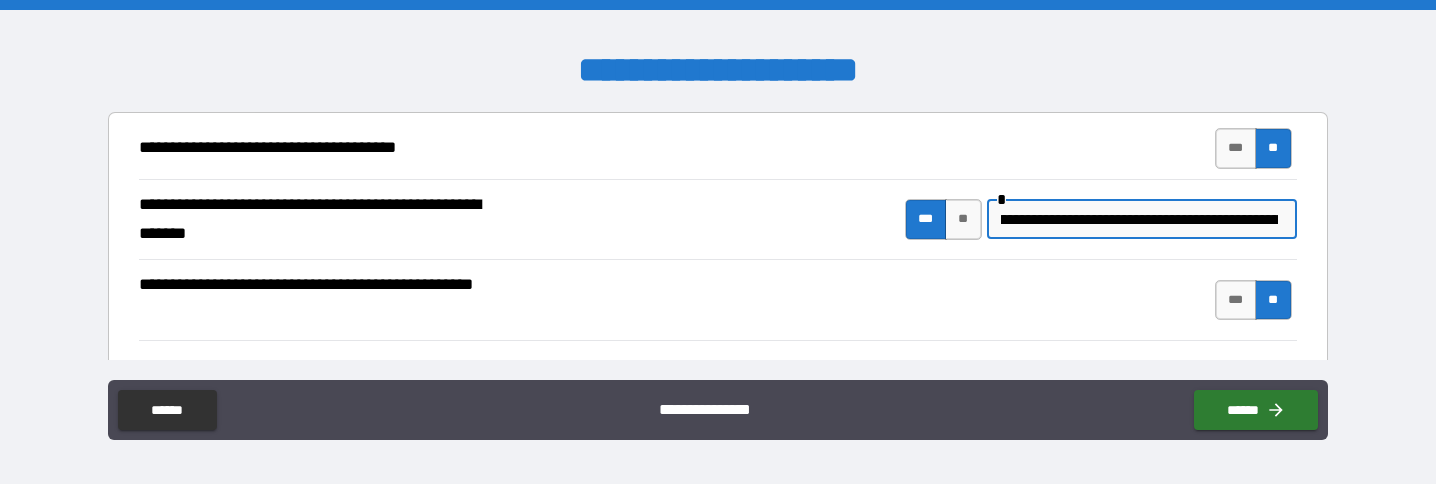 scroll, scrollTop: 0, scrollLeft: 289, axis: horizontal 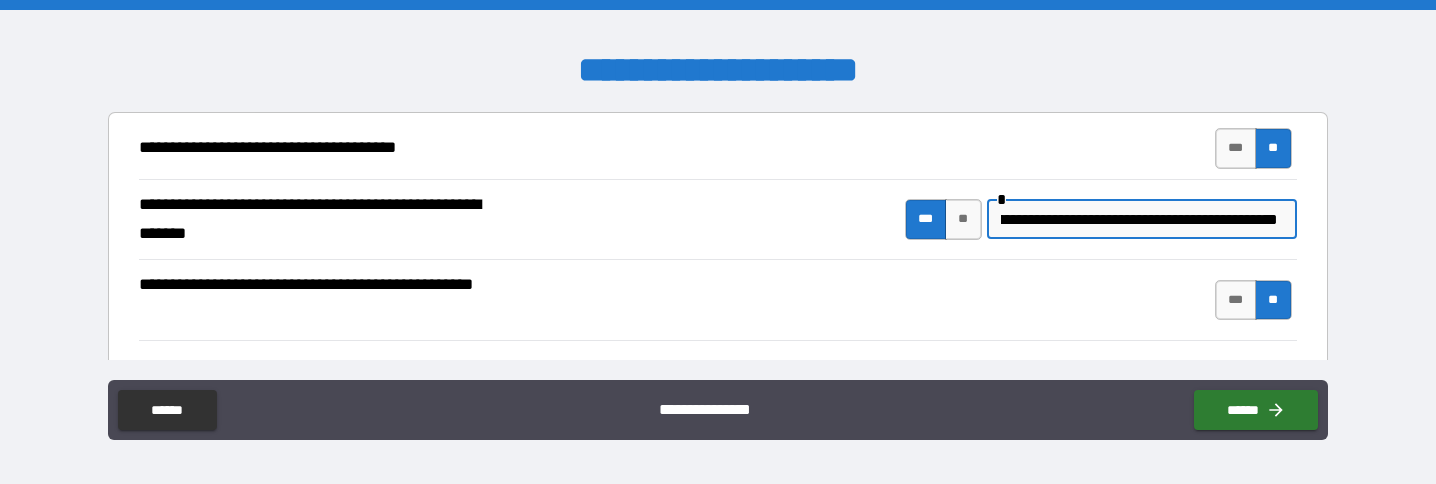paste on "**********" 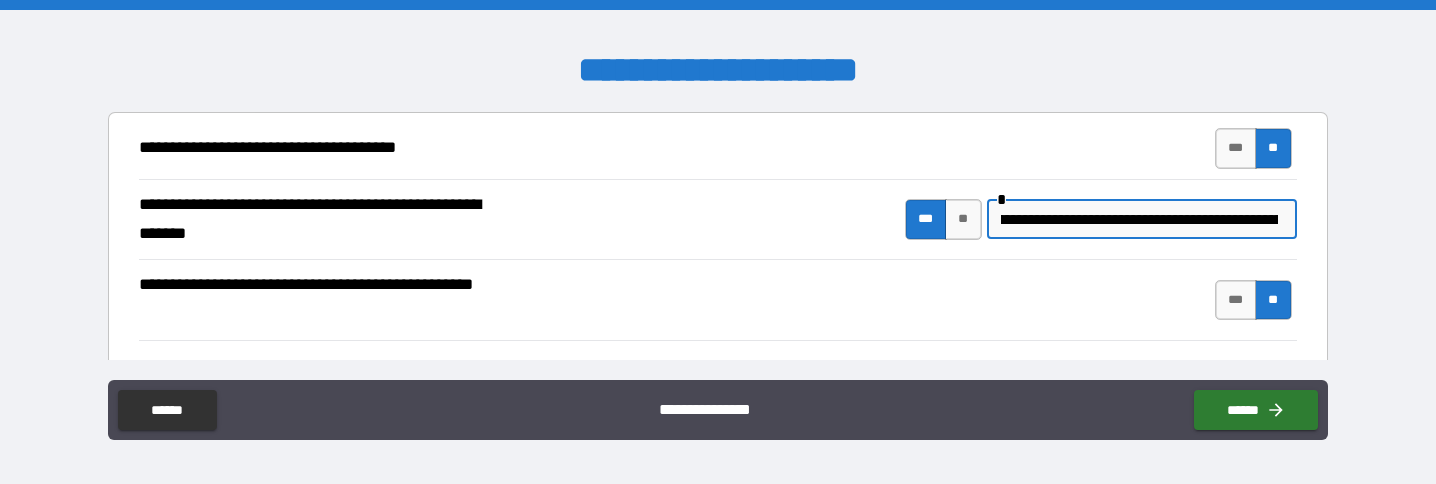 type on "**********" 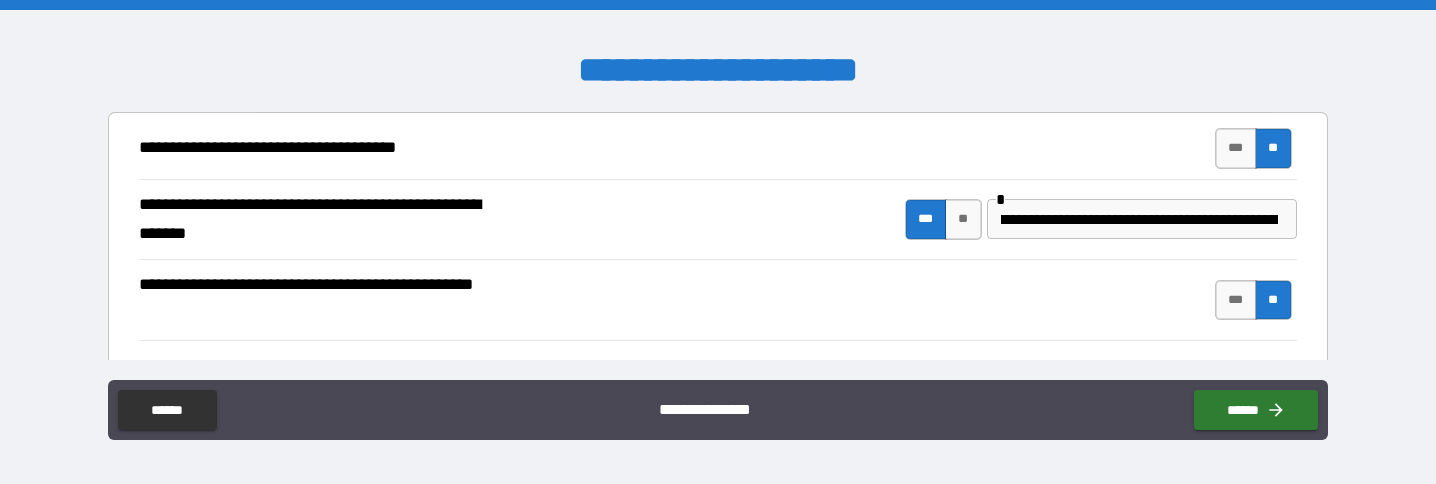 click on "**********" at bounding box center (718, 219) 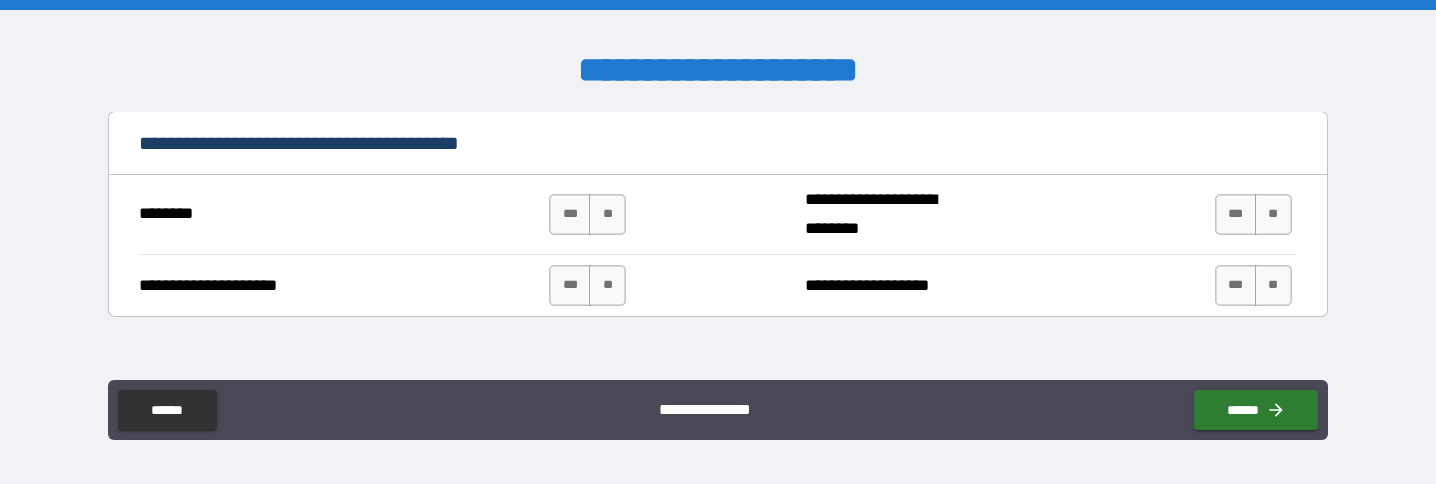 scroll, scrollTop: 4992, scrollLeft: 0, axis: vertical 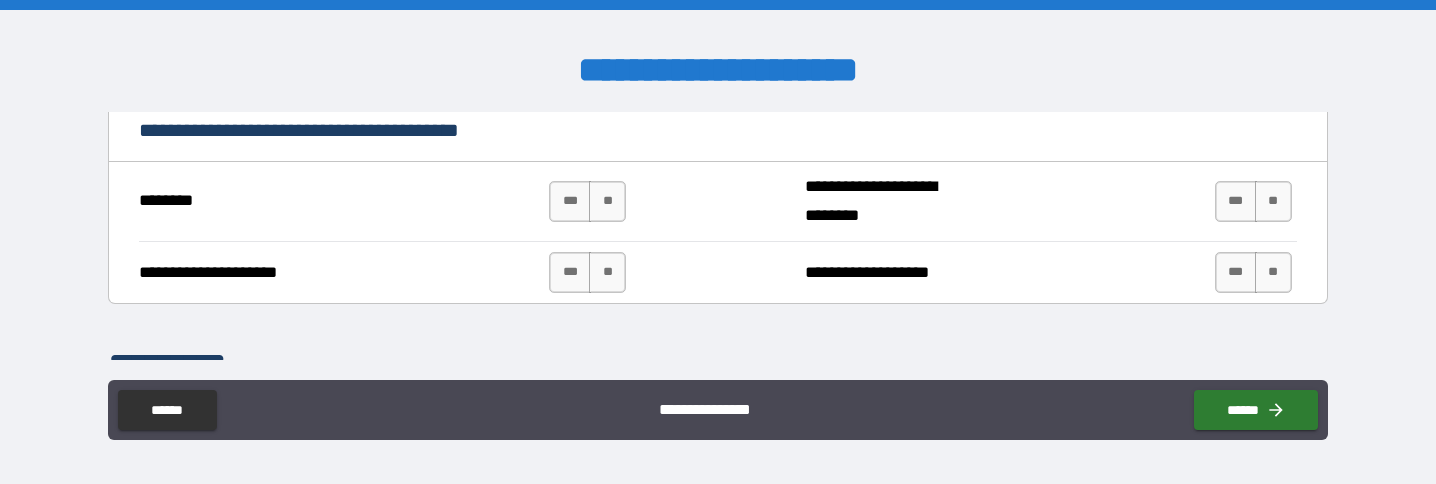 drag, startPoint x: 619, startPoint y: 198, endPoint x: 614, endPoint y: 223, distance: 25.495098 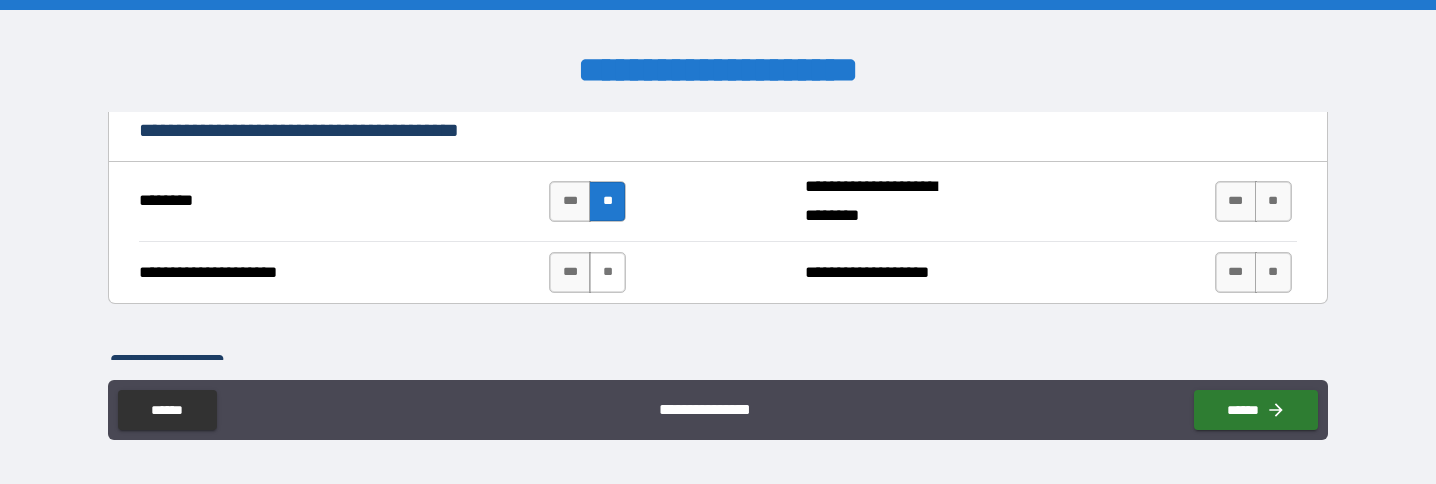 click on "**" at bounding box center (607, 272) 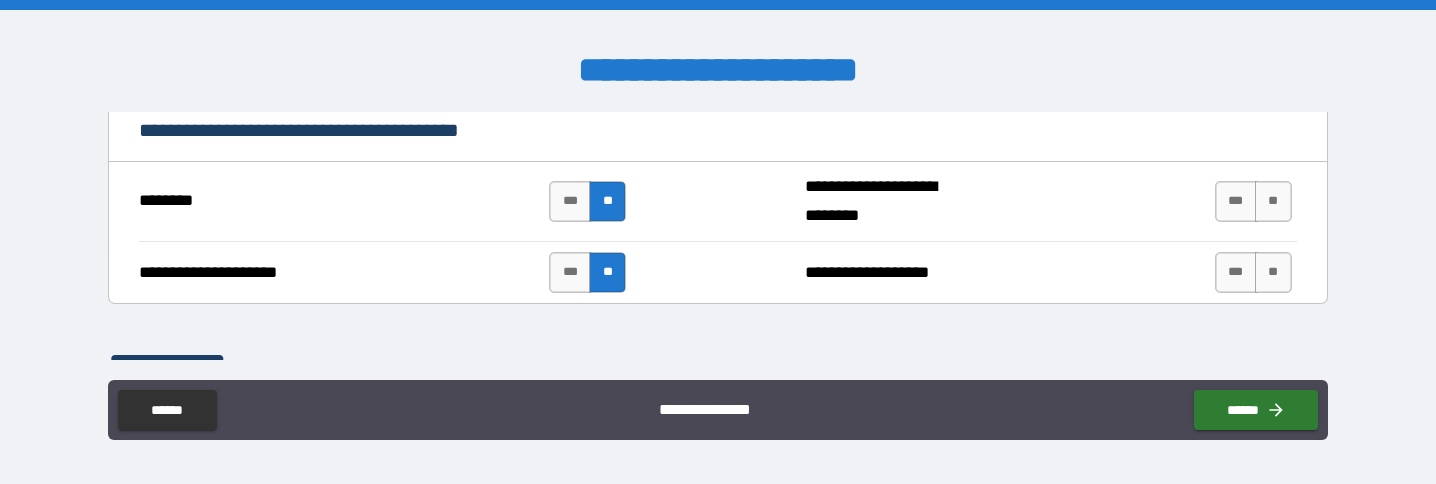 drag, startPoint x: 1256, startPoint y: 203, endPoint x: 1260, endPoint y: 237, distance: 34.234486 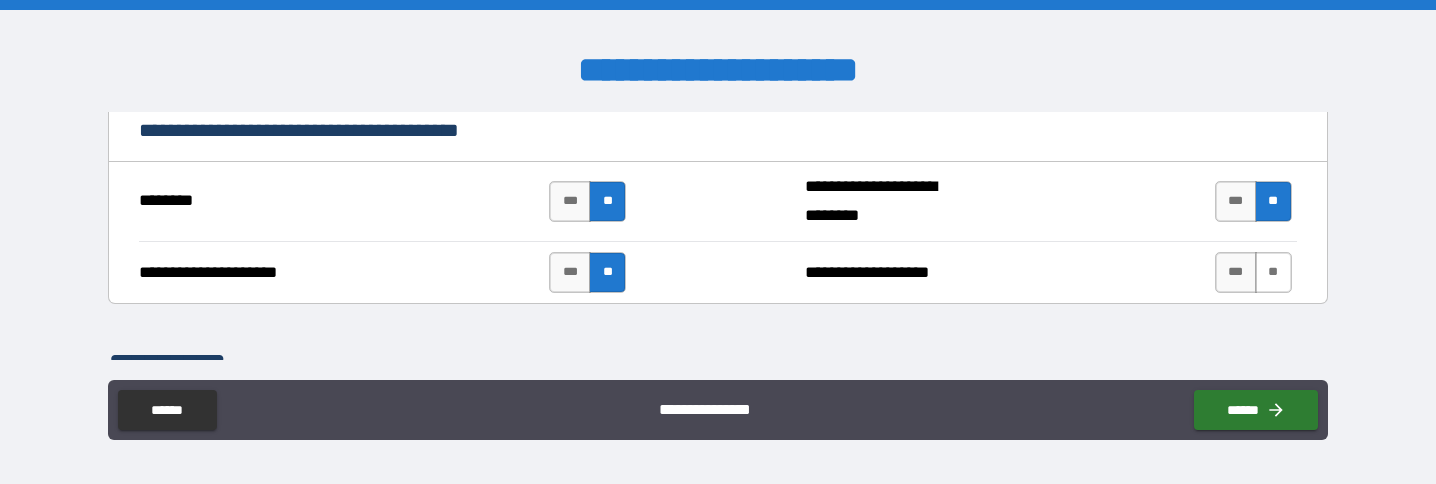 click on "**" at bounding box center (1273, 272) 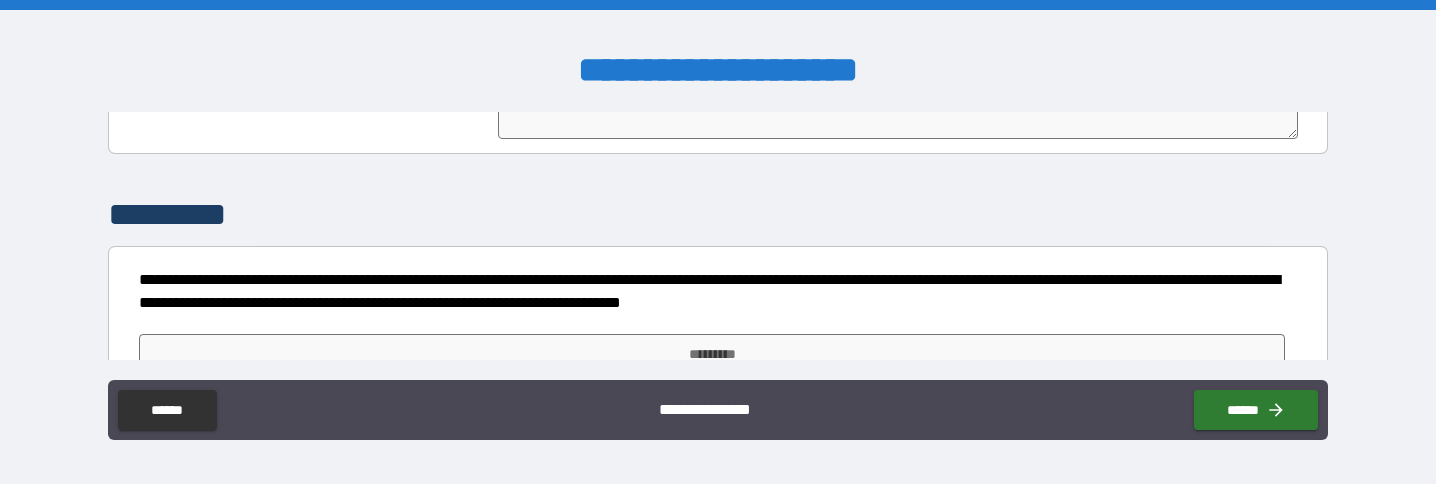 scroll, scrollTop: 5396, scrollLeft: 0, axis: vertical 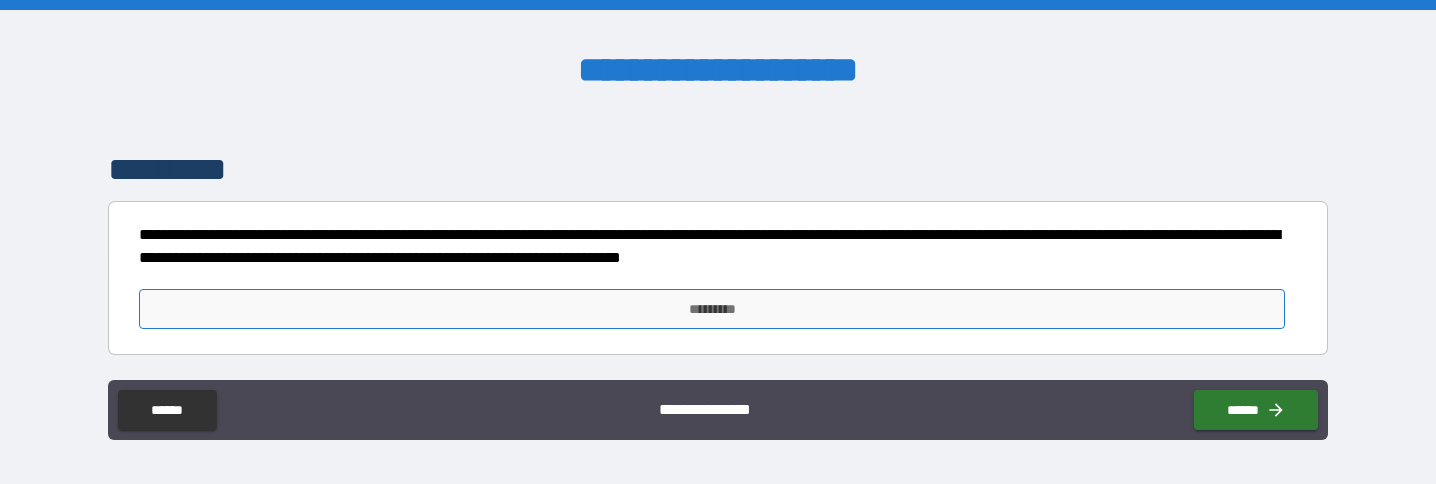 click on "*********" at bounding box center [712, 309] 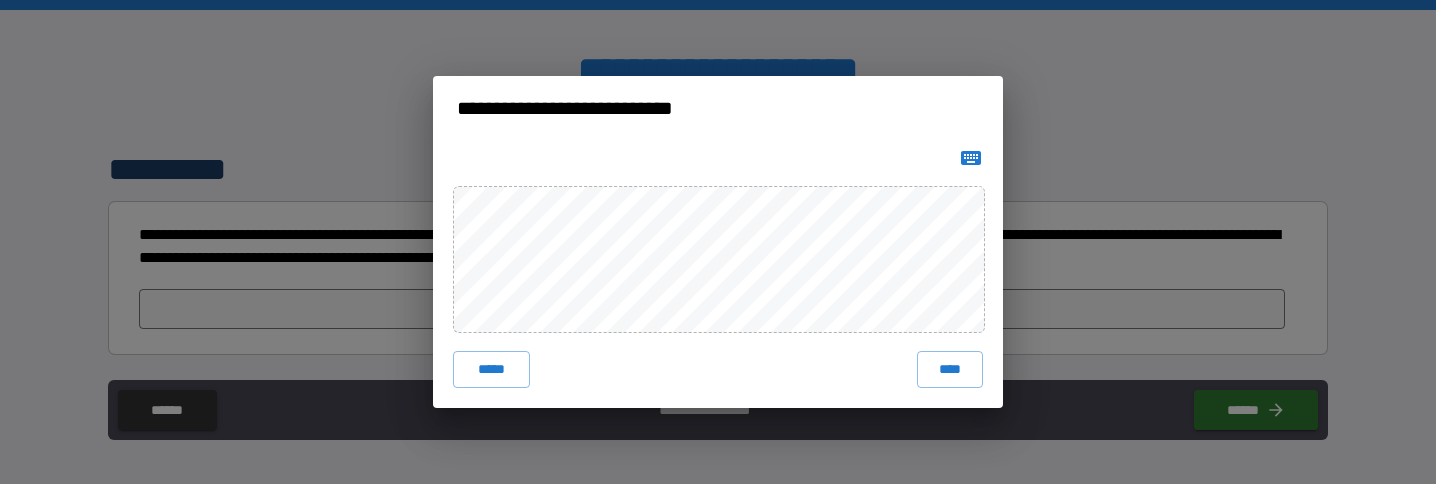 click on "**********" at bounding box center [718, 242] 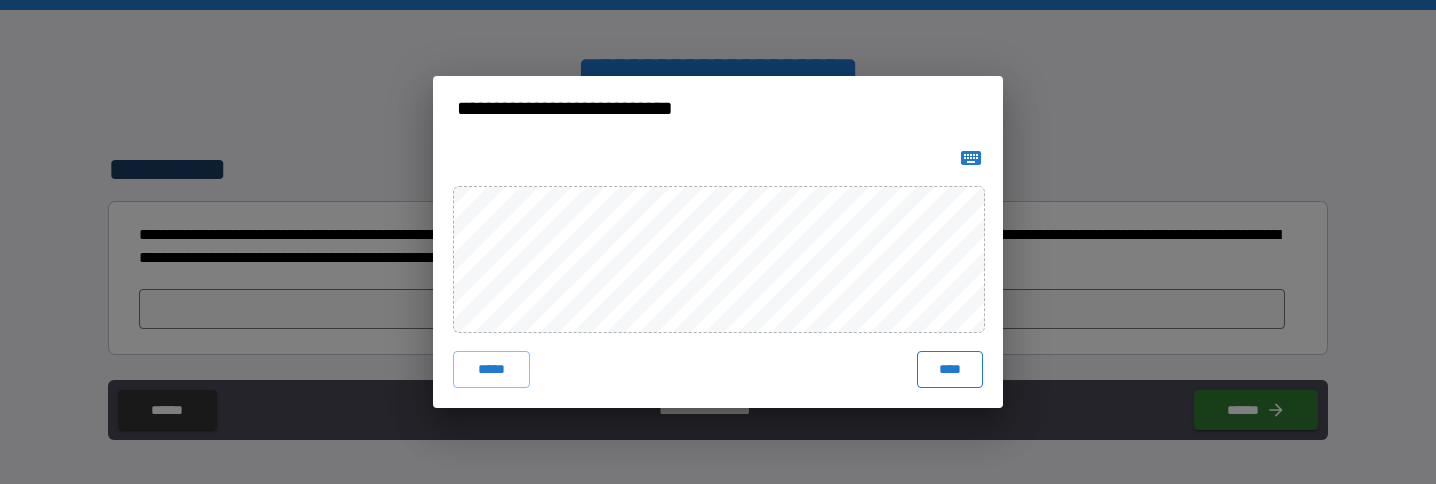 click on "****" at bounding box center [950, 369] 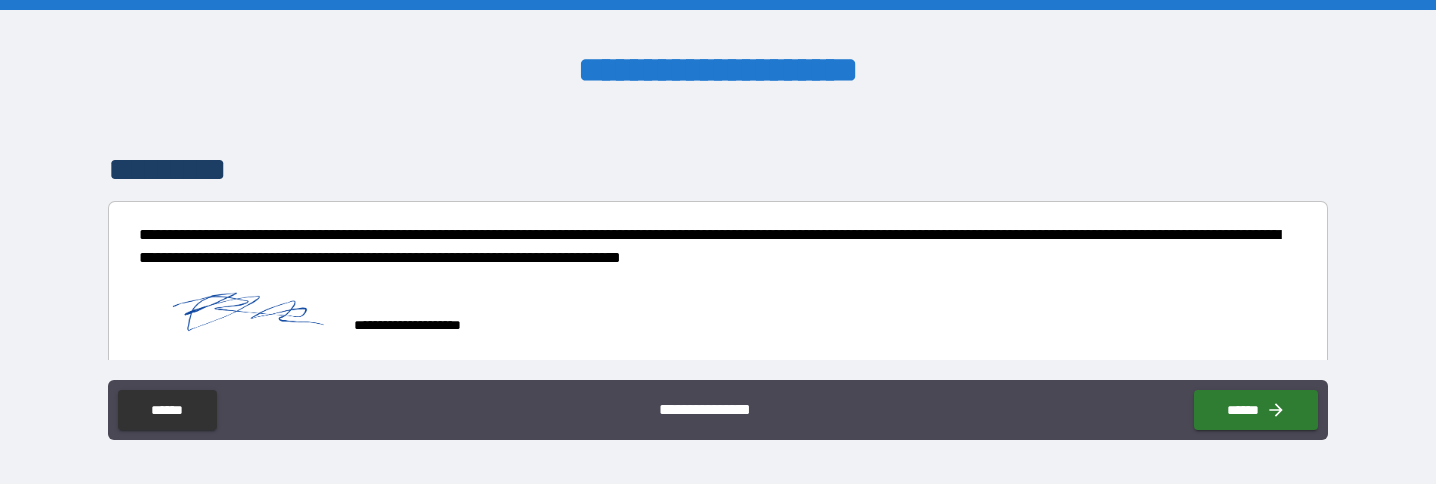 scroll, scrollTop: 5411, scrollLeft: 0, axis: vertical 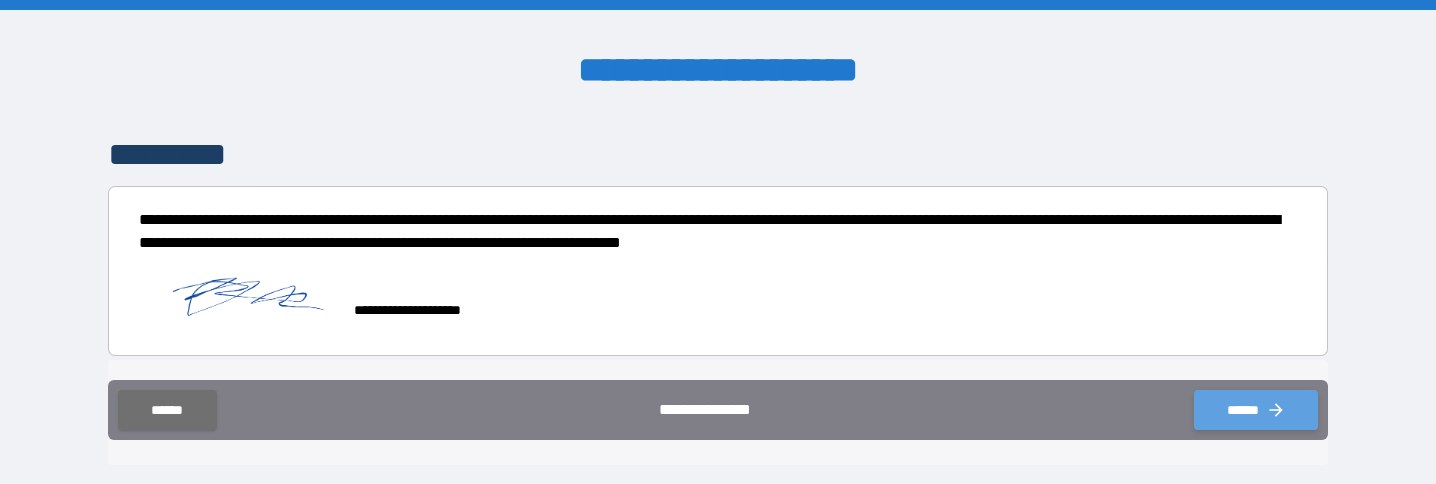 click on "******" at bounding box center (1256, 410) 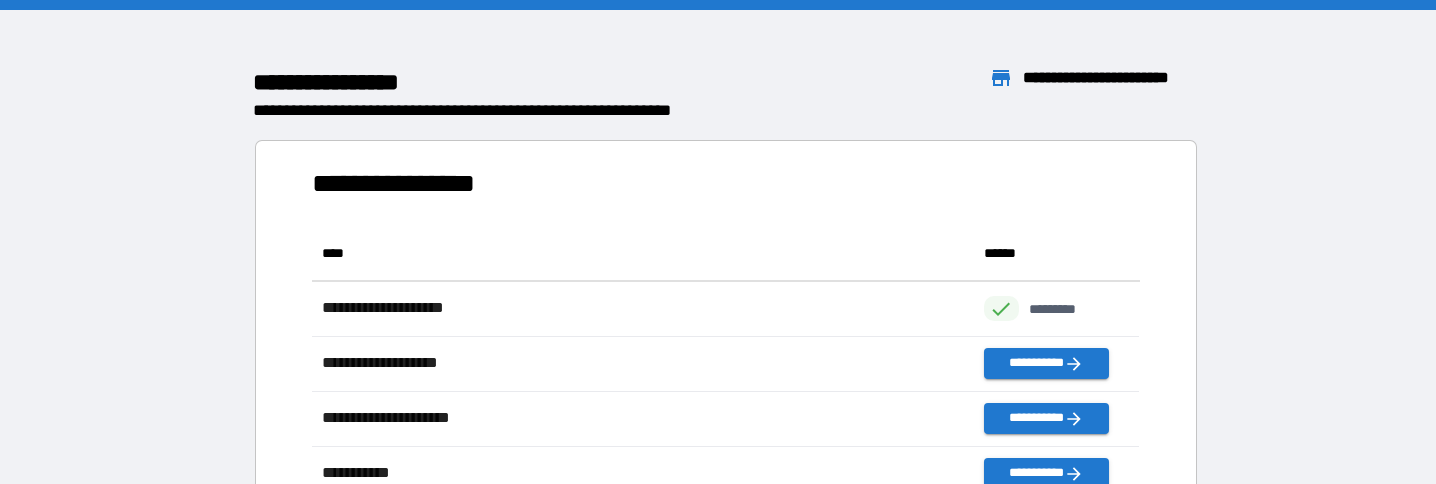 scroll, scrollTop: 1, scrollLeft: 0, axis: vertical 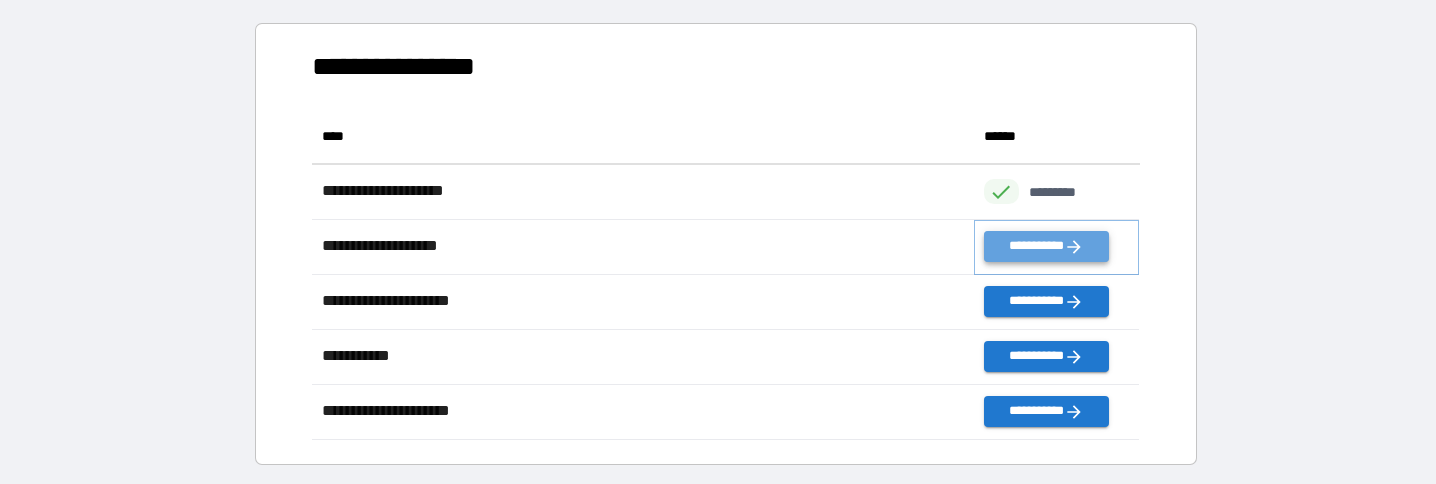 click on "**********" at bounding box center [1046, 246] 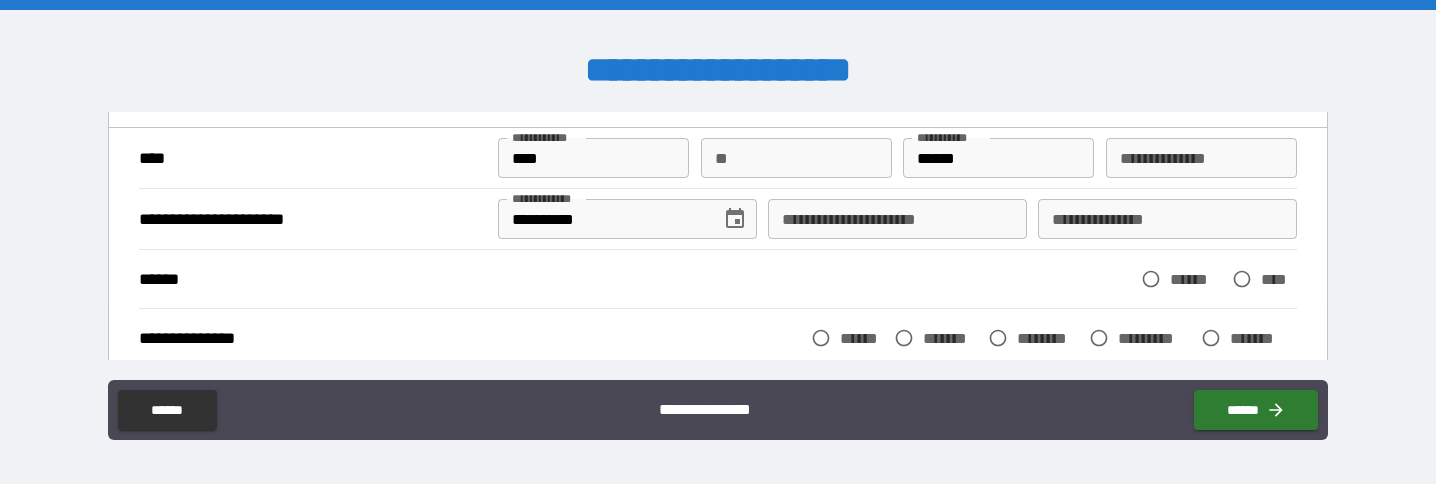 scroll, scrollTop: 122, scrollLeft: 0, axis: vertical 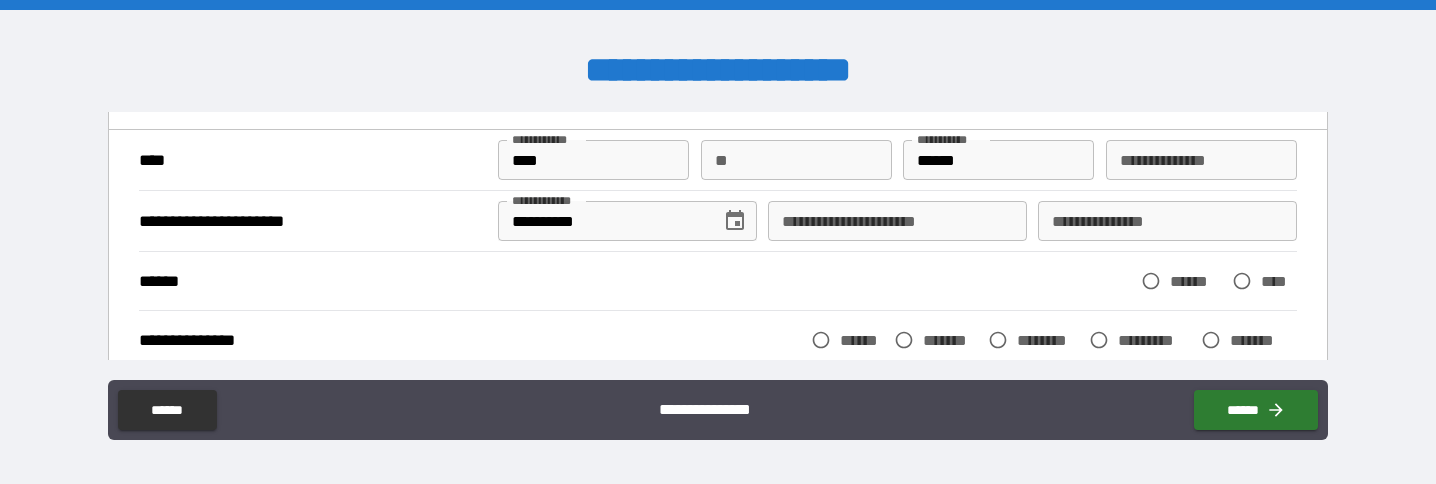 click on "**********" at bounding box center (897, 221) 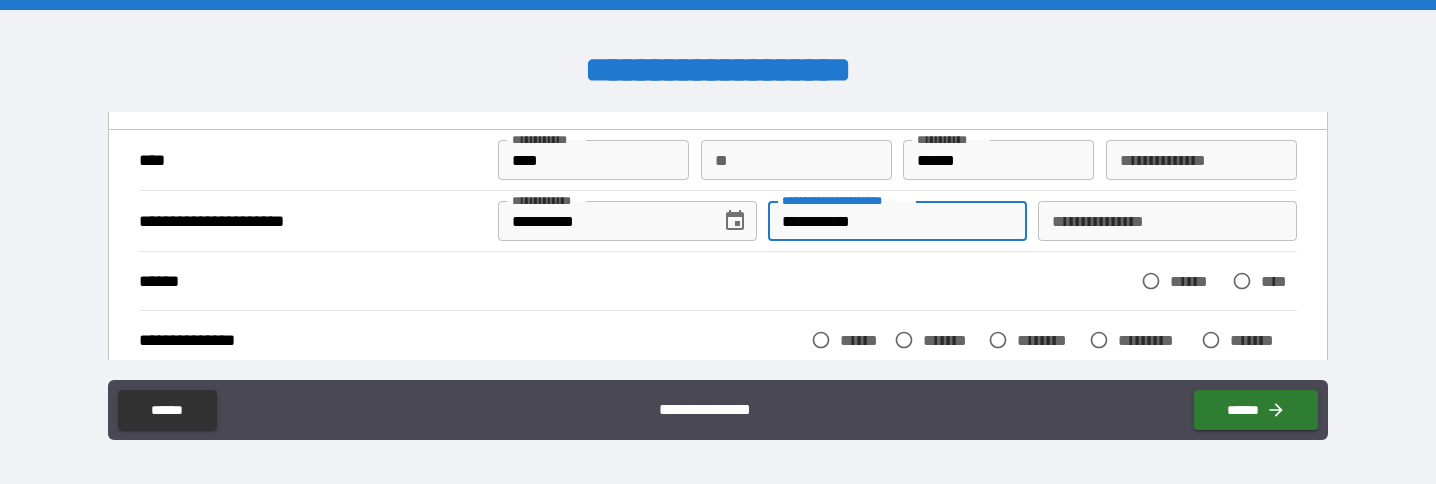 type on "**********" 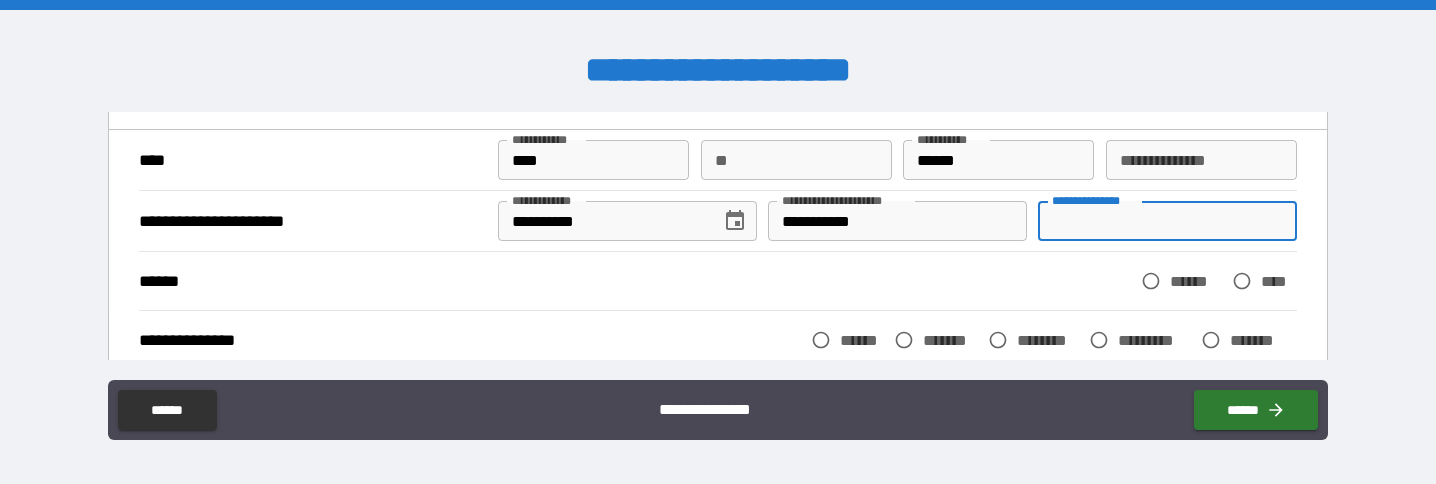 click on "**********" at bounding box center (1167, 221) 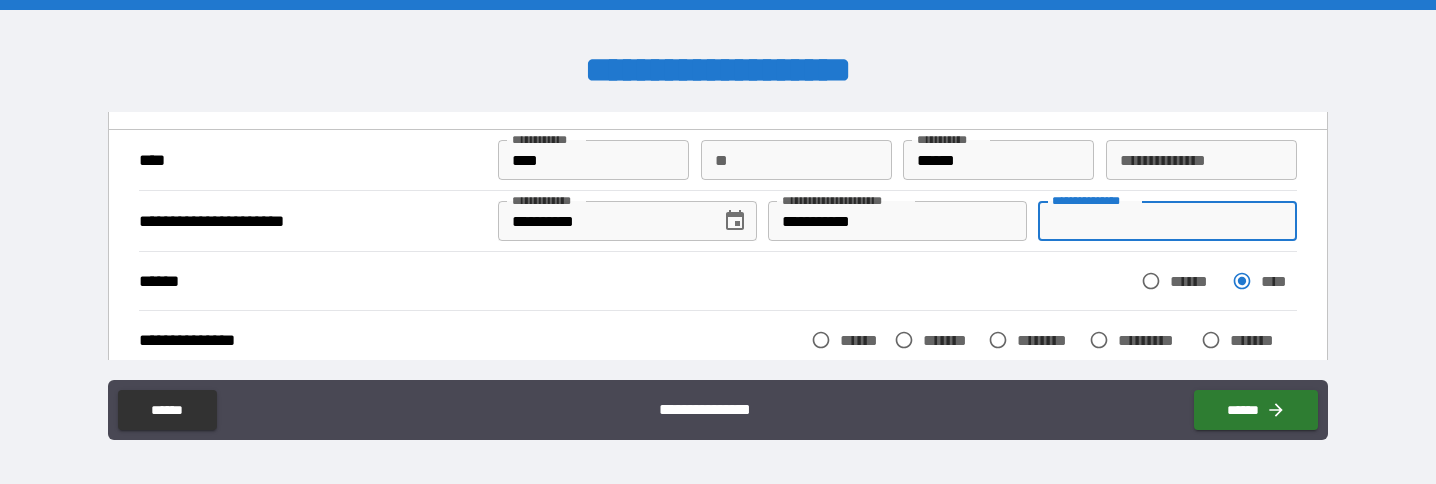 click on "**********" at bounding box center [1167, 221] 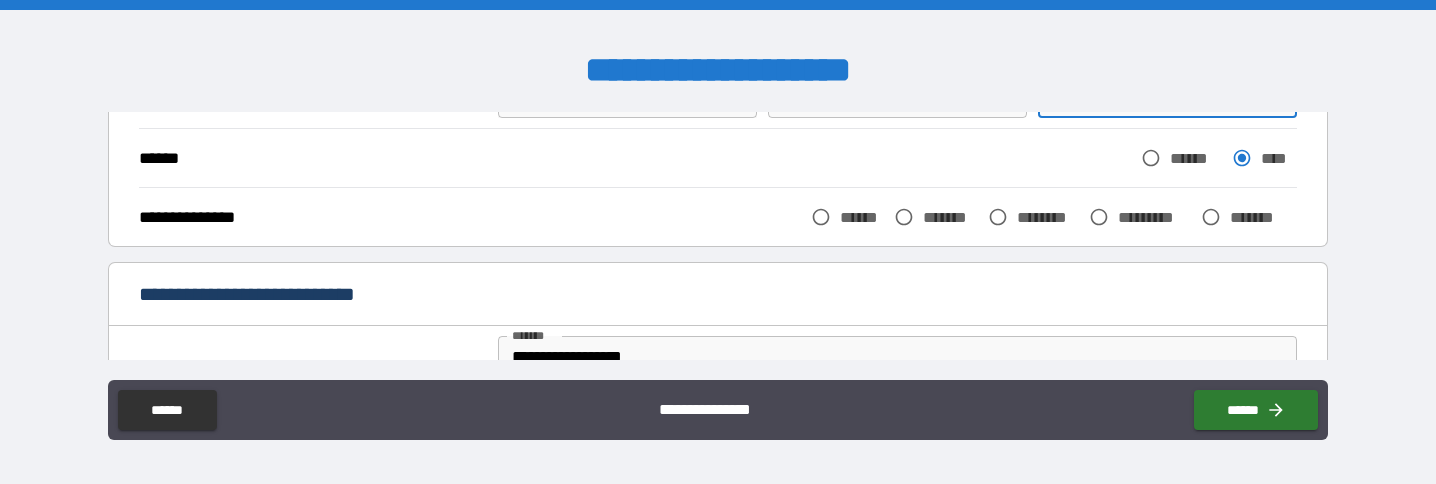 scroll, scrollTop: 249, scrollLeft: 0, axis: vertical 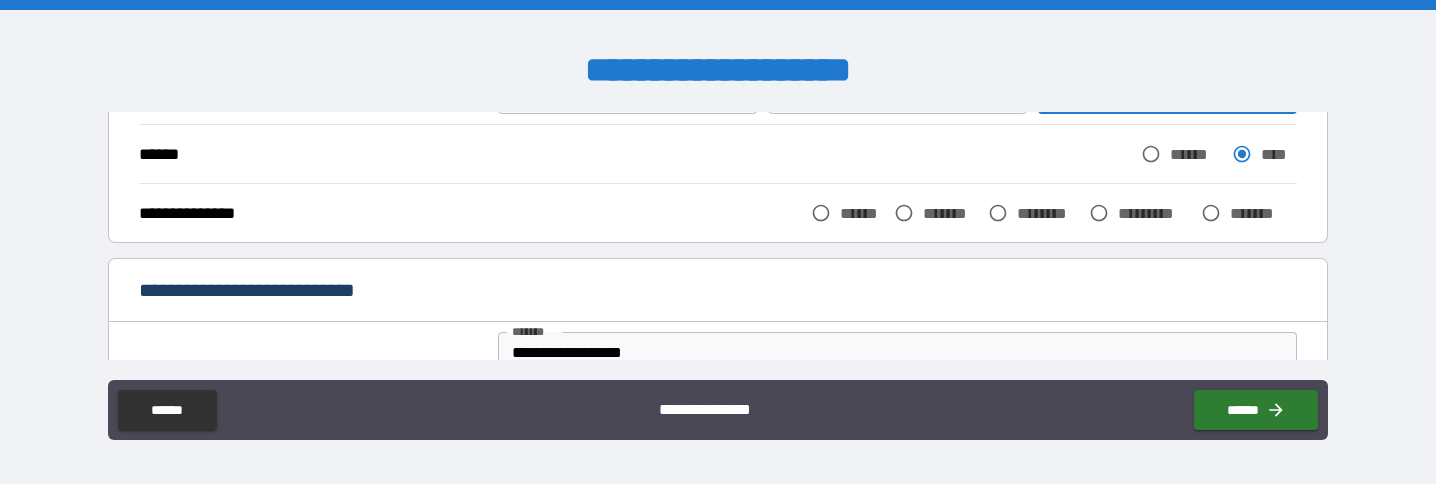 type on "*********" 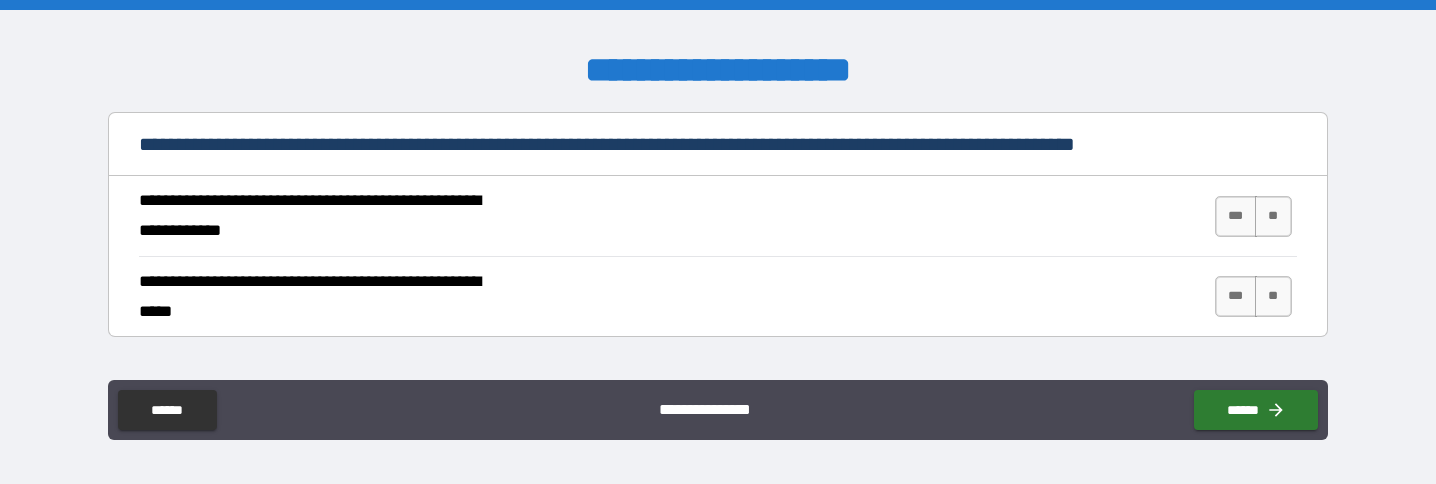 scroll, scrollTop: 762, scrollLeft: 0, axis: vertical 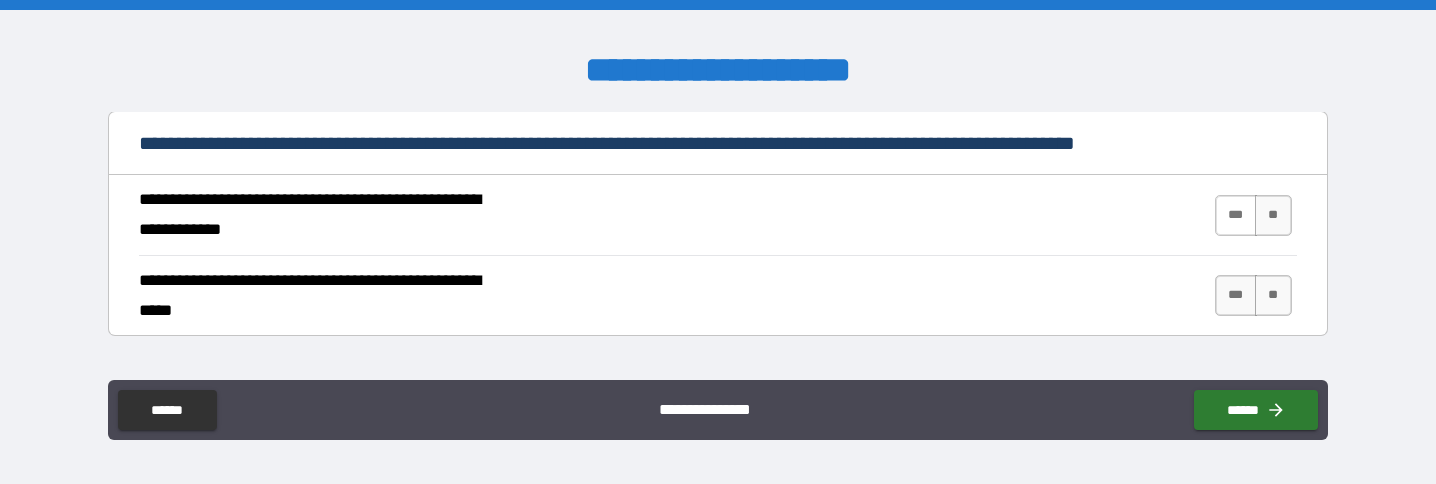 click on "***" at bounding box center (1236, 215) 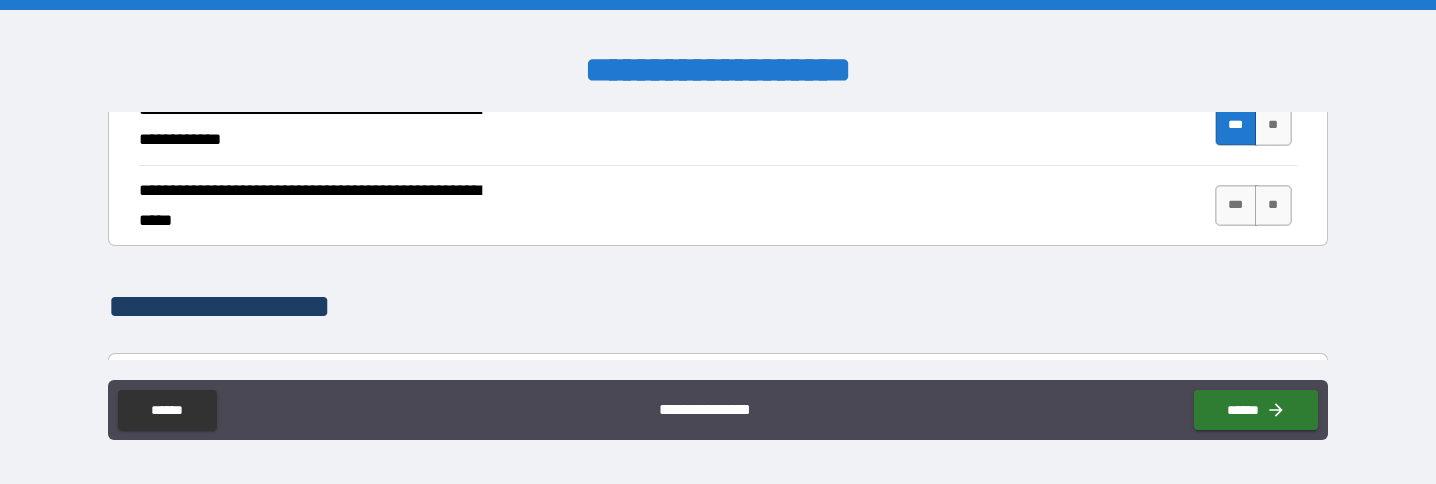 click on "***" at bounding box center [1236, 205] 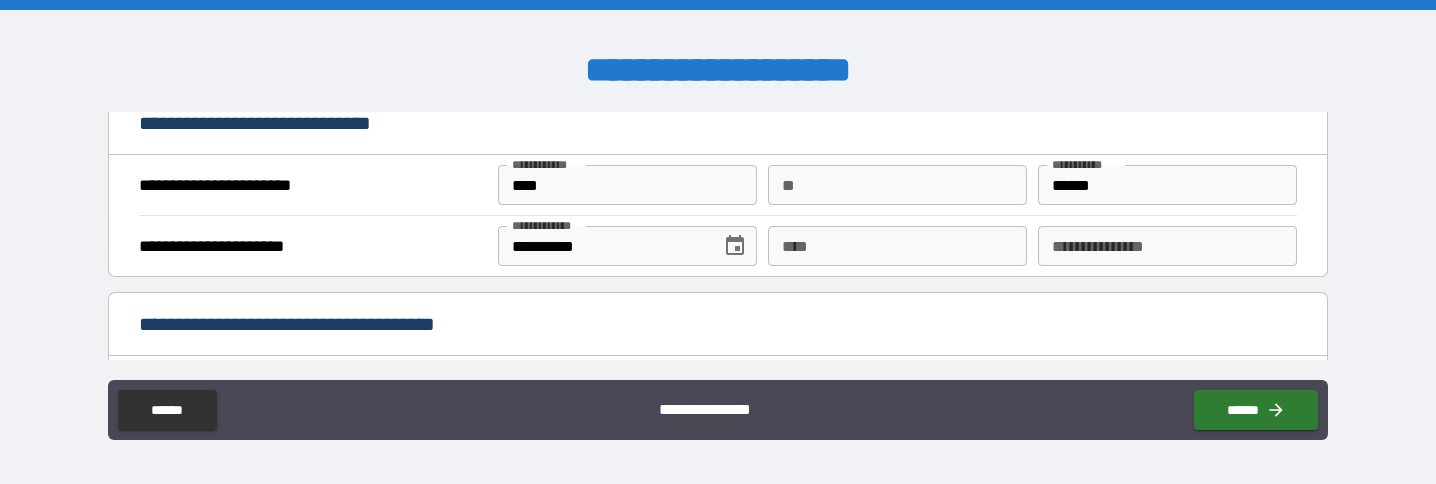 click on "****" at bounding box center (897, 246) 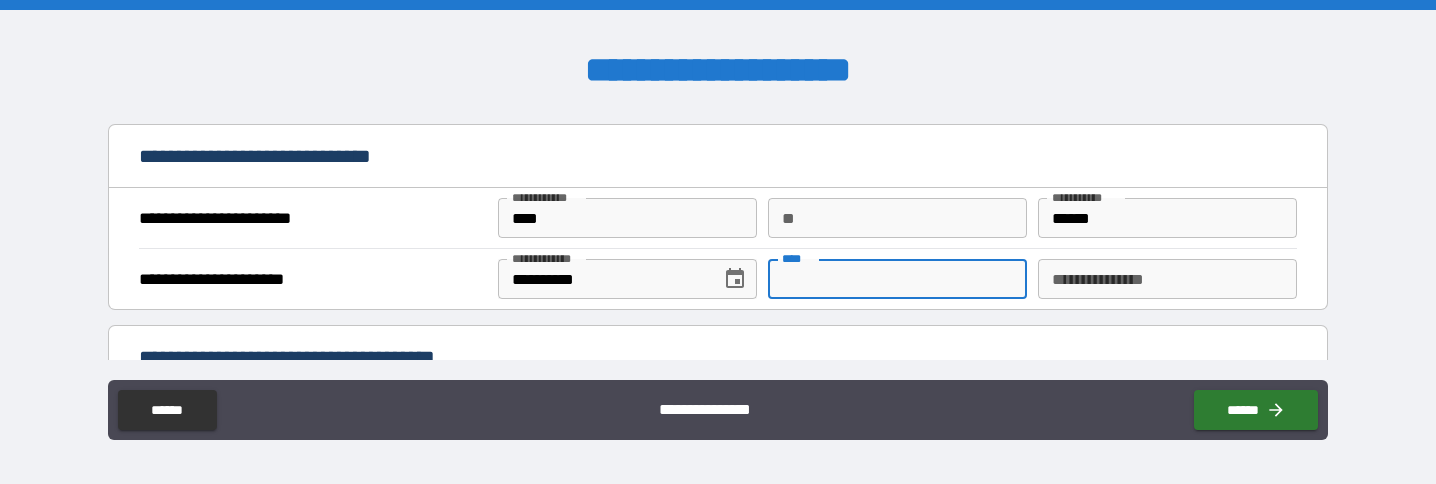 scroll, scrollTop: 1224, scrollLeft: 0, axis: vertical 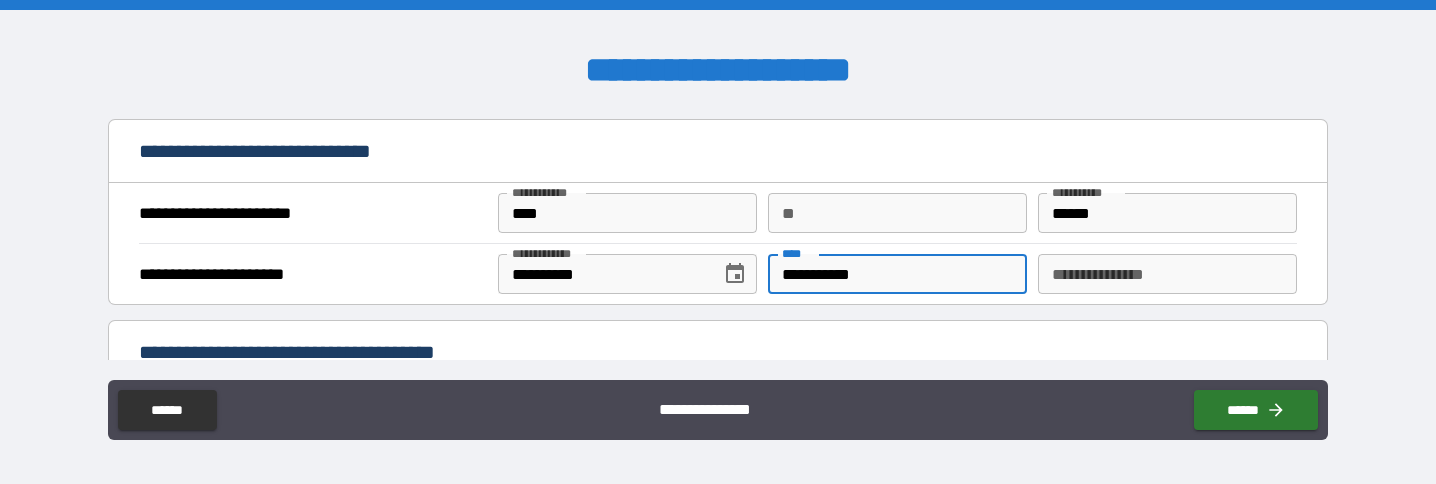 type on "**********" 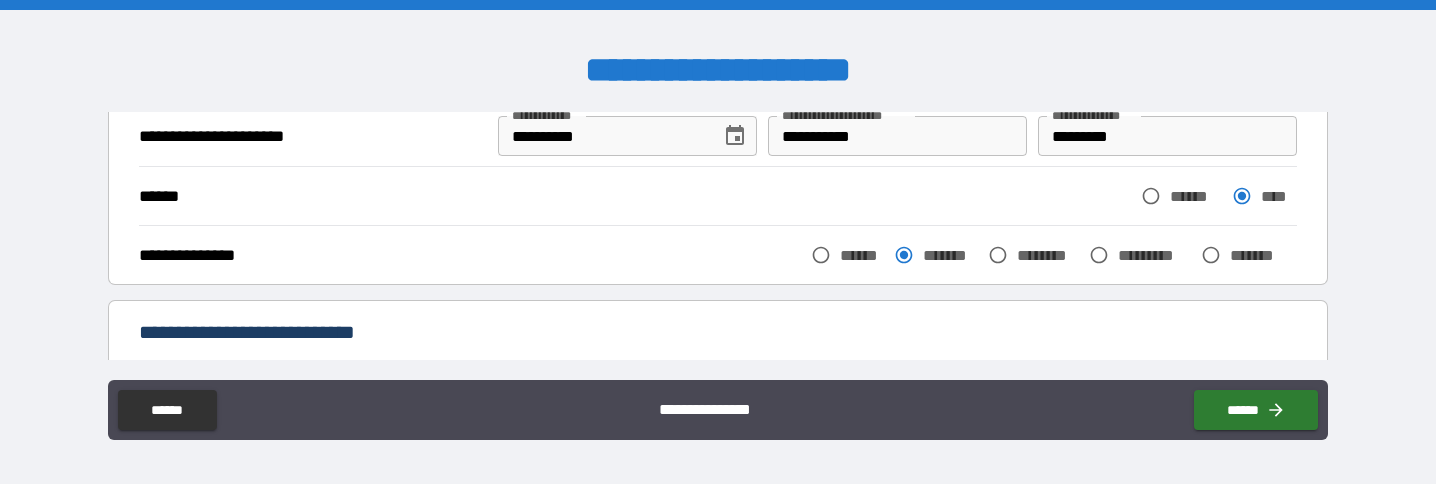 scroll, scrollTop: 210, scrollLeft: 0, axis: vertical 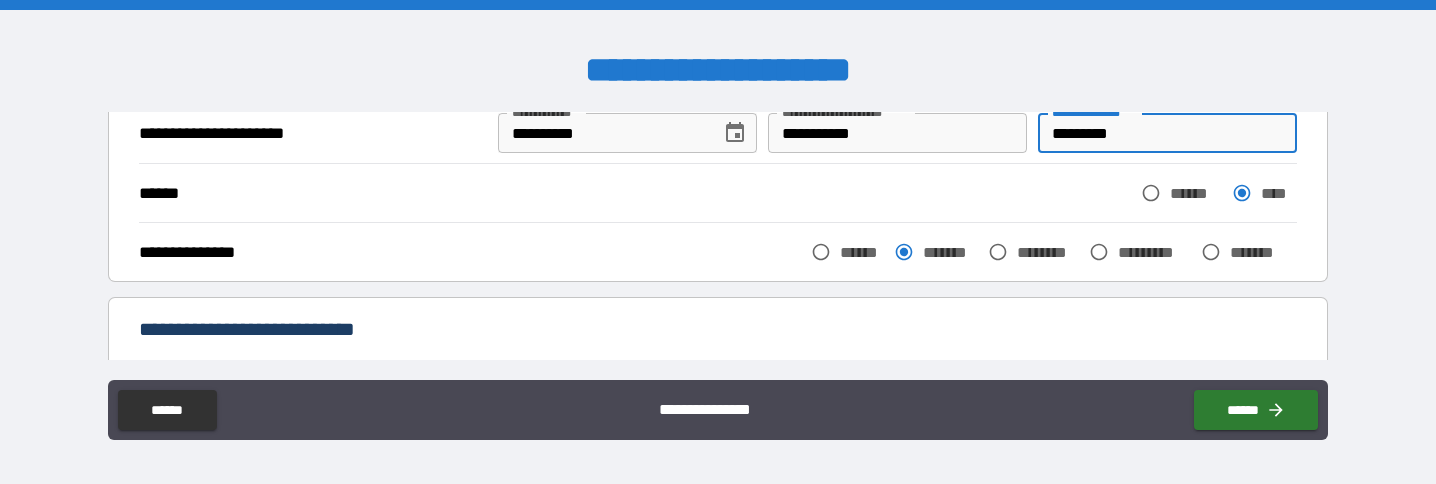 drag, startPoint x: 1092, startPoint y: 142, endPoint x: 1038, endPoint y: 142, distance: 54 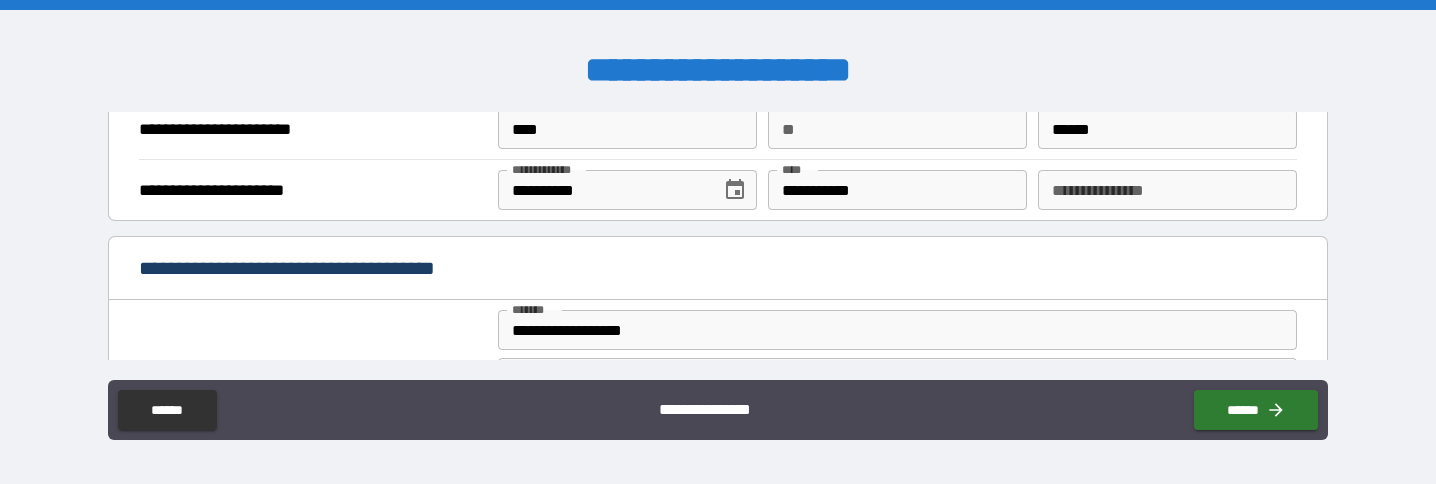 drag, startPoint x: 1140, startPoint y: 196, endPoint x: 1027, endPoint y: 216, distance: 114.75626 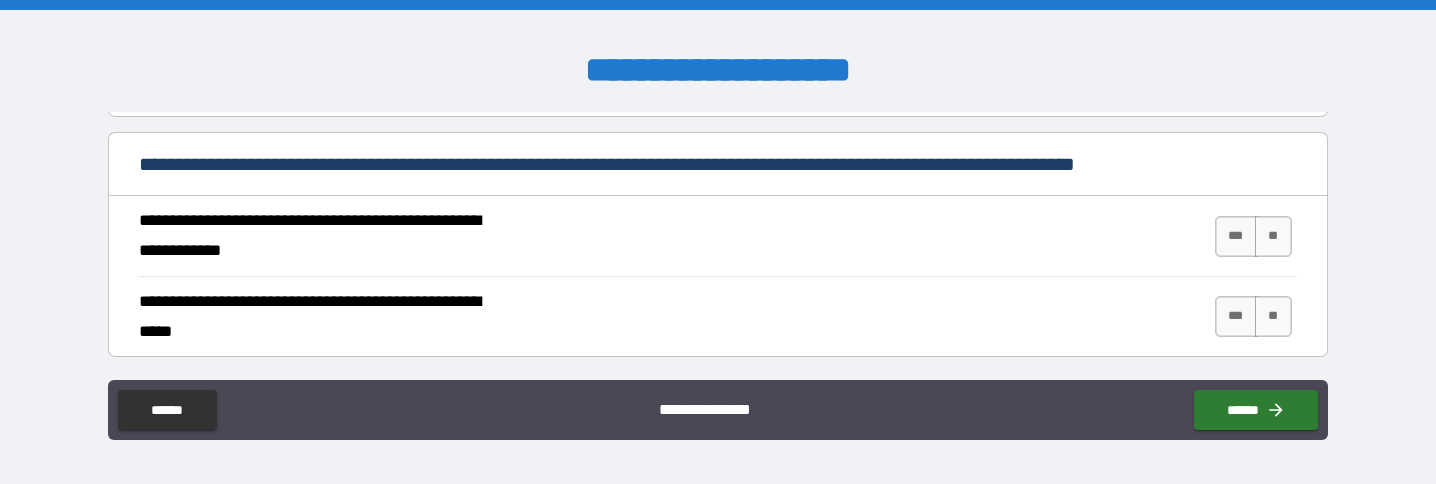 scroll, scrollTop: 1780, scrollLeft: 0, axis: vertical 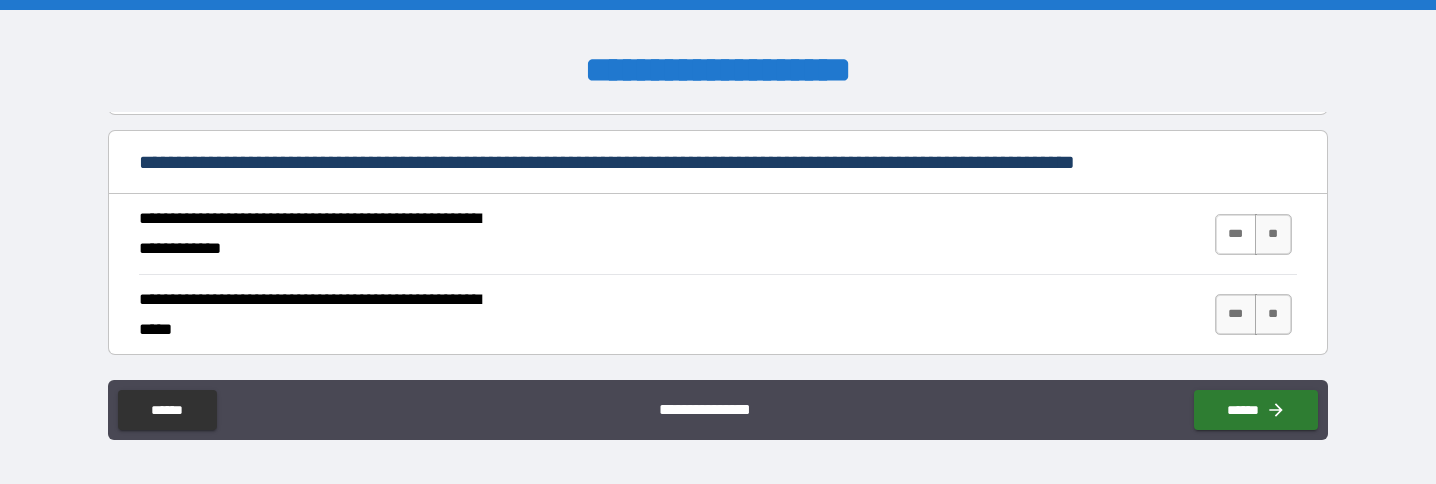 type on "*********" 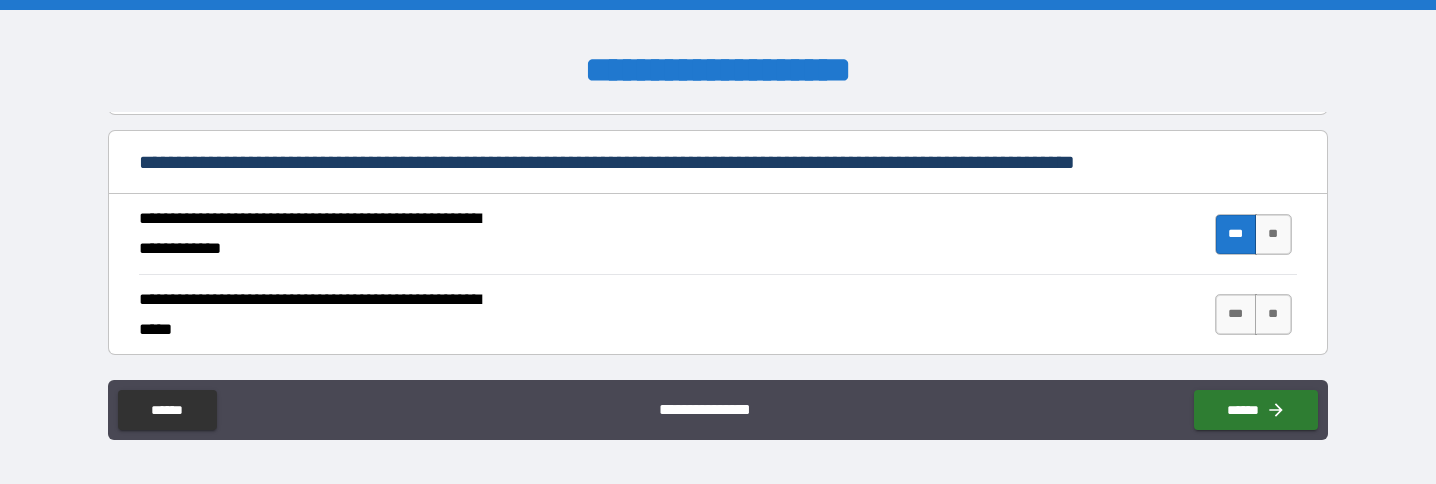 click on "***" at bounding box center [1236, 314] 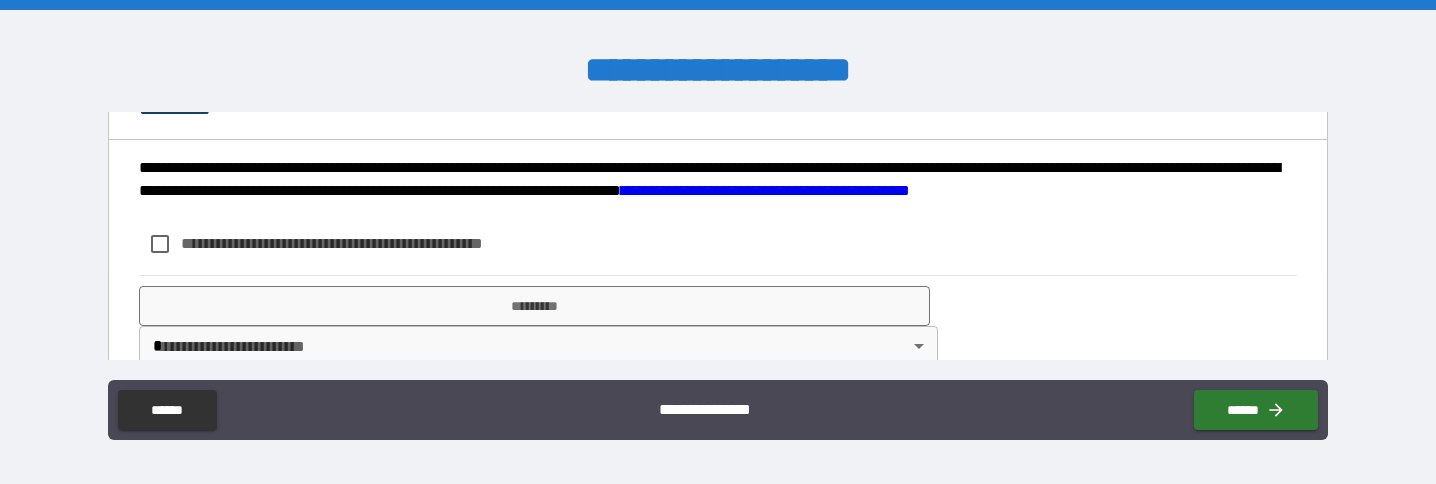 scroll, scrollTop: 2079, scrollLeft: 0, axis: vertical 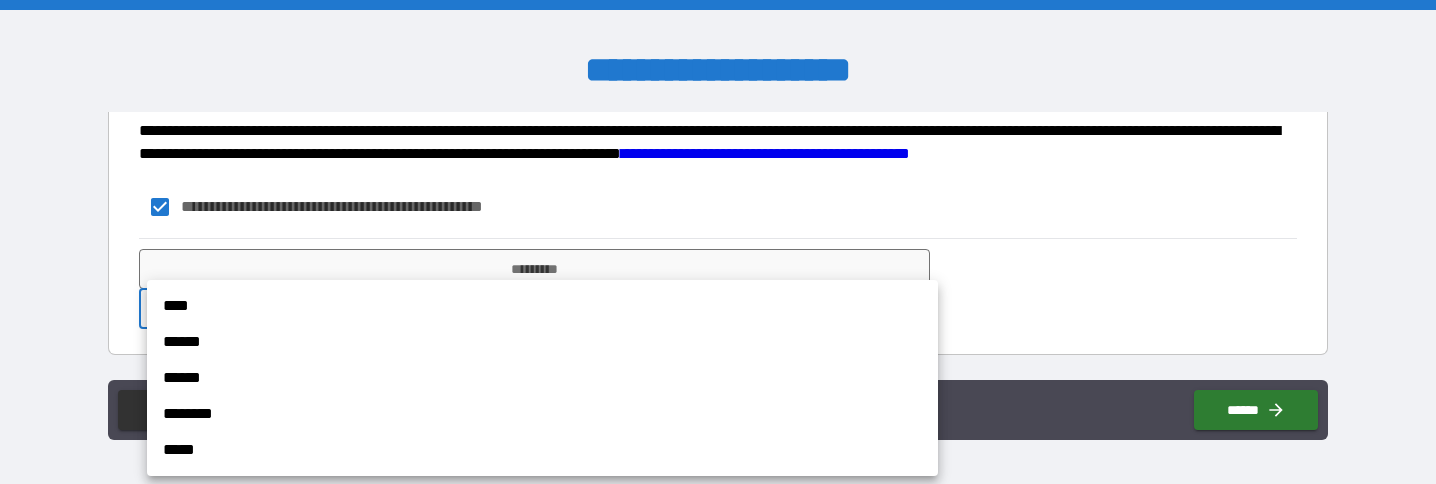 click on "**********" at bounding box center (718, 242) 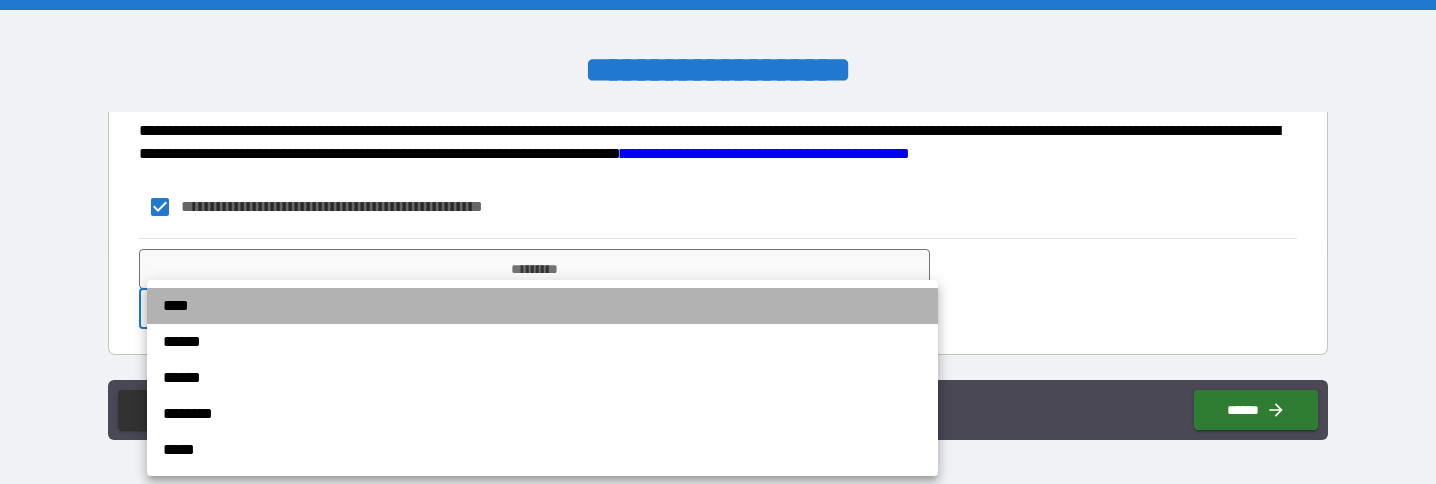 click on "****" at bounding box center [542, 306] 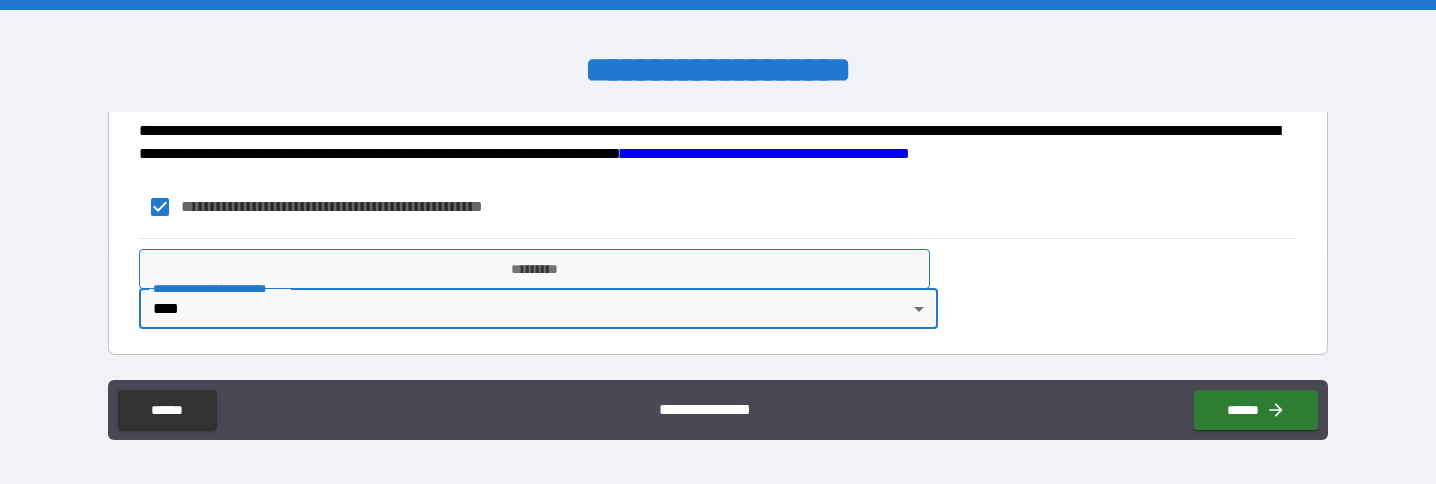 click on "*********" at bounding box center [534, 269] 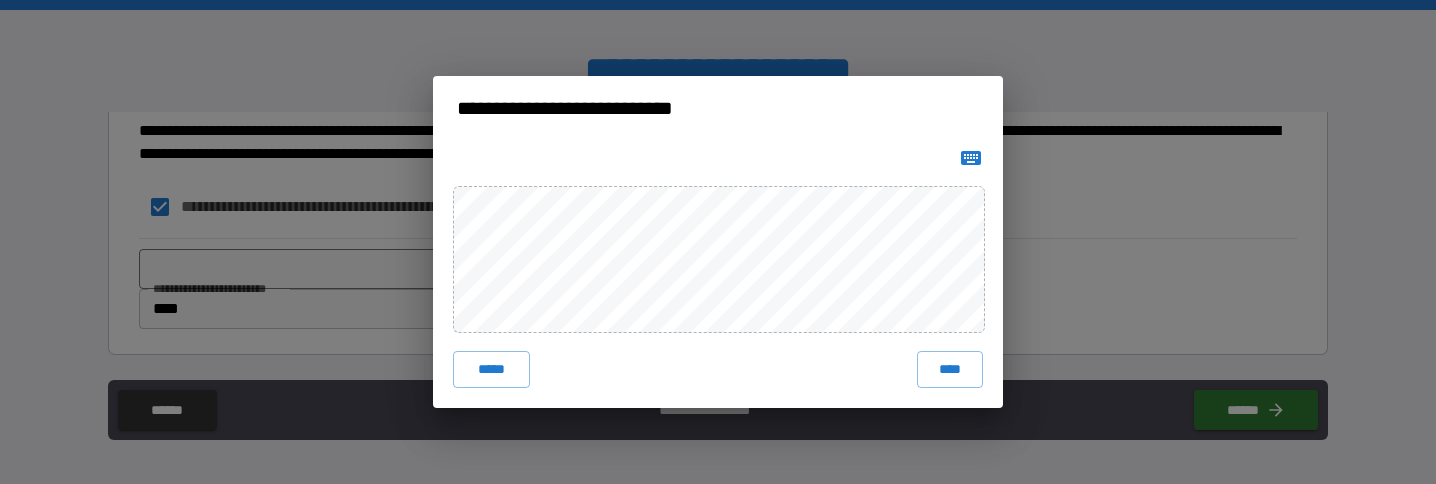 click on "****" at bounding box center [950, 369] 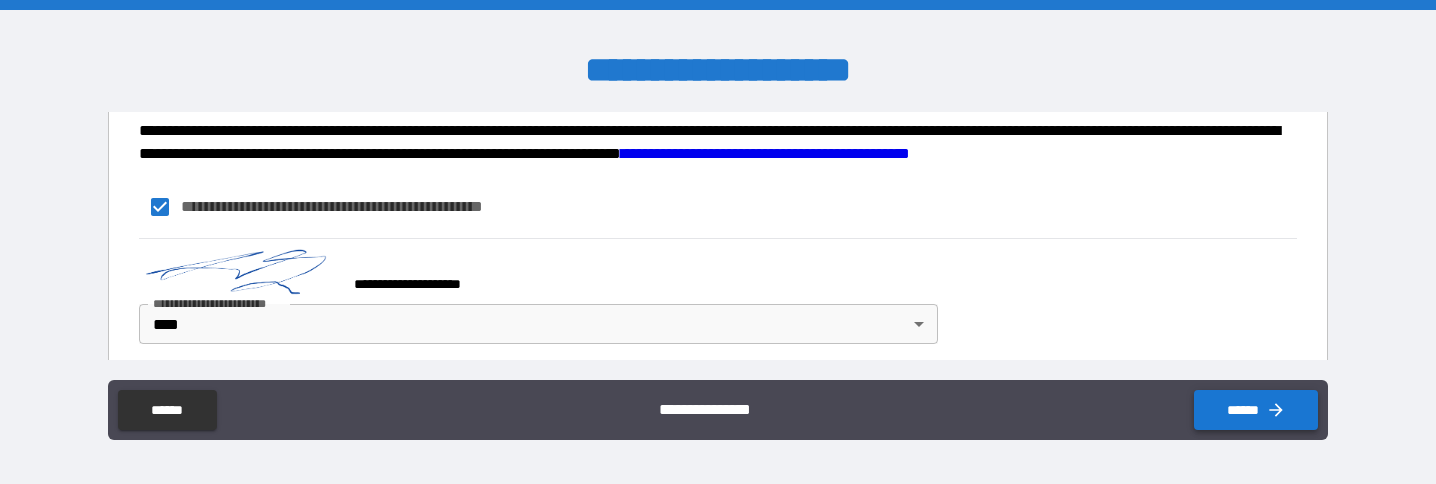 click 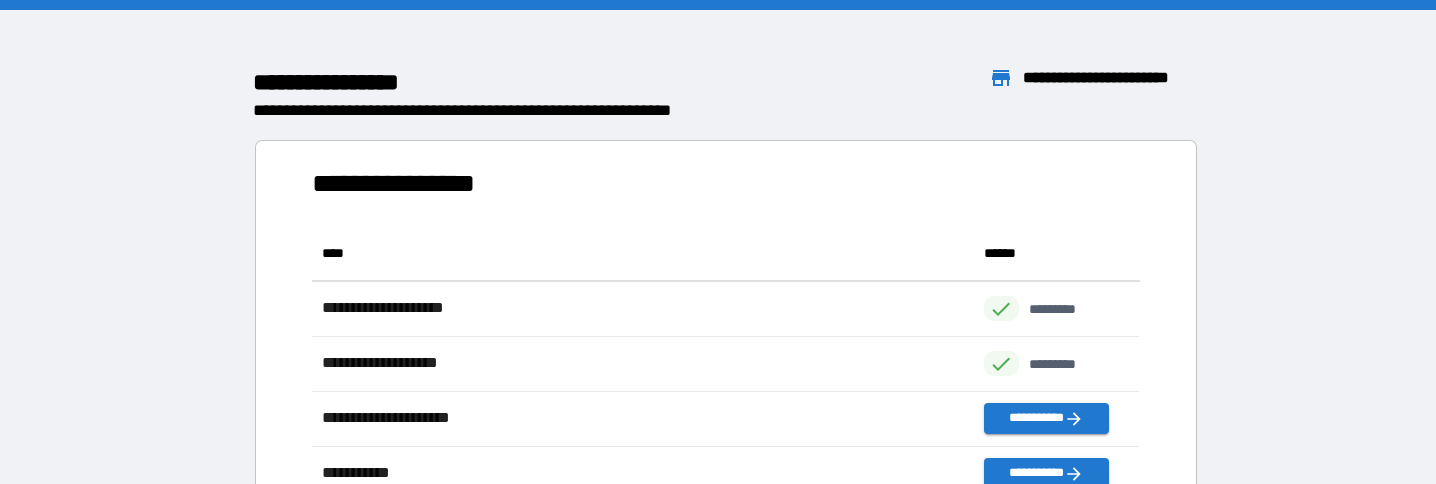 scroll, scrollTop: 1, scrollLeft: 0, axis: vertical 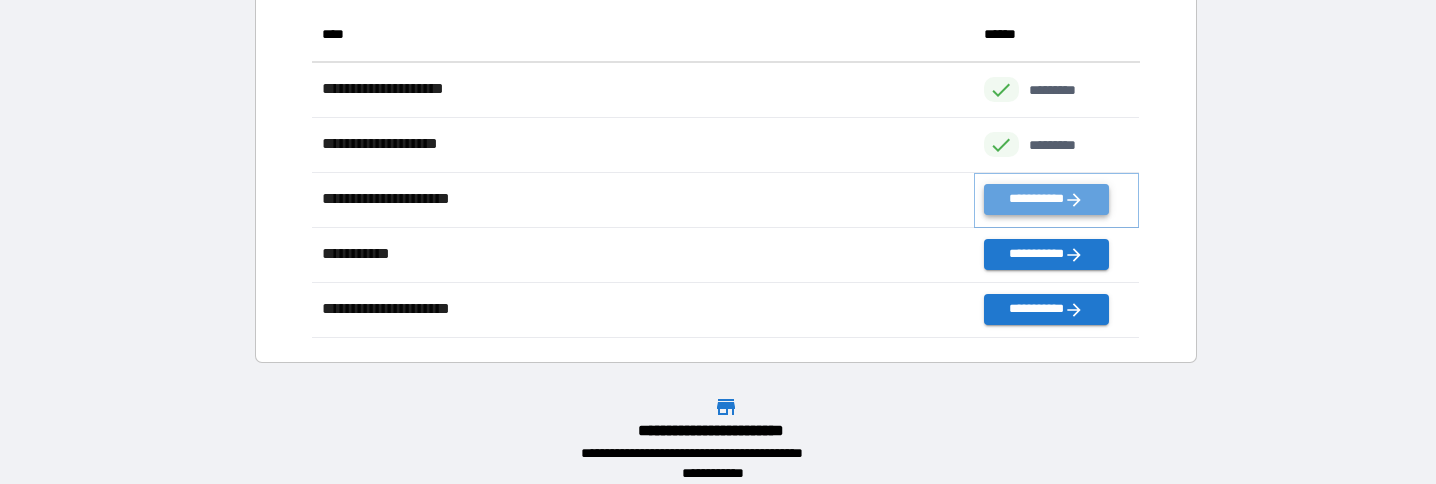 click on "**********" at bounding box center (1046, 199) 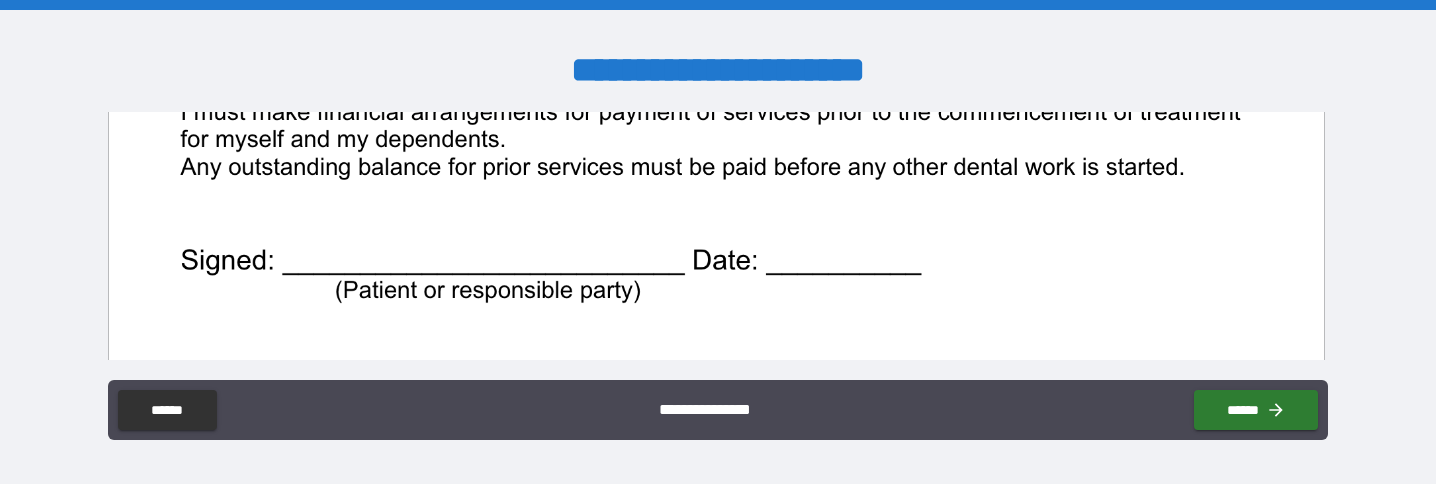 scroll, scrollTop: 1141, scrollLeft: 0, axis: vertical 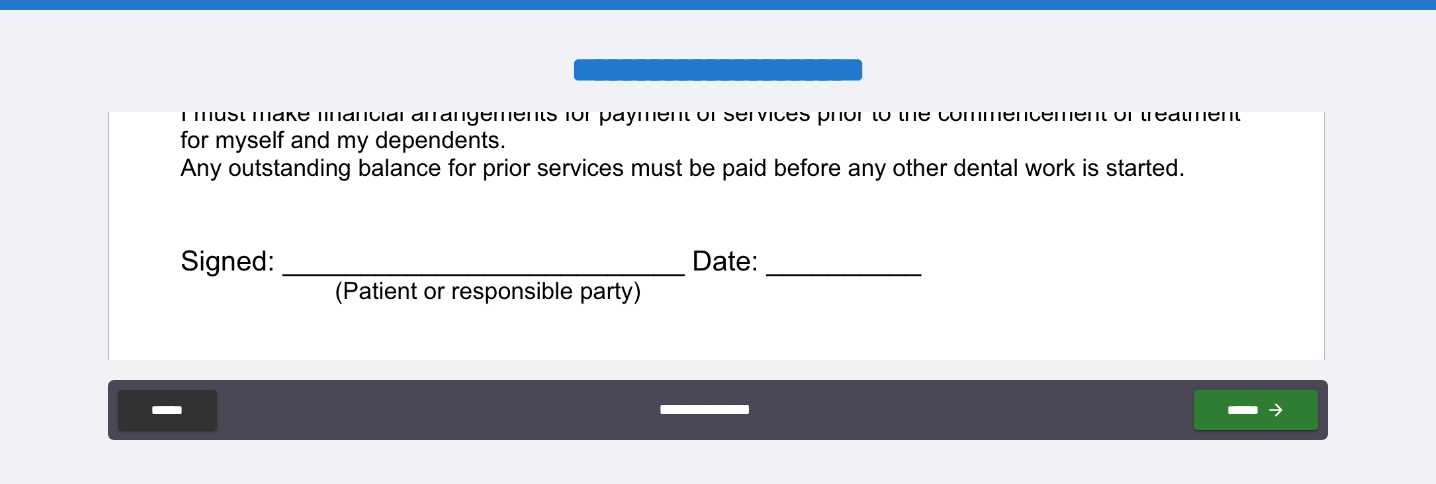 click at bounding box center [717, -212] 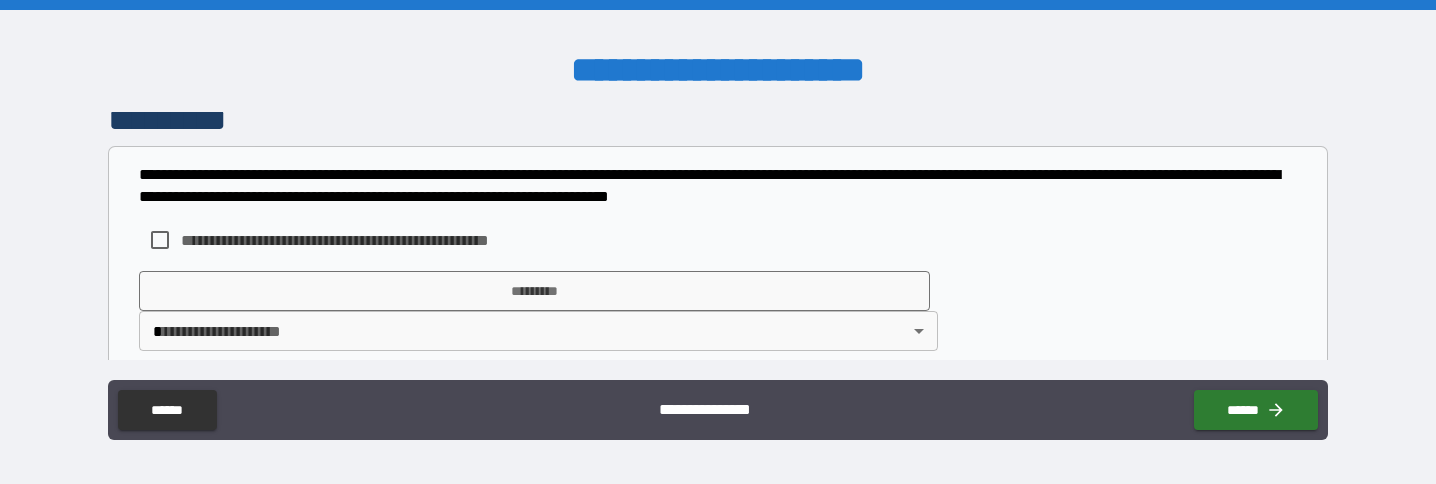 scroll, scrollTop: 1628, scrollLeft: 0, axis: vertical 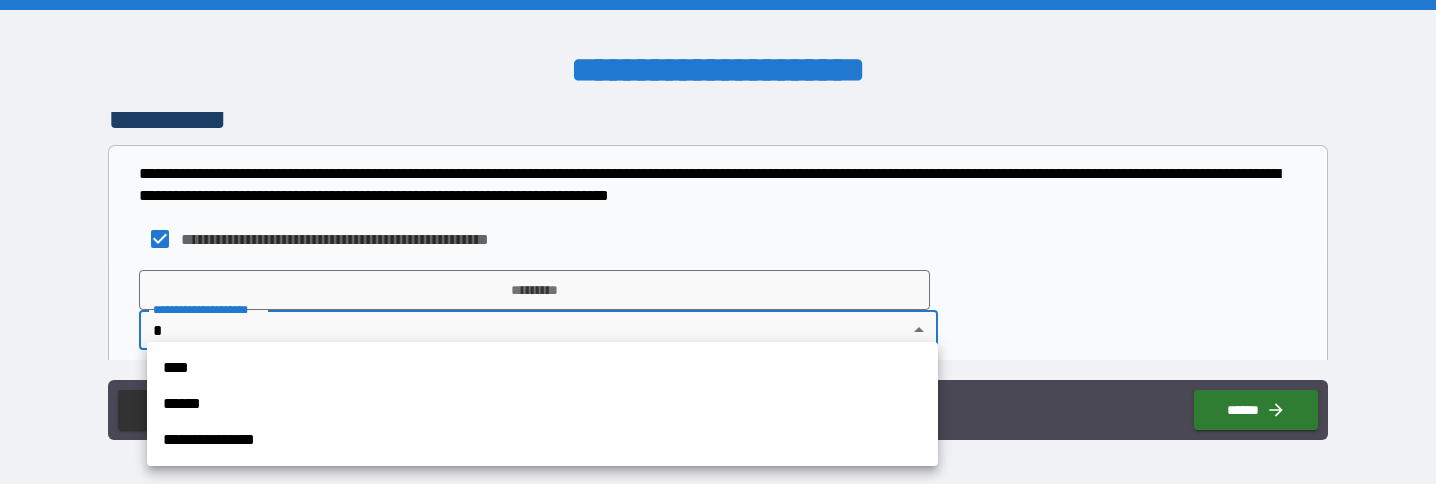 click on "**********" at bounding box center [718, 242] 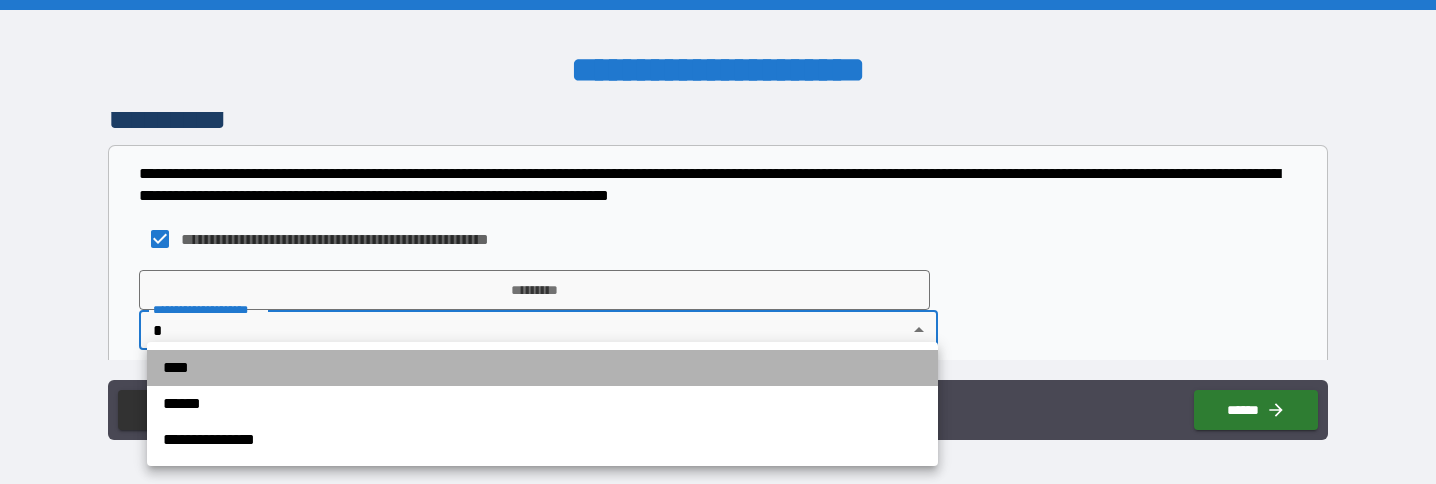 click on "****" at bounding box center [542, 368] 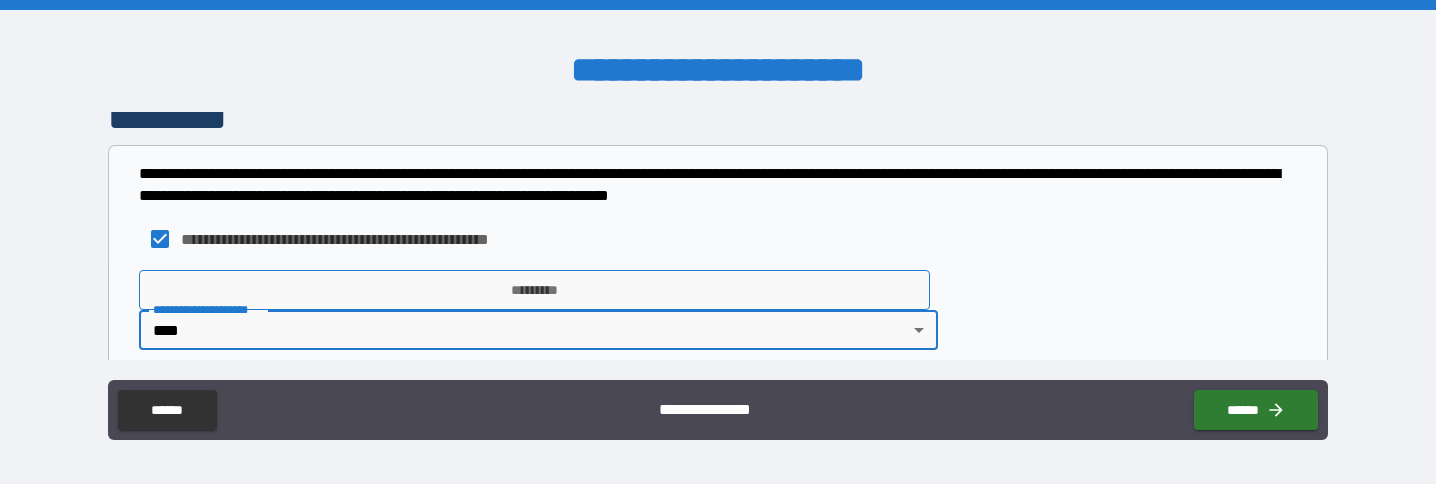 click on "*********" at bounding box center (534, 290) 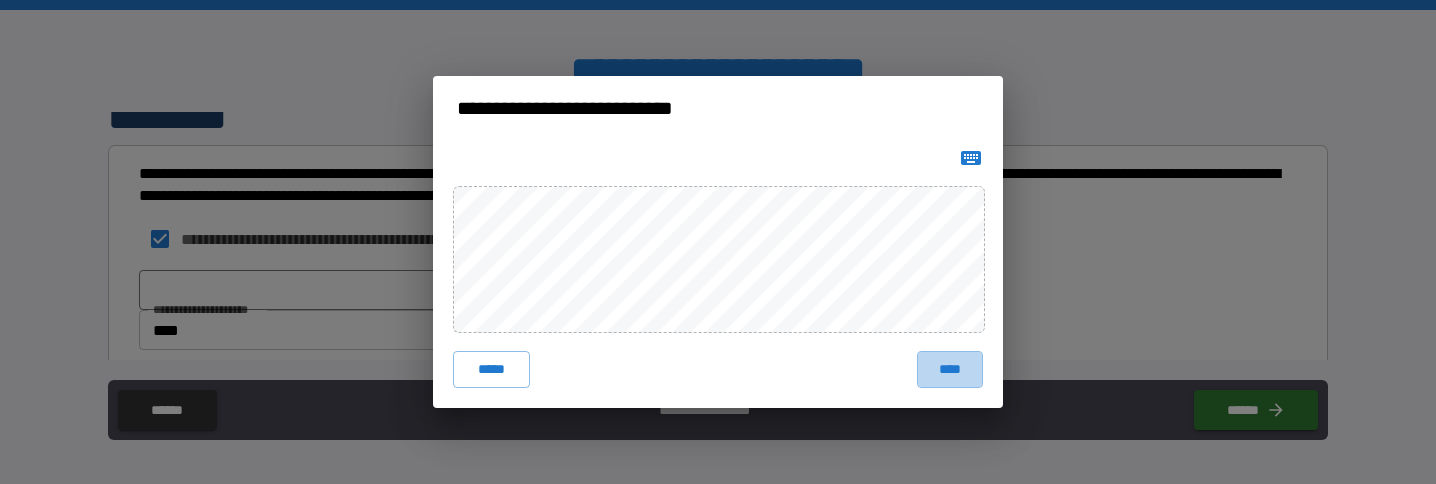 drag, startPoint x: 958, startPoint y: 365, endPoint x: 1058, endPoint y: 374, distance: 100.40418 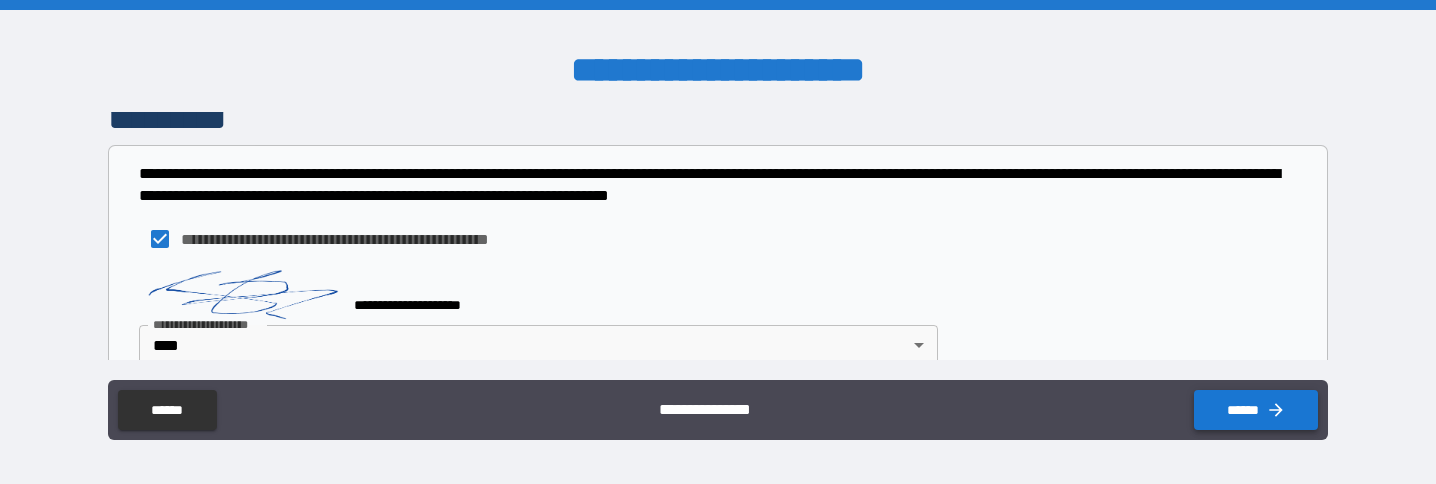 click on "******" at bounding box center [1256, 410] 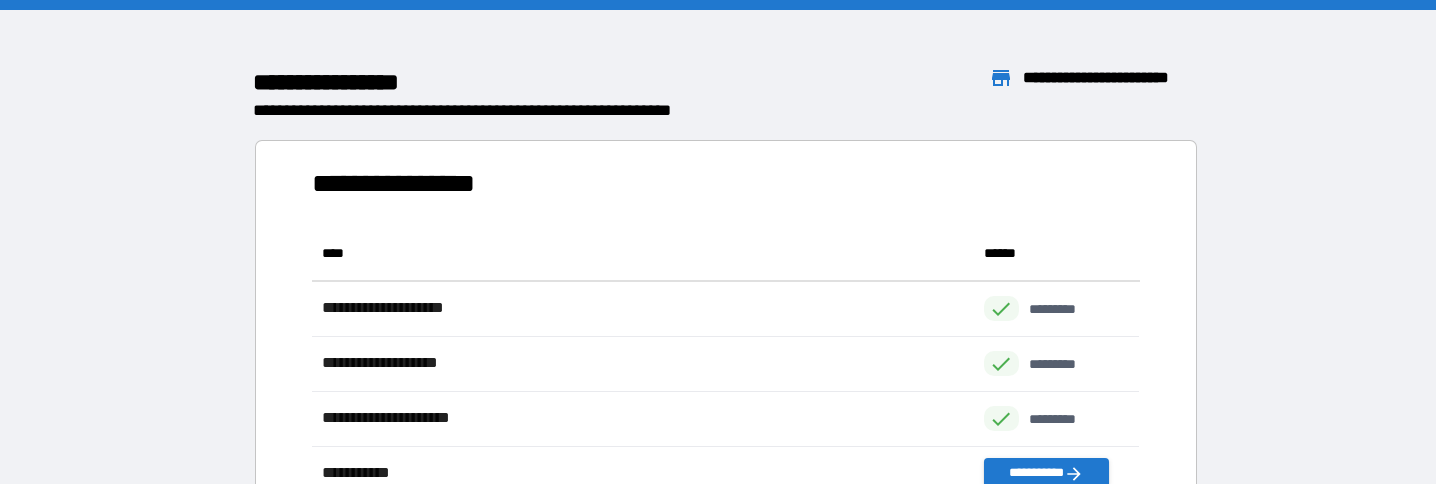 scroll, scrollTop: 1, scrollLeft: 0, axis: vertical 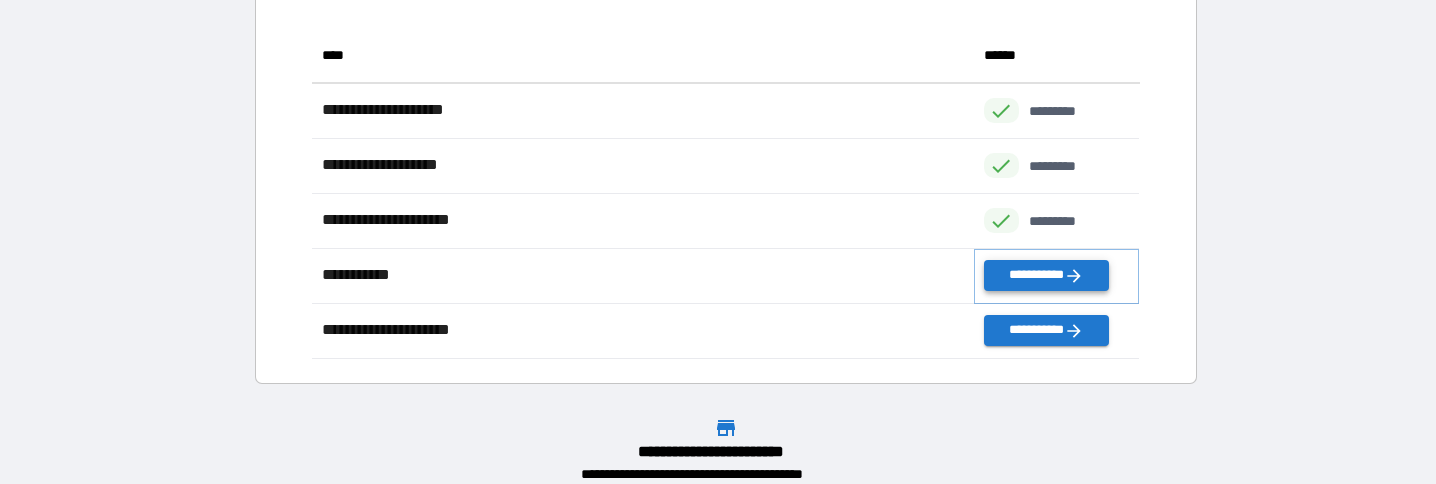 click on "**********" at bounding box center (1046, 275) 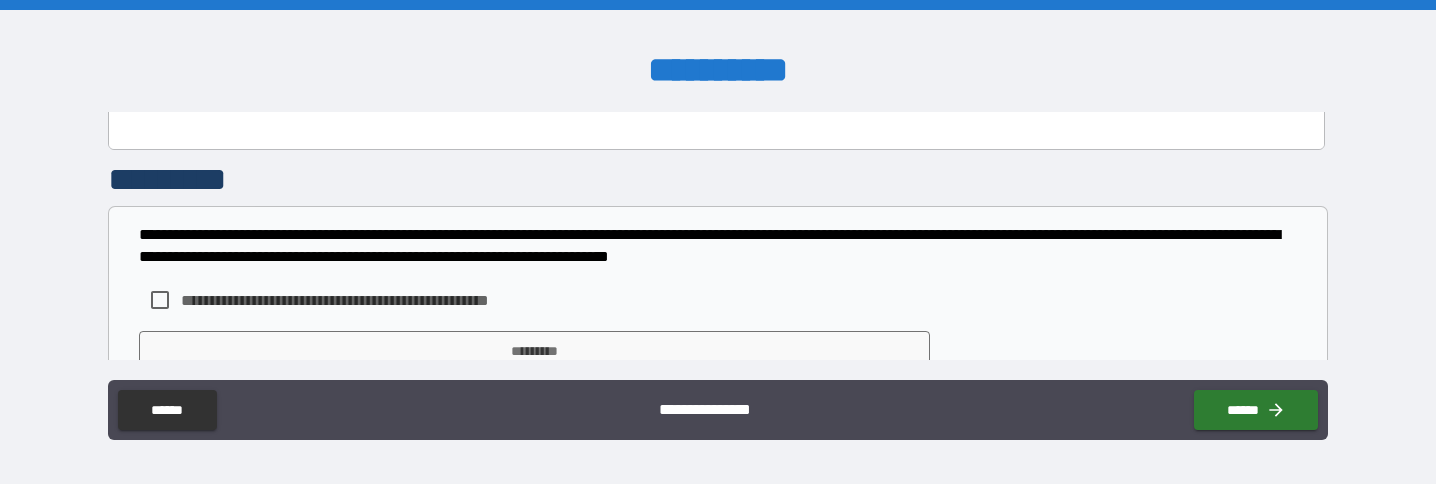 scroll, scrollTop: 1628, scrollLeft: 0, axis: vertical 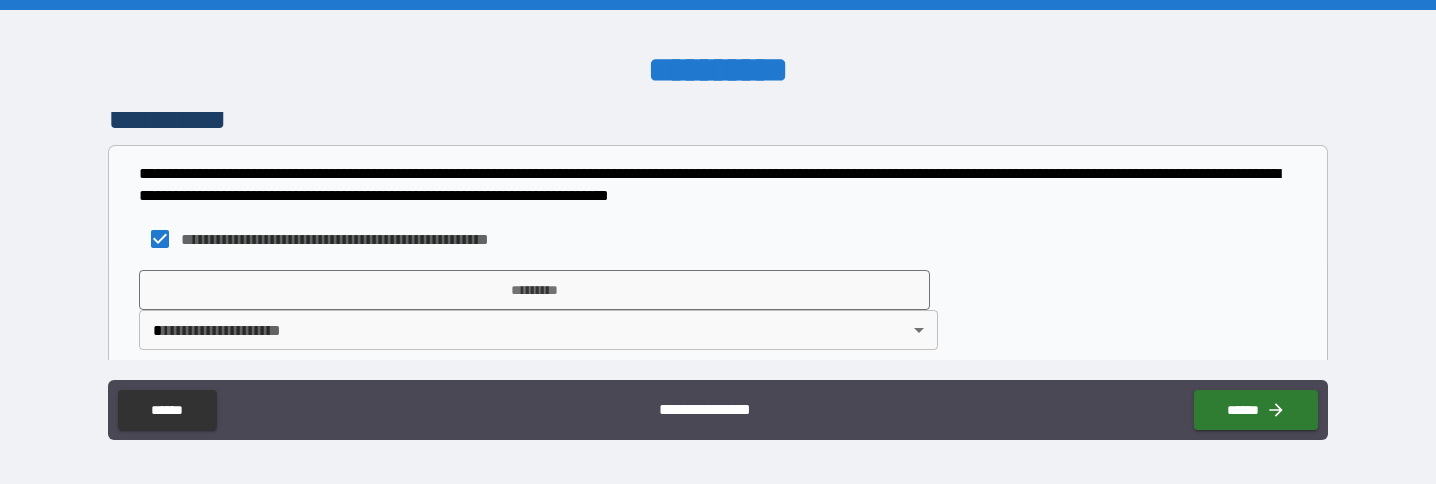 click on "**********" at bounding box center [718, 242] 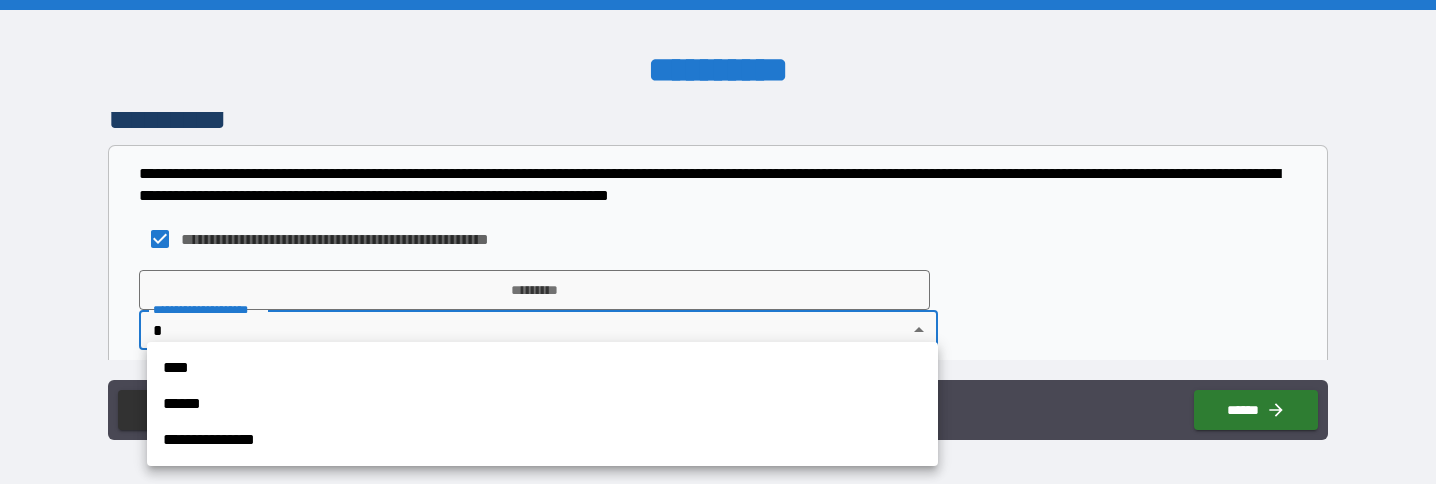 click on "**********" at bounding box center (542, 404) 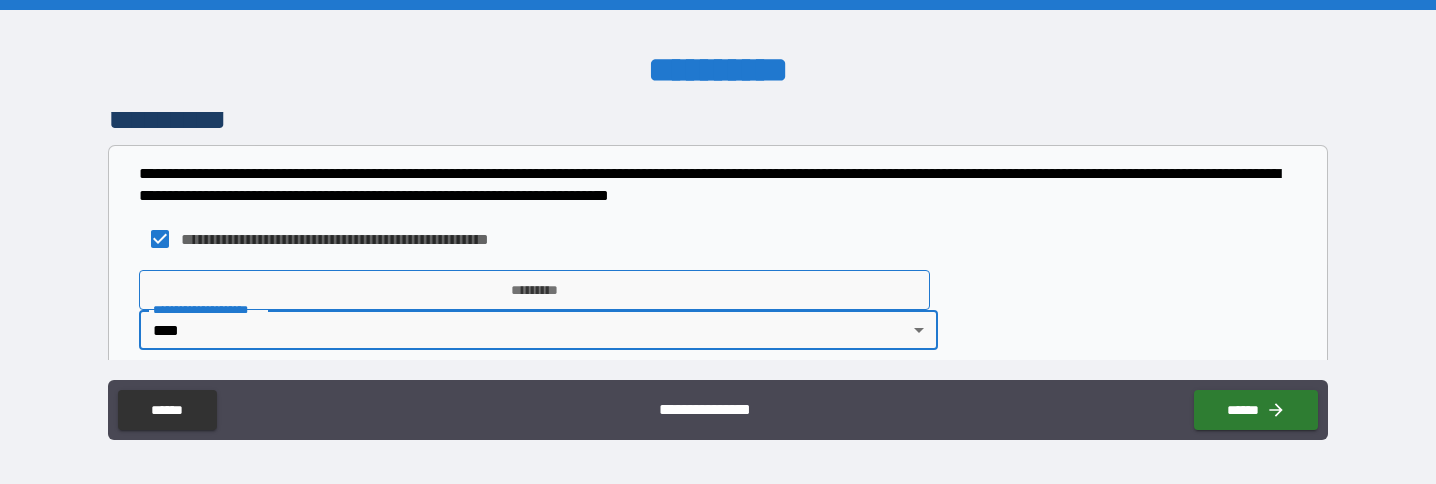 click on "*********" at bounding box center (534, 290) 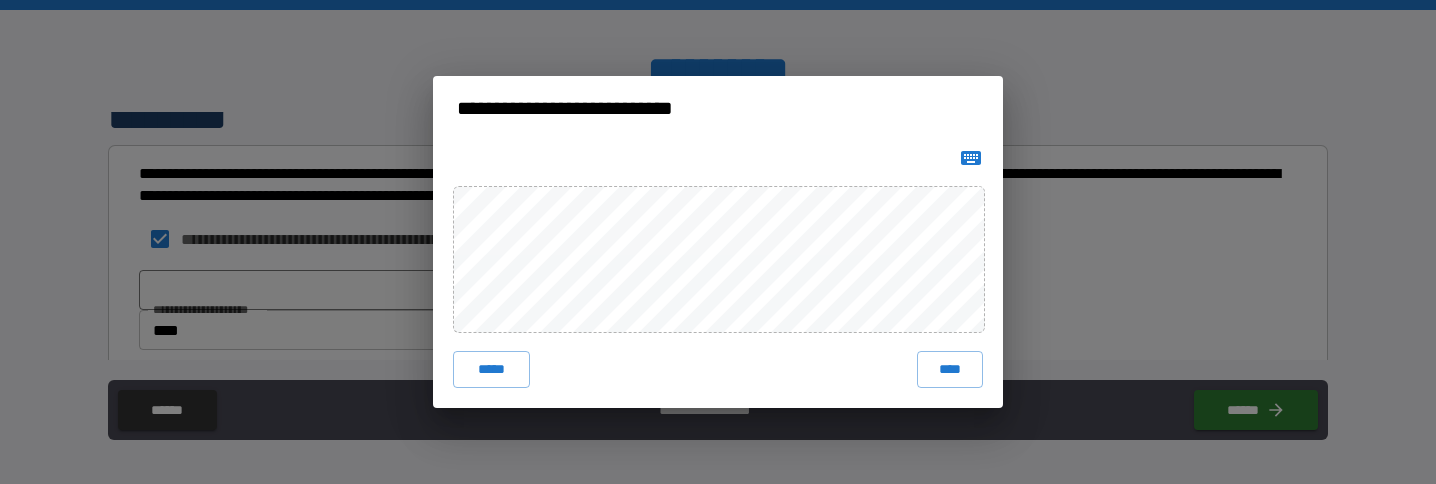 click on "****" at bounding box center (950, 369) 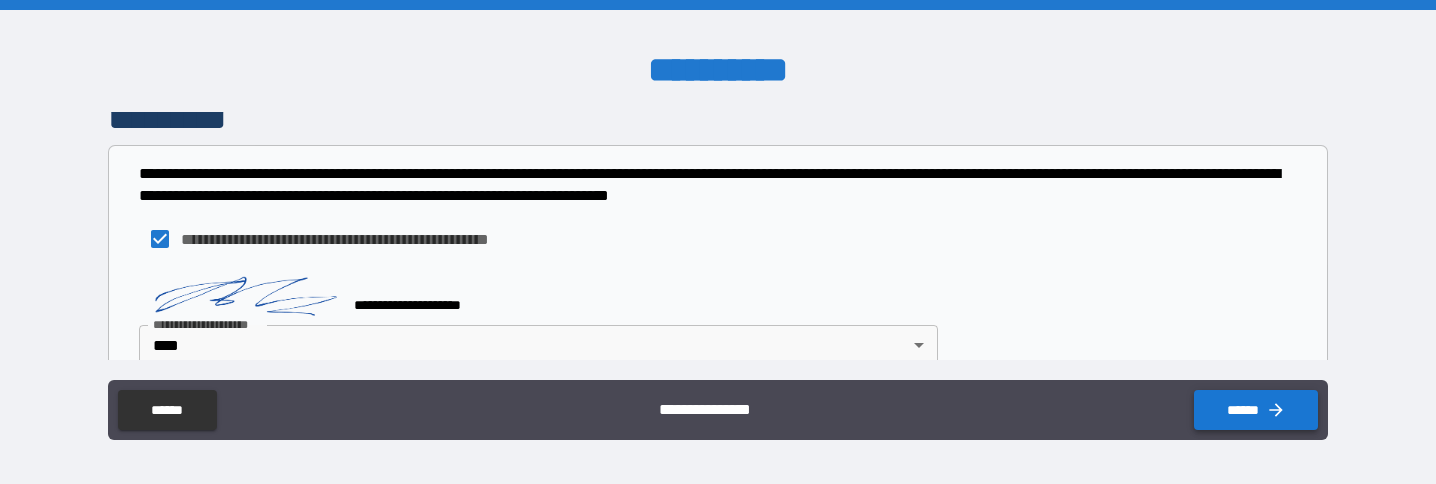 click on "******" at bounding box center [1256, 410] 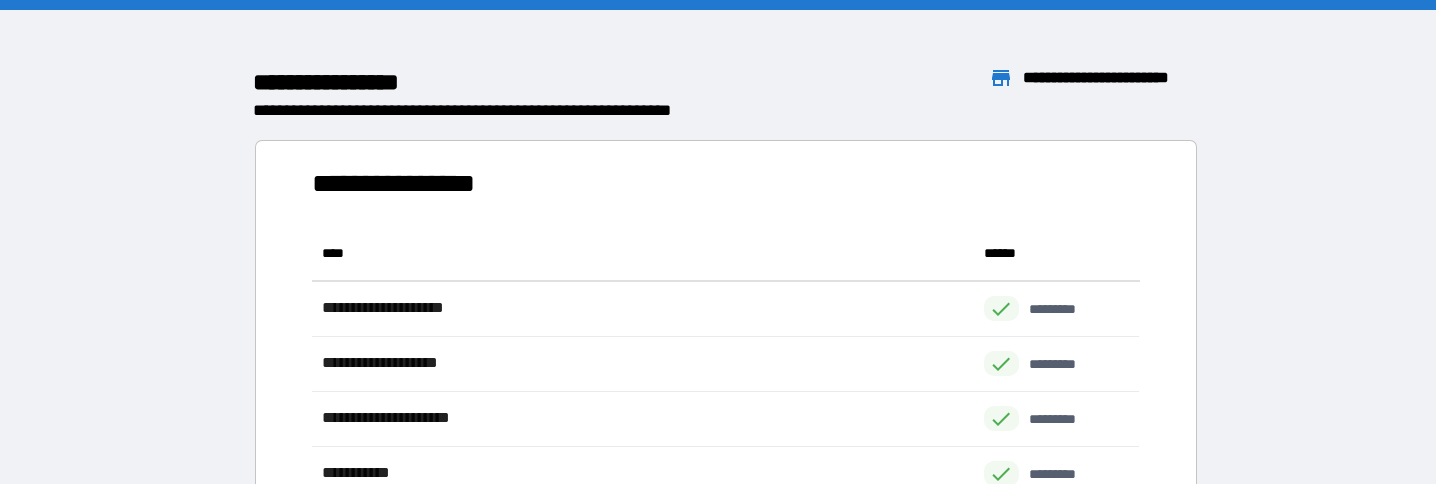 scroll, scrollTop: 1, scrollLeft: 0, axis: vertical 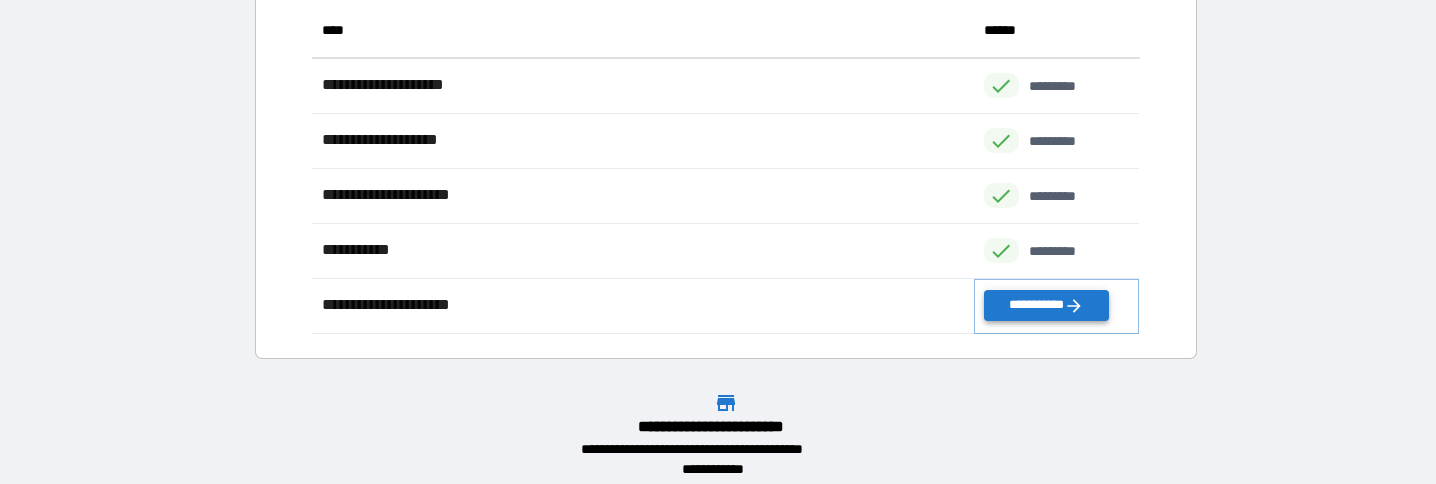 click on "**********" at bounding box center [1046, 305] 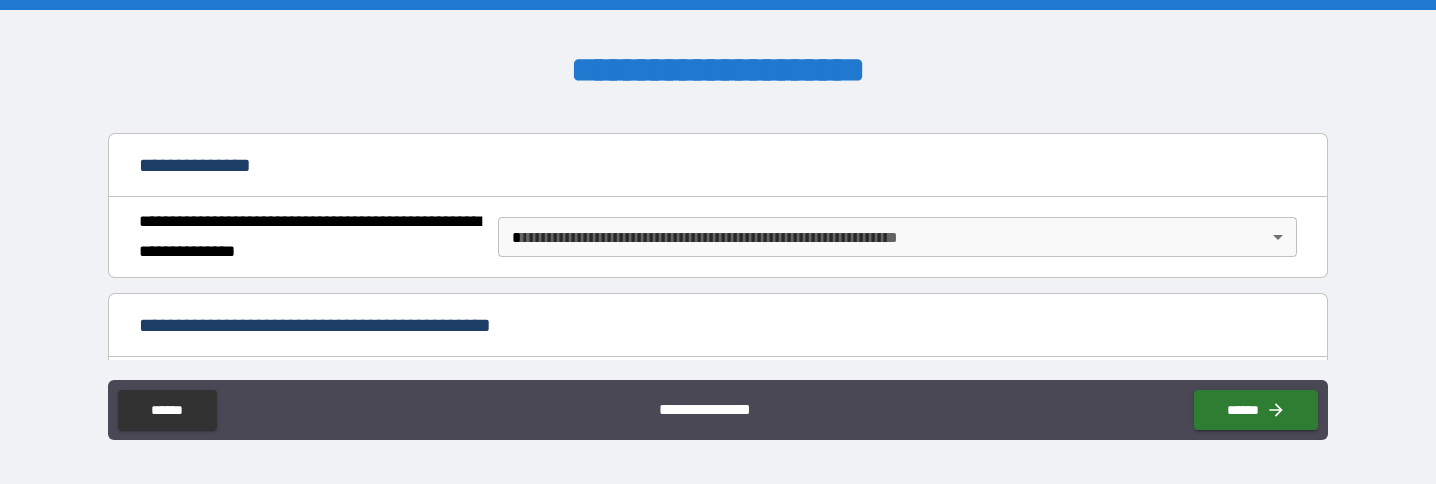 scroll, scrollTop: 247, scrollLeft: 0, axis: vertical 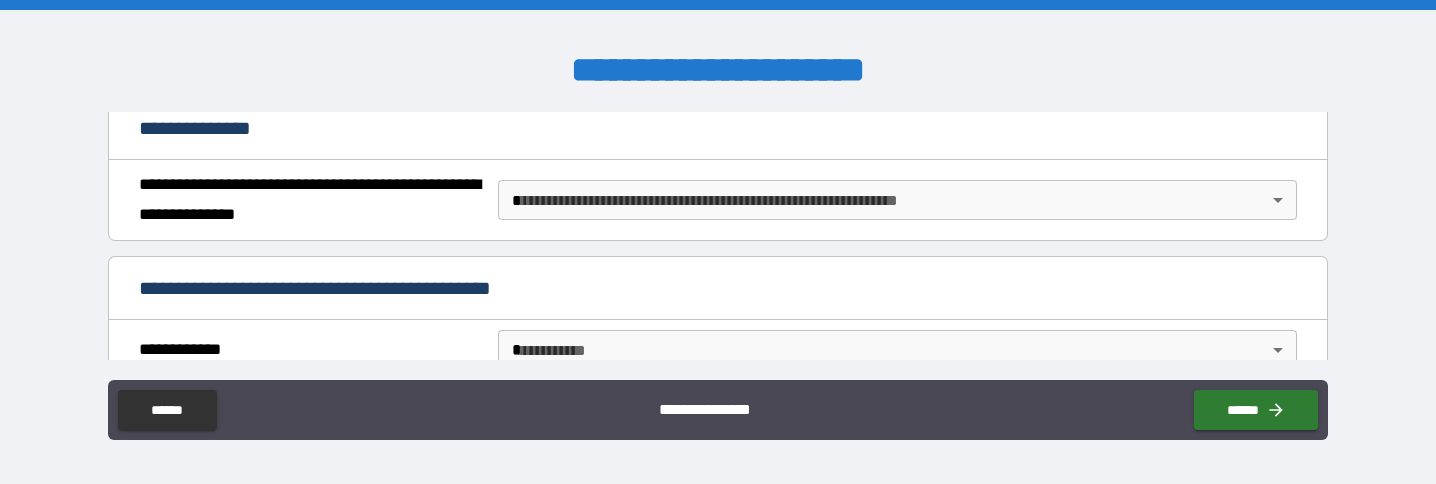 click on "**********" at bounding box center [718, 242] 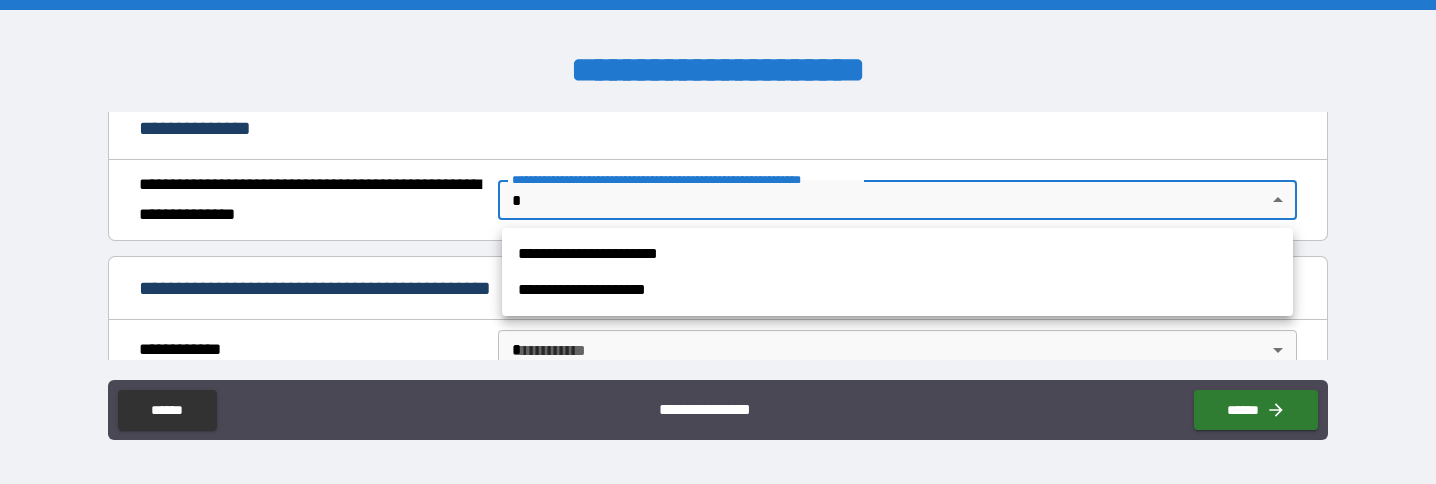 click on "**********" at bounding box center [897, 290] 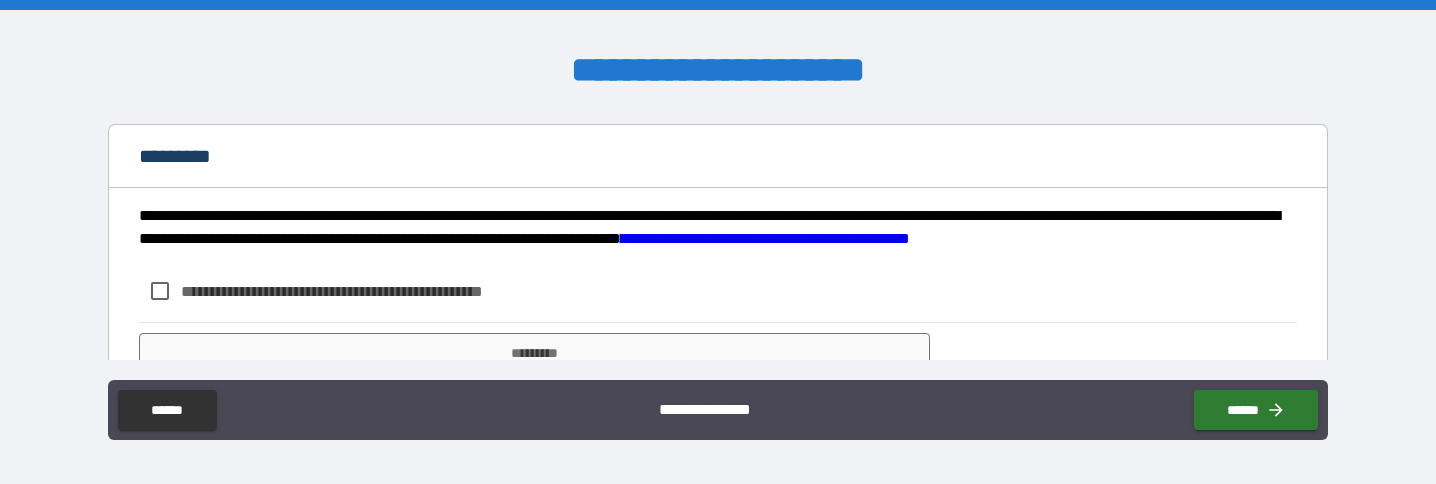 scroll, scrollTop: 427, scrollLeft: 0, axis: vertical 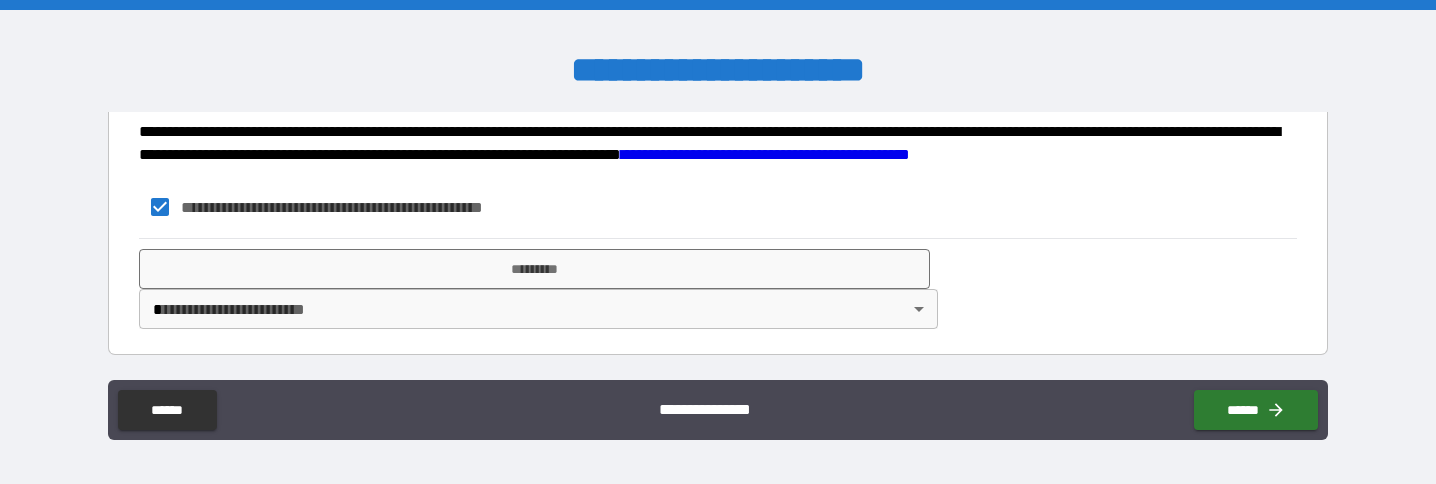 click on "**********" at bounding box center (718, 242) 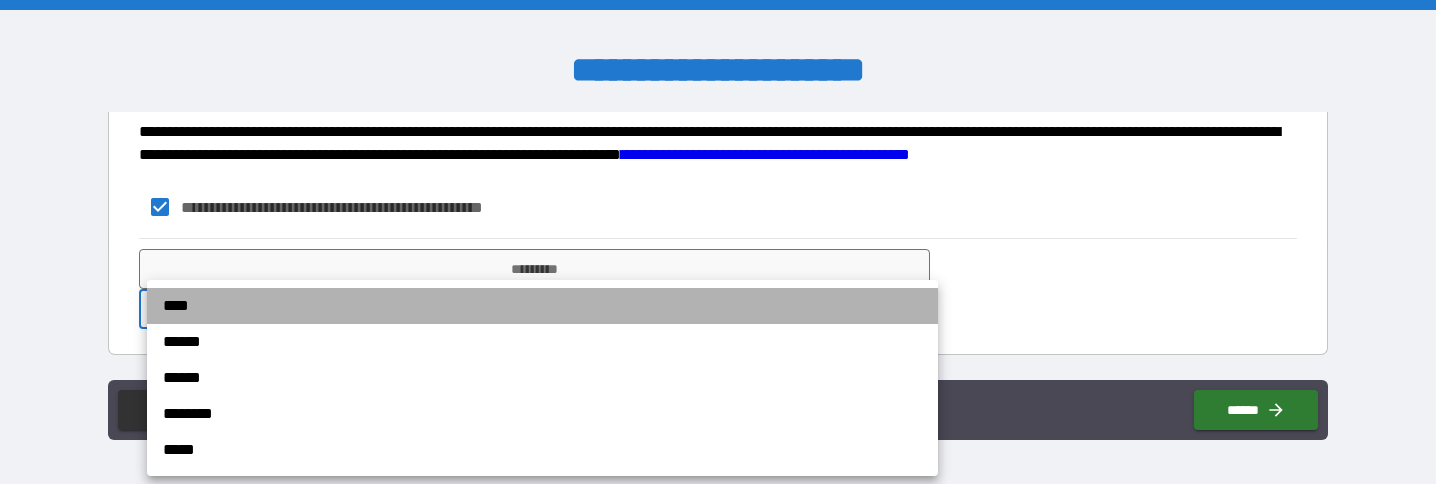 drag, startPoint x: 284, startPoint y: 297, endPoint x: 329, endPoint y: 282, distance: 47.434166 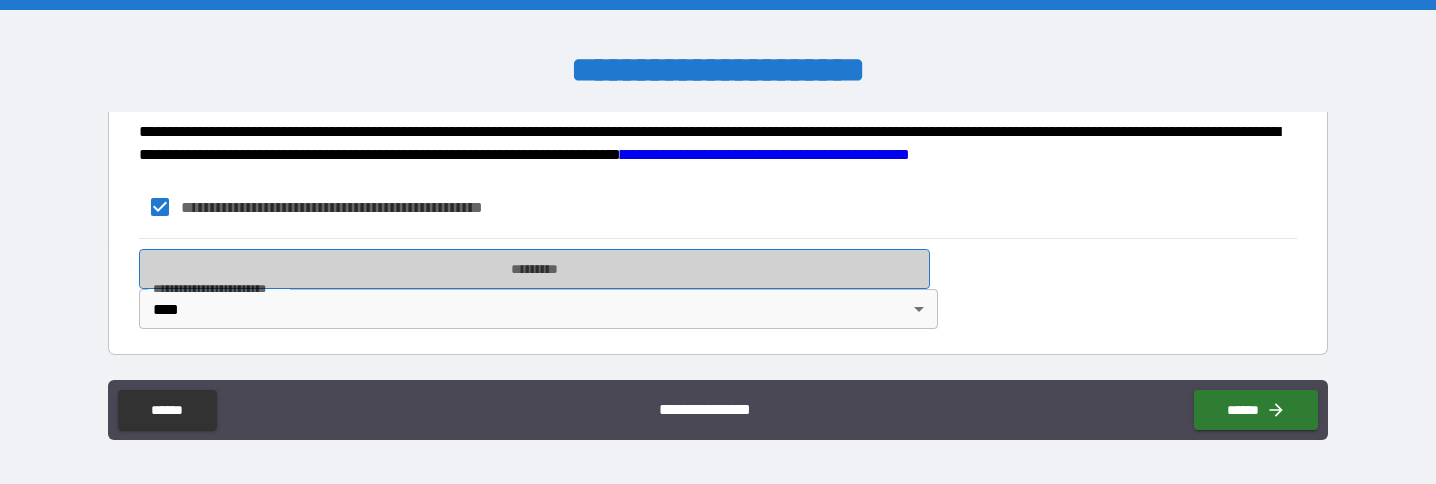 click on "*********" at bounding box center [534, 269] 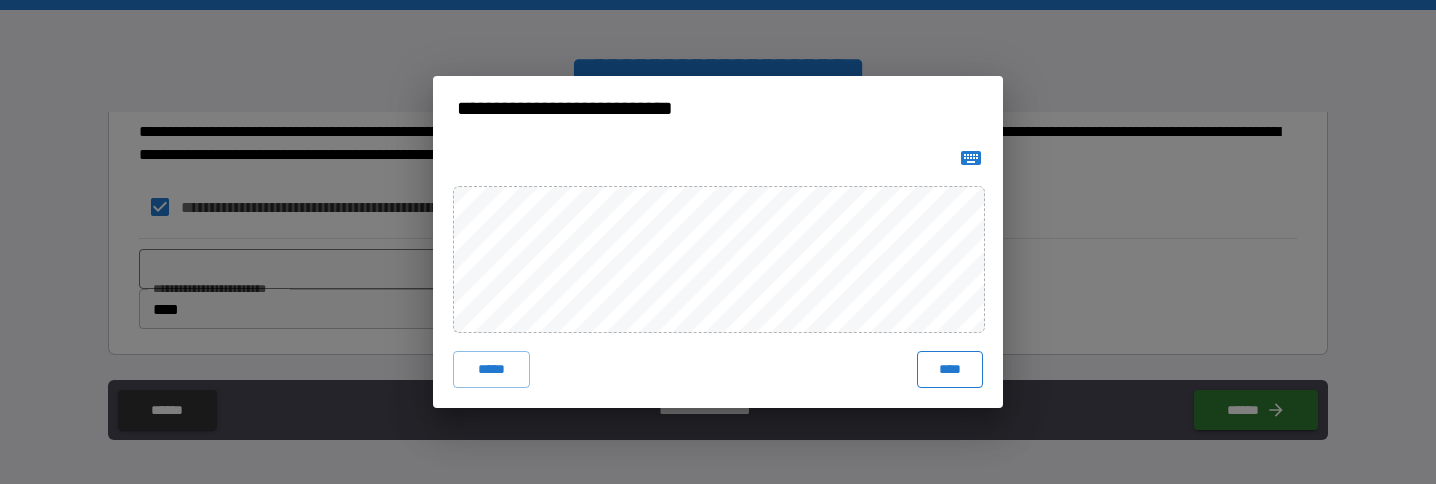 click on "****" at bounding box center [950, 369] 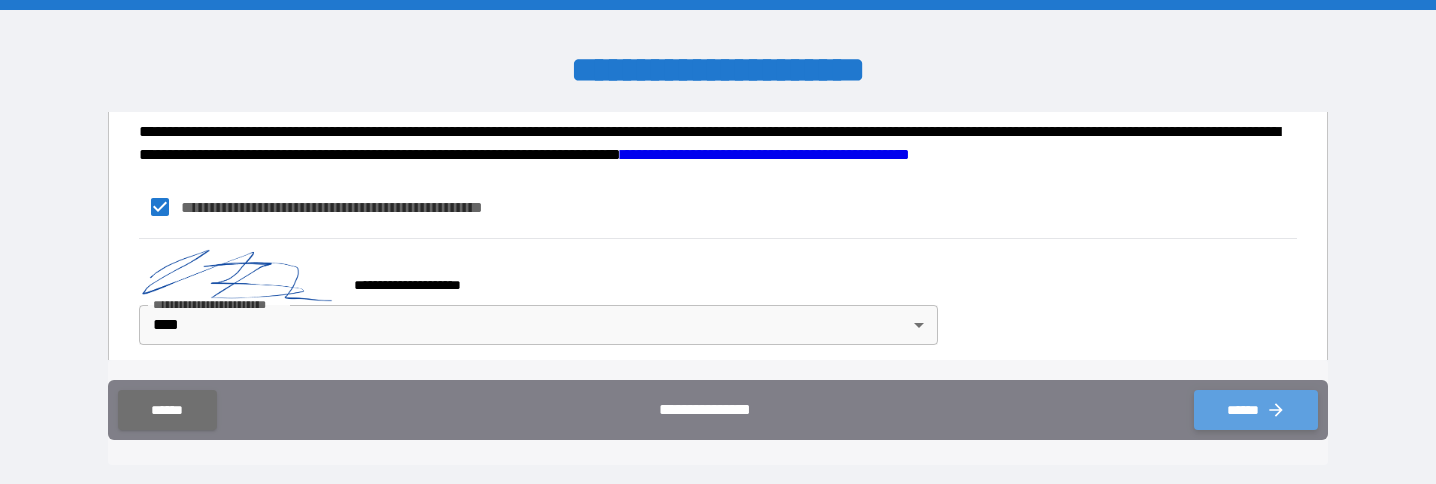click 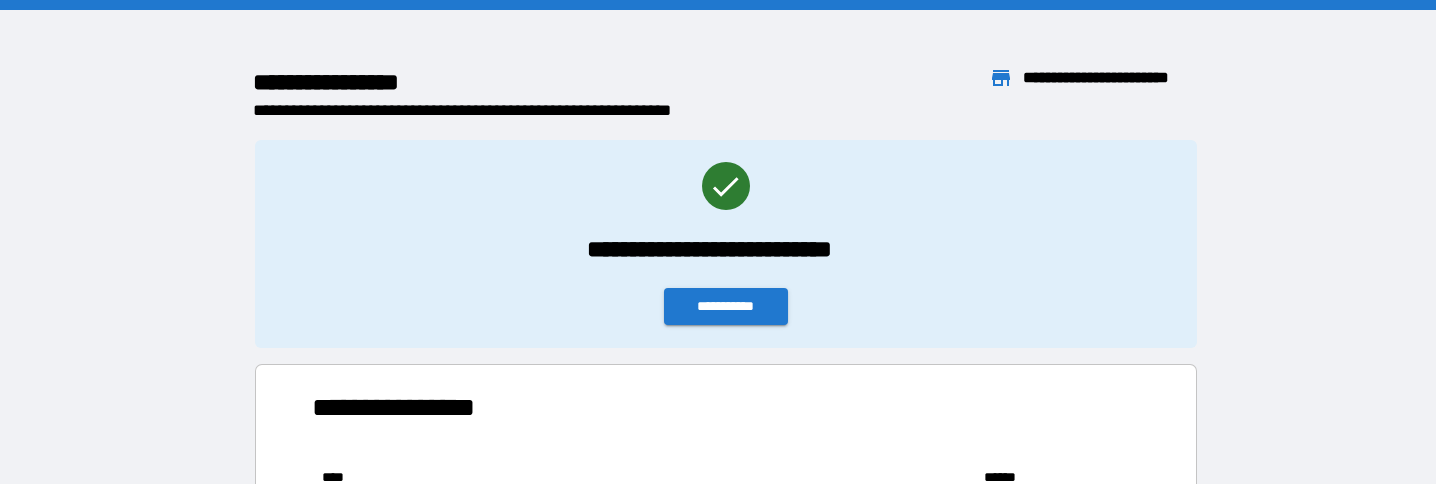 scroll, scrollTop: 1, scrollLeft: 0, axis: vertical 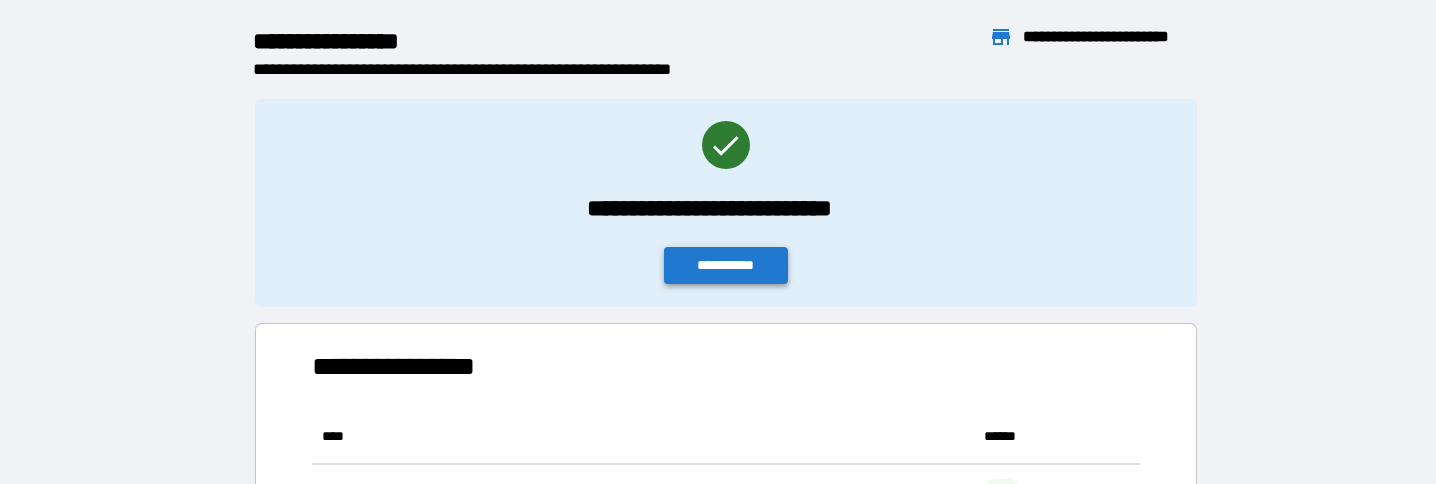 click on "**********" at bounding box center (726, 265) 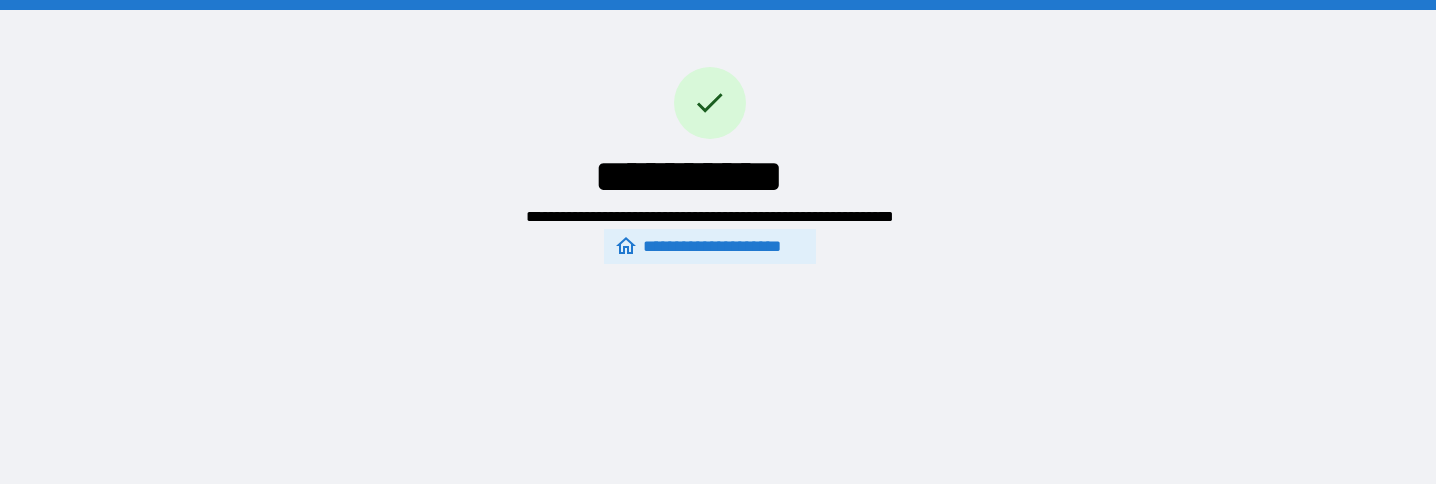 scroll, scrollTop: 0, scrollLeft: 0, axis: both 